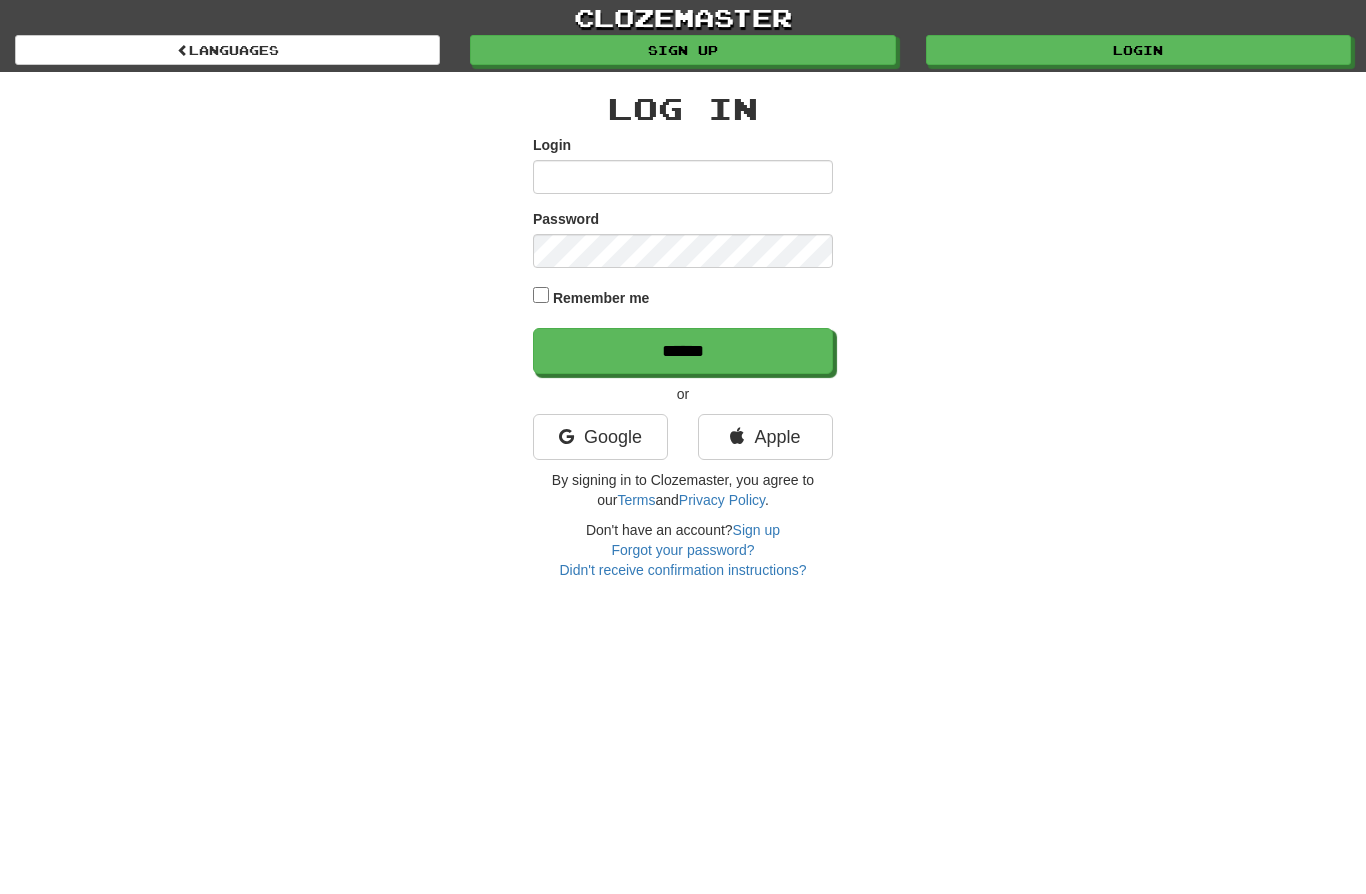 scroll, scrollTop: 0, scrollLeft: 0, axis: both 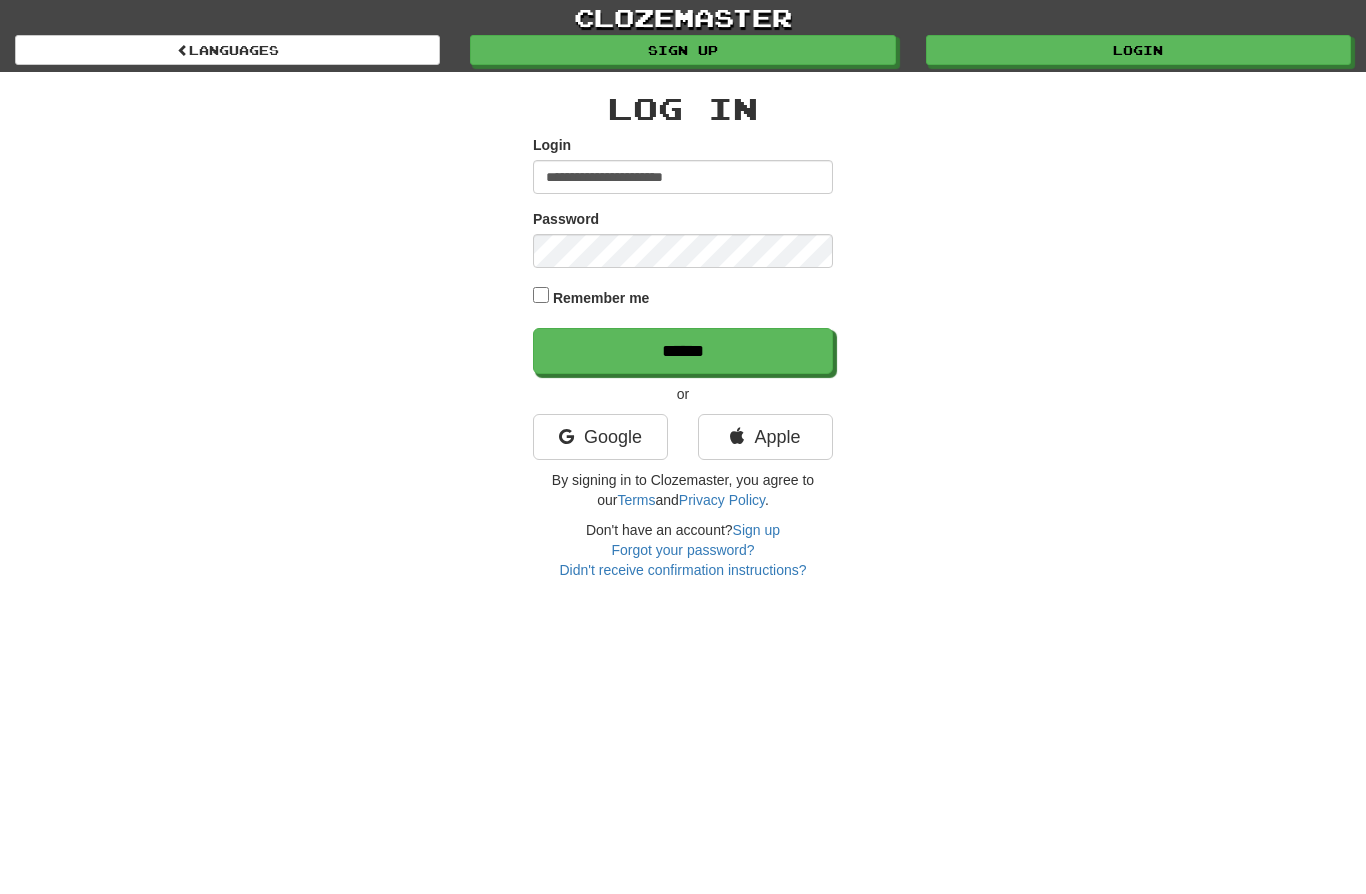 type on "**********" 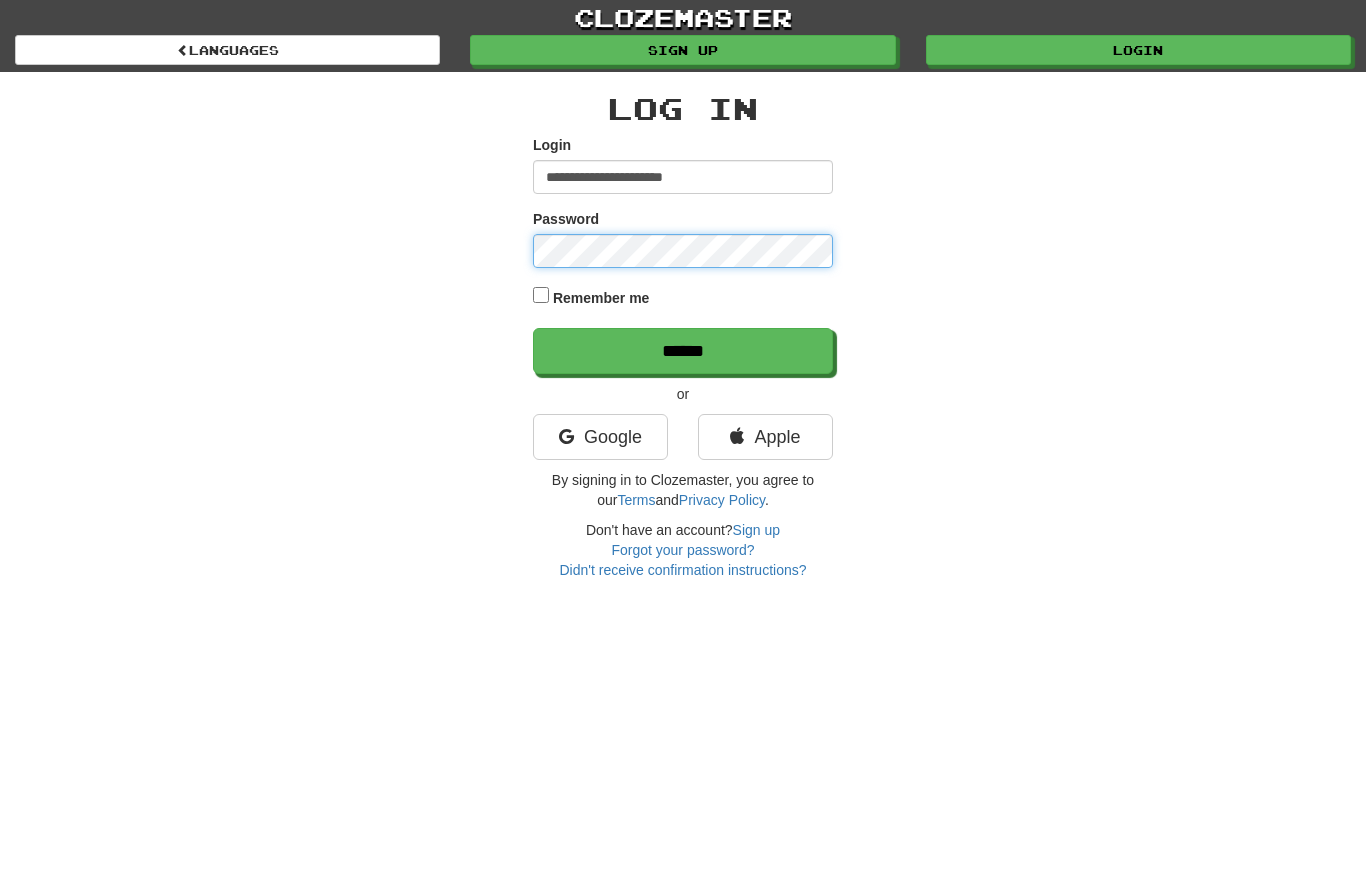 click on "******" at bounding box center (683, 351) 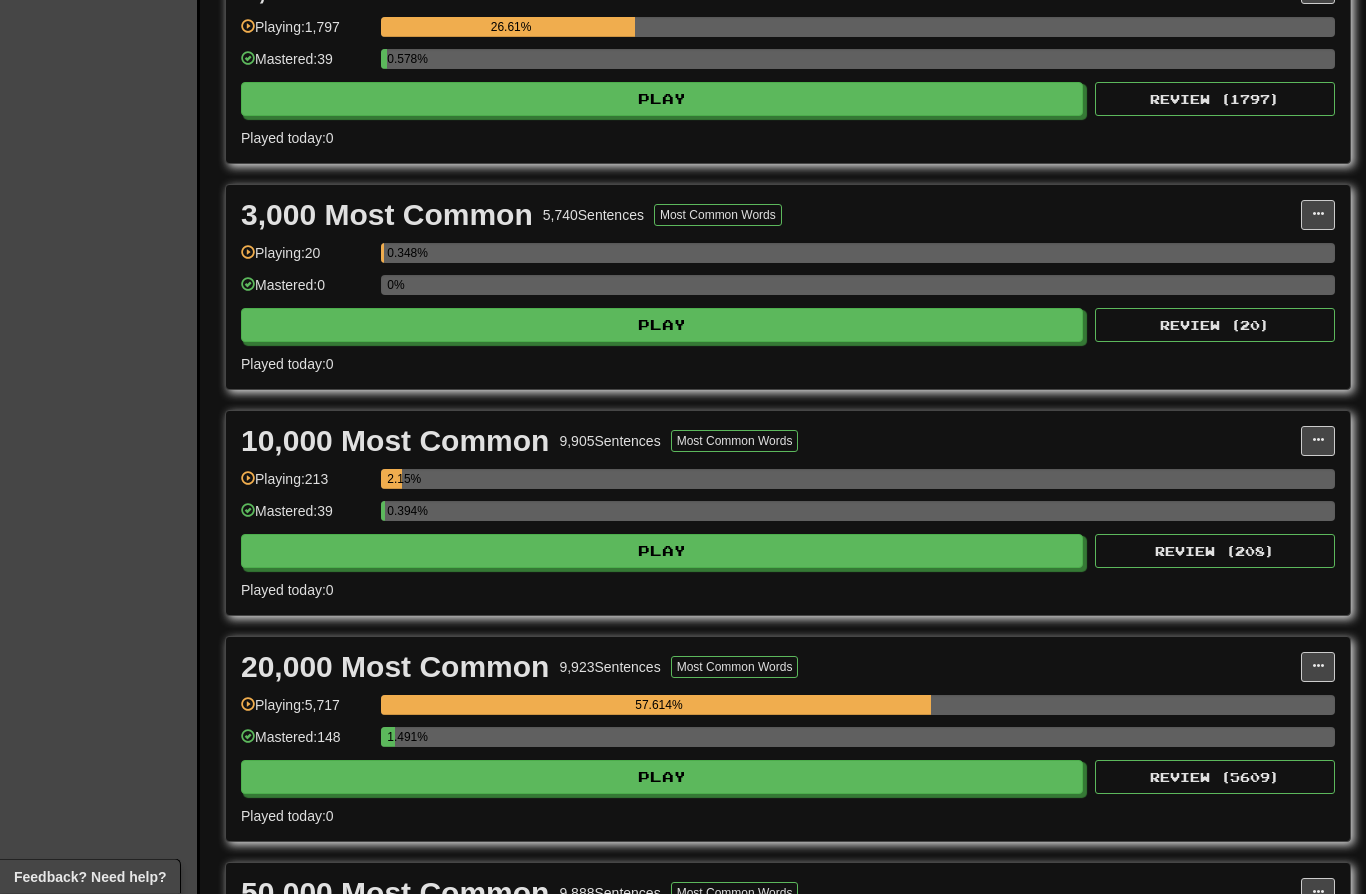 scroll, scrollTop: 729, scrollLeft: 0, axis: vertical 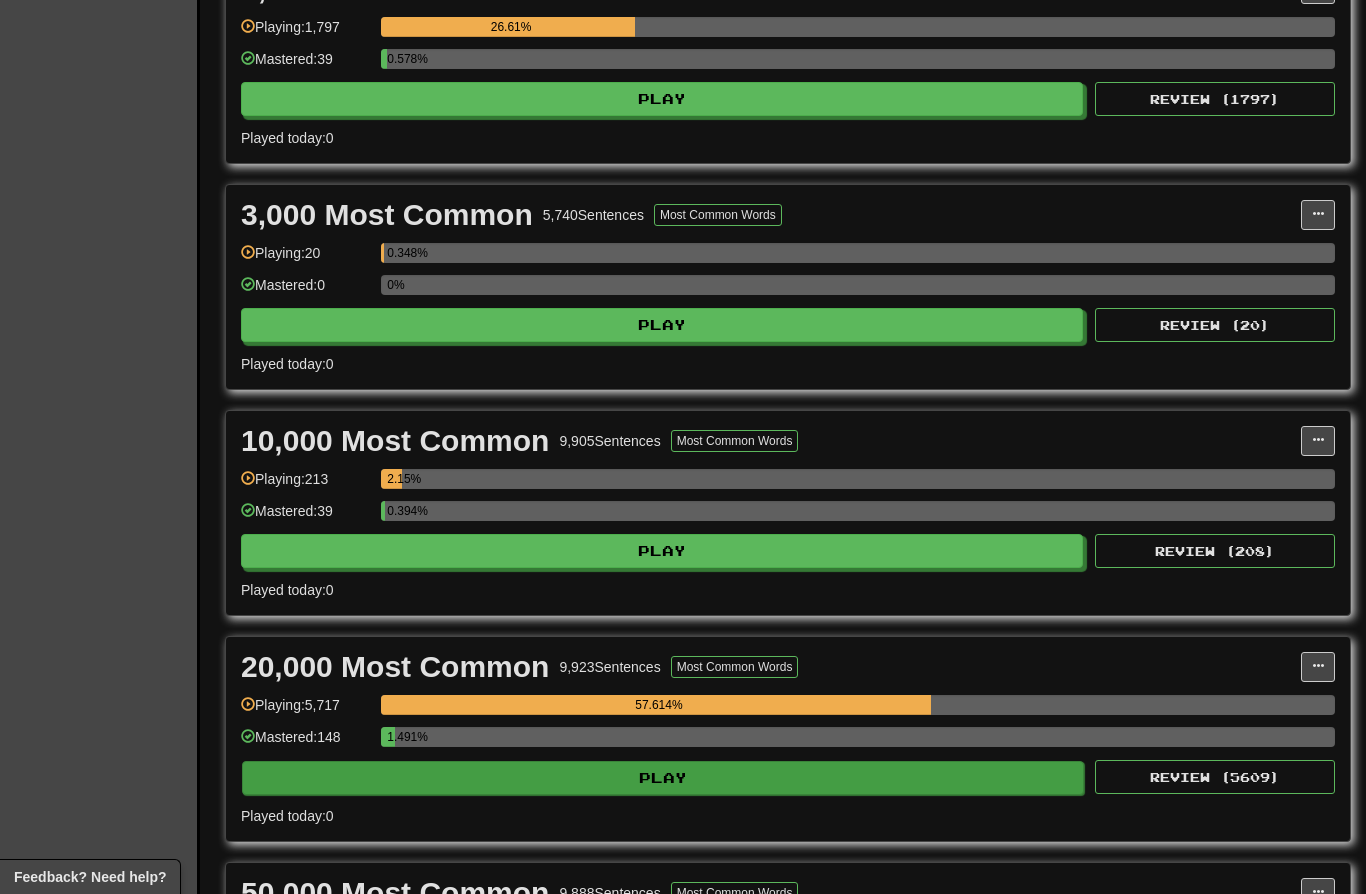 click on "Play" at bounding box center [663, 778] 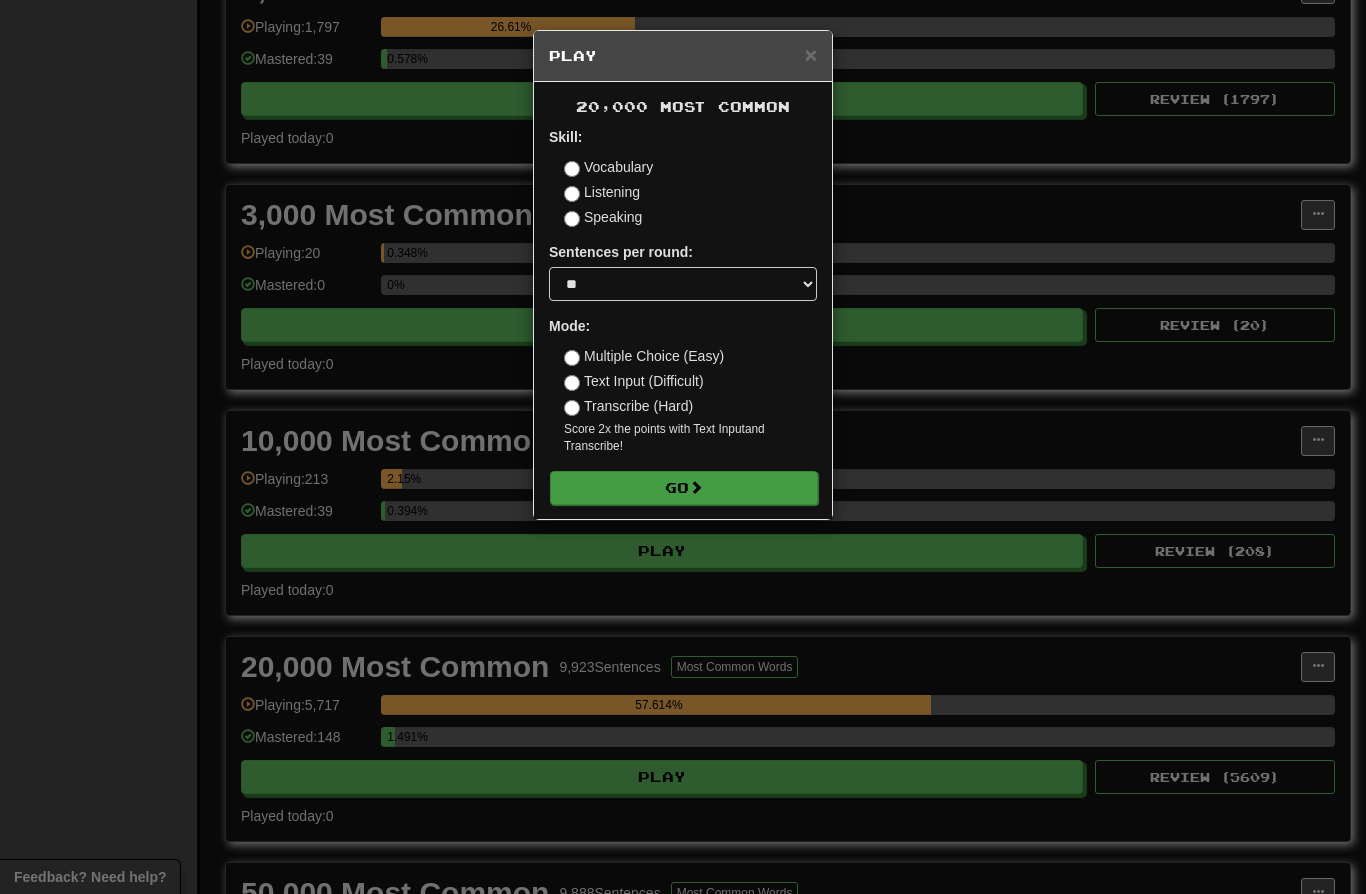click on "Go" at bounding box center [684, 488] 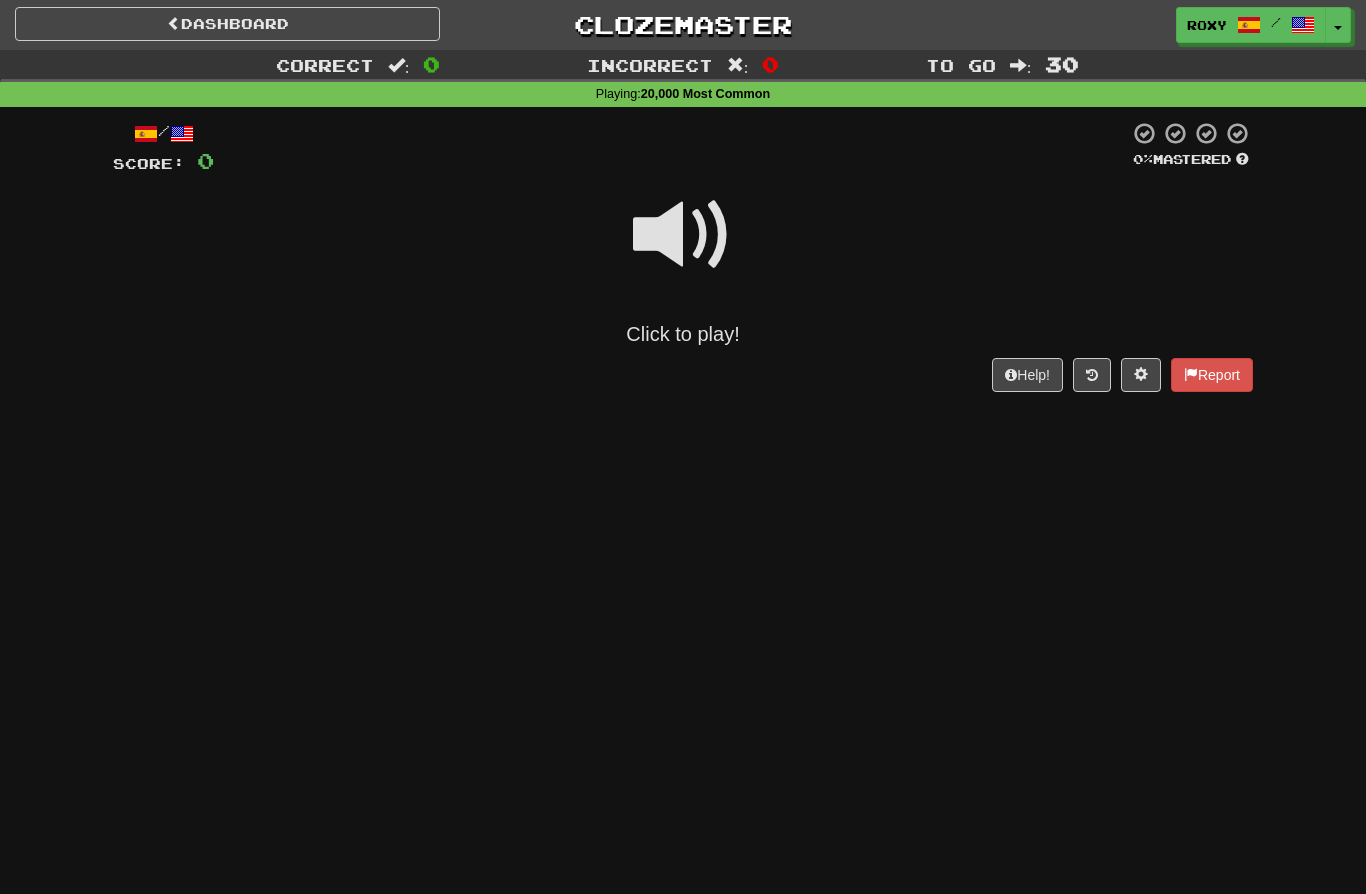 scroll, scrollTop: 2, scrollLeft: 0, axis: vertical 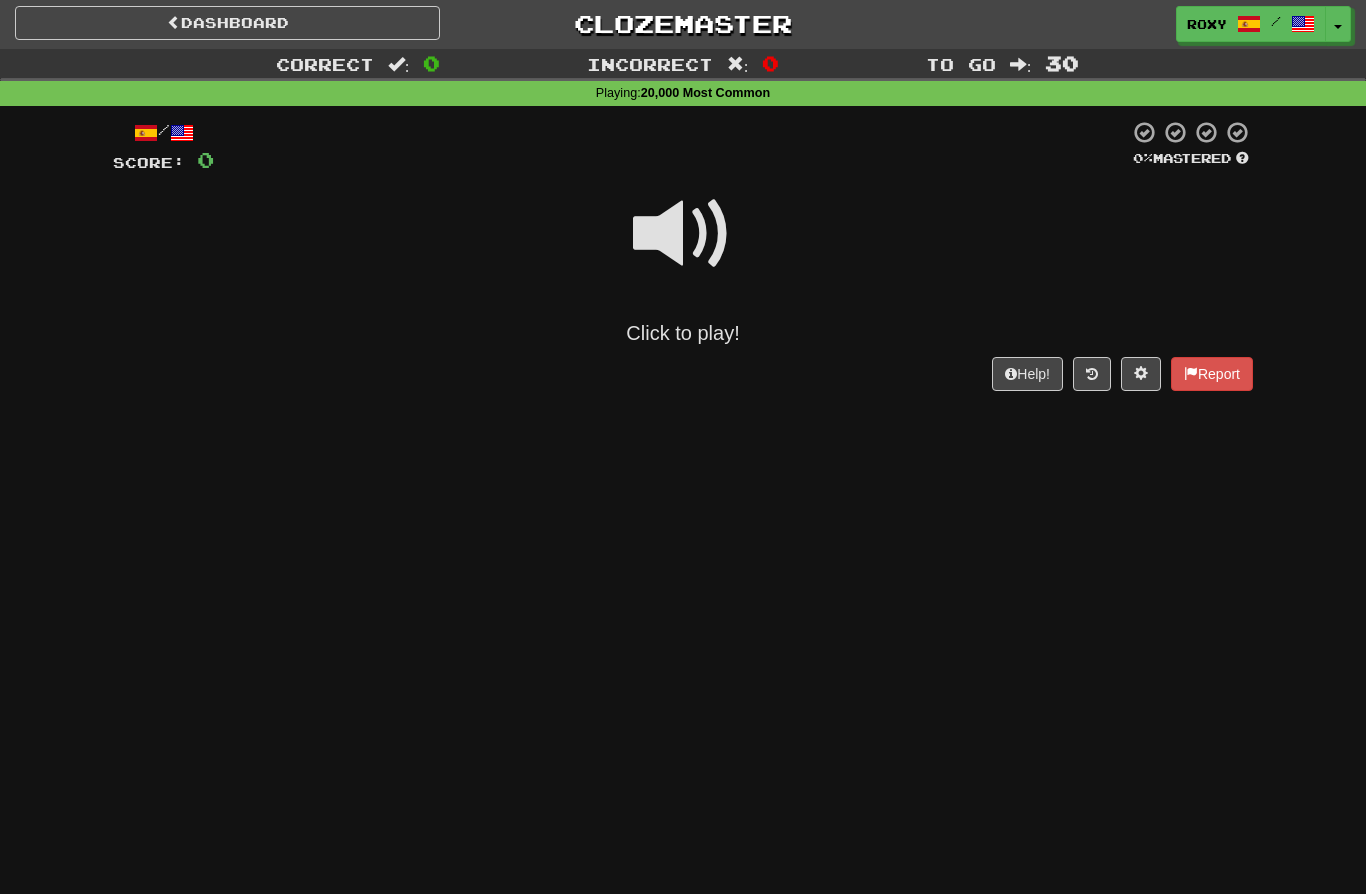 click at bounding box center [683, 234] 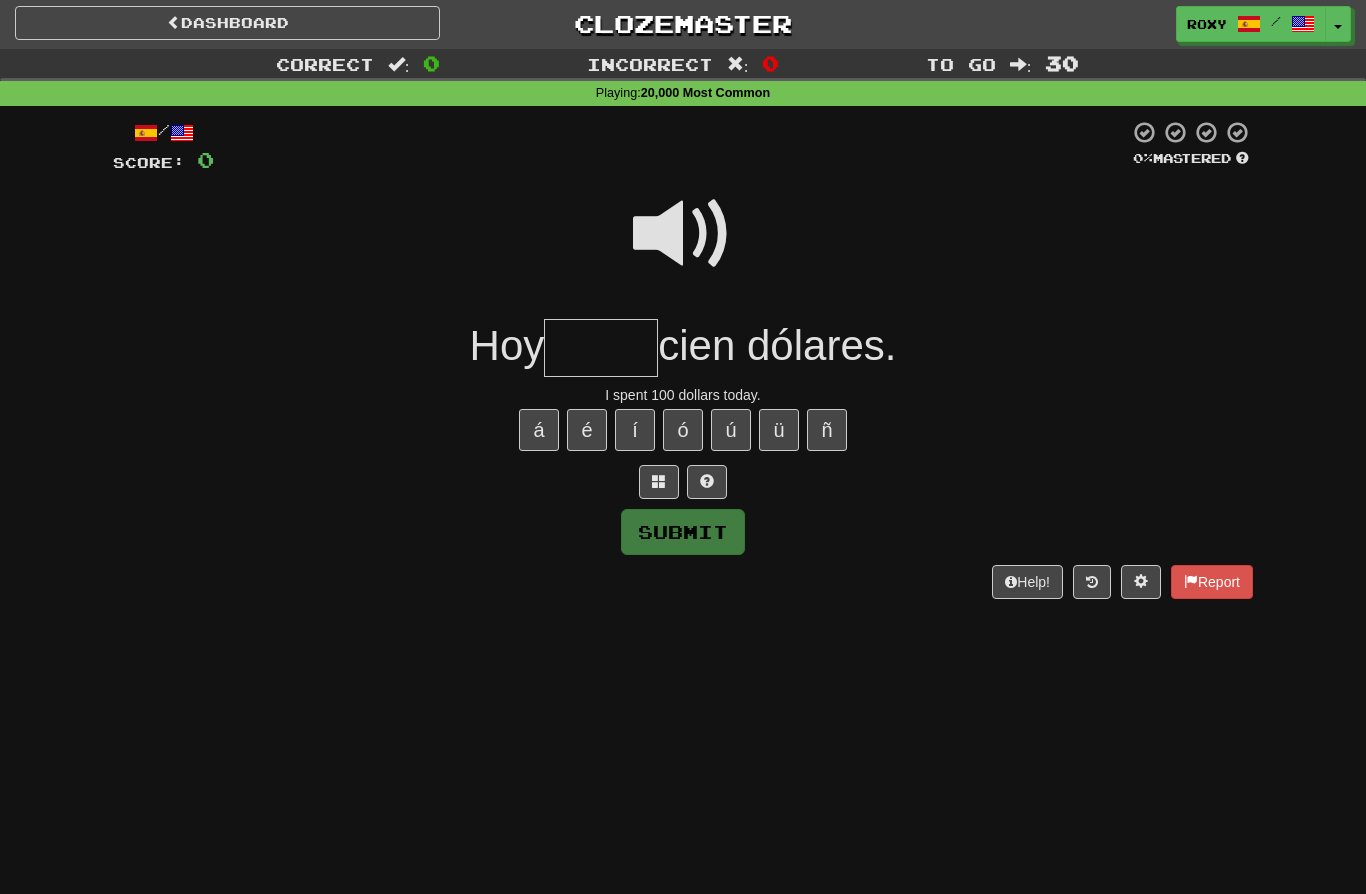 click at bounding box center [683, 234] 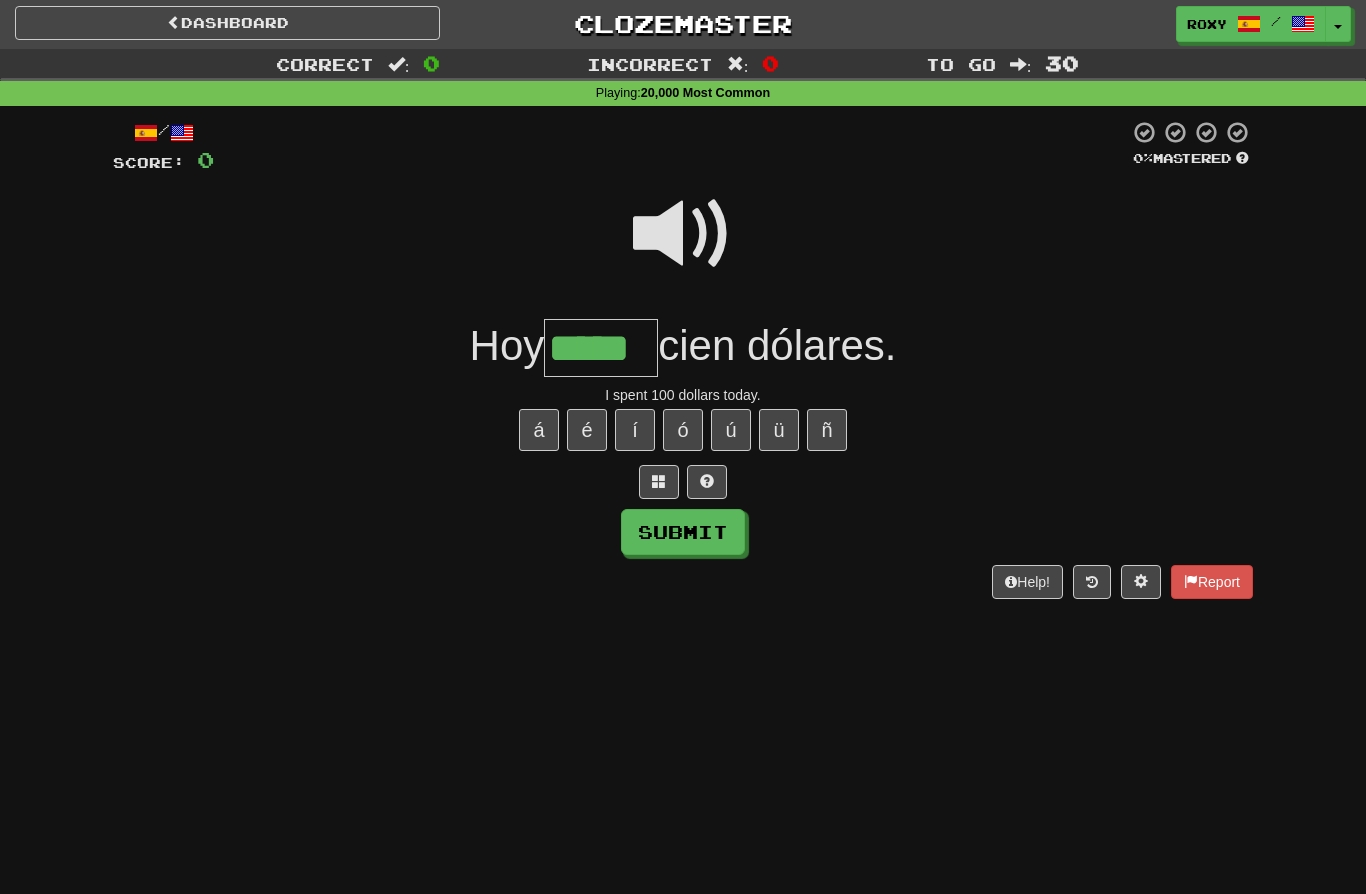 type on "*****" 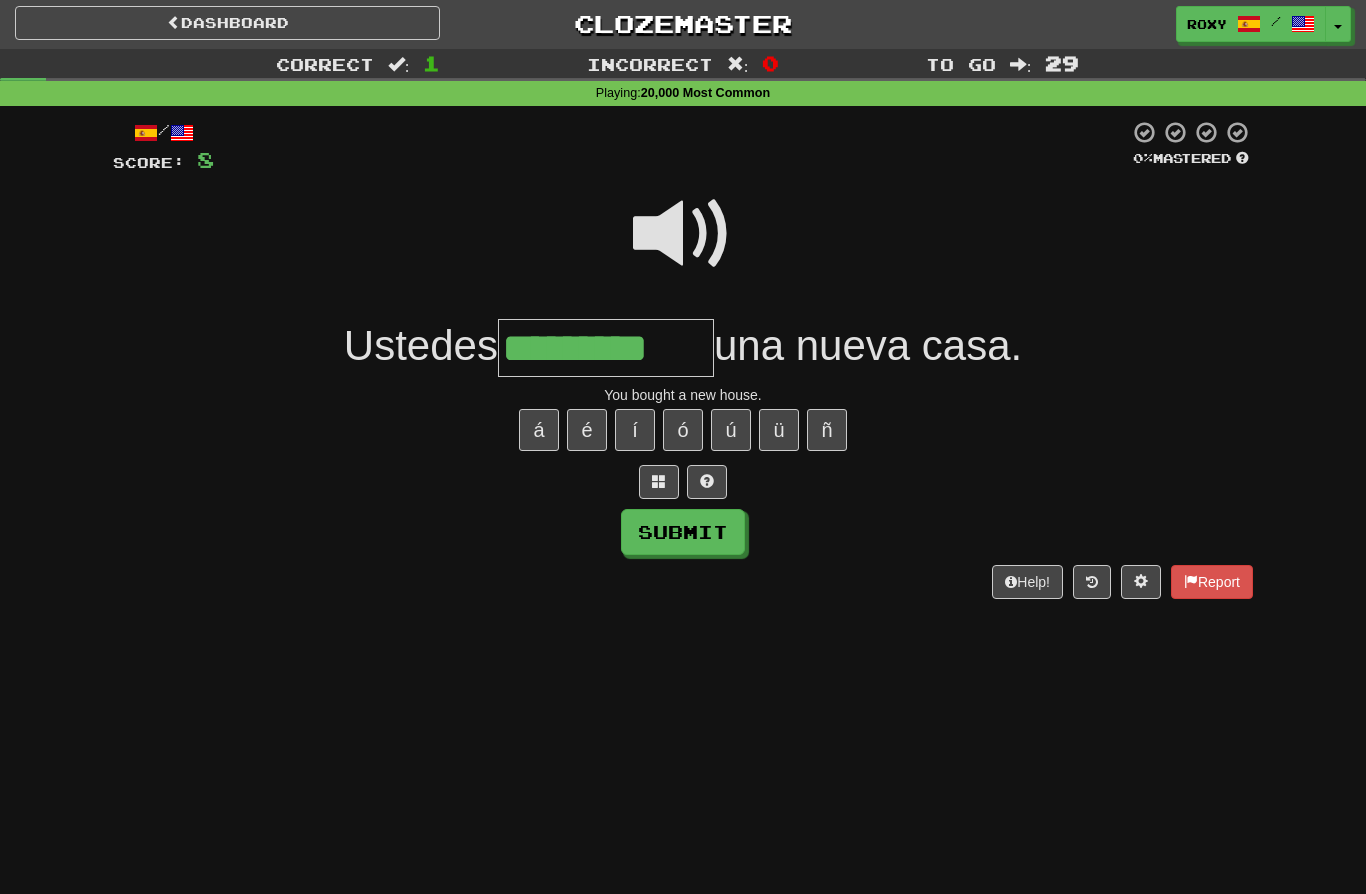 type on "*********" 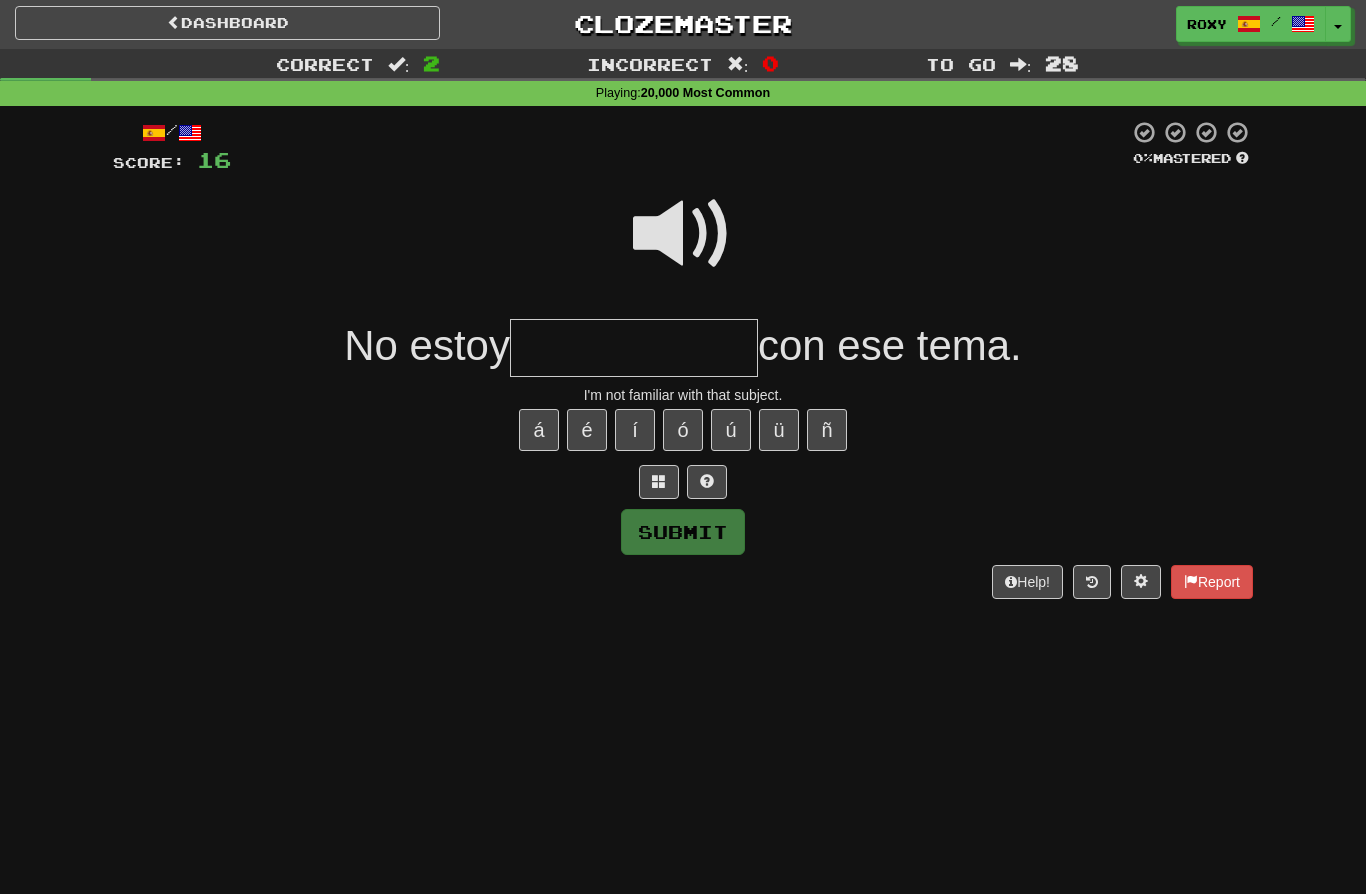 click at bounding box center [683, 234] 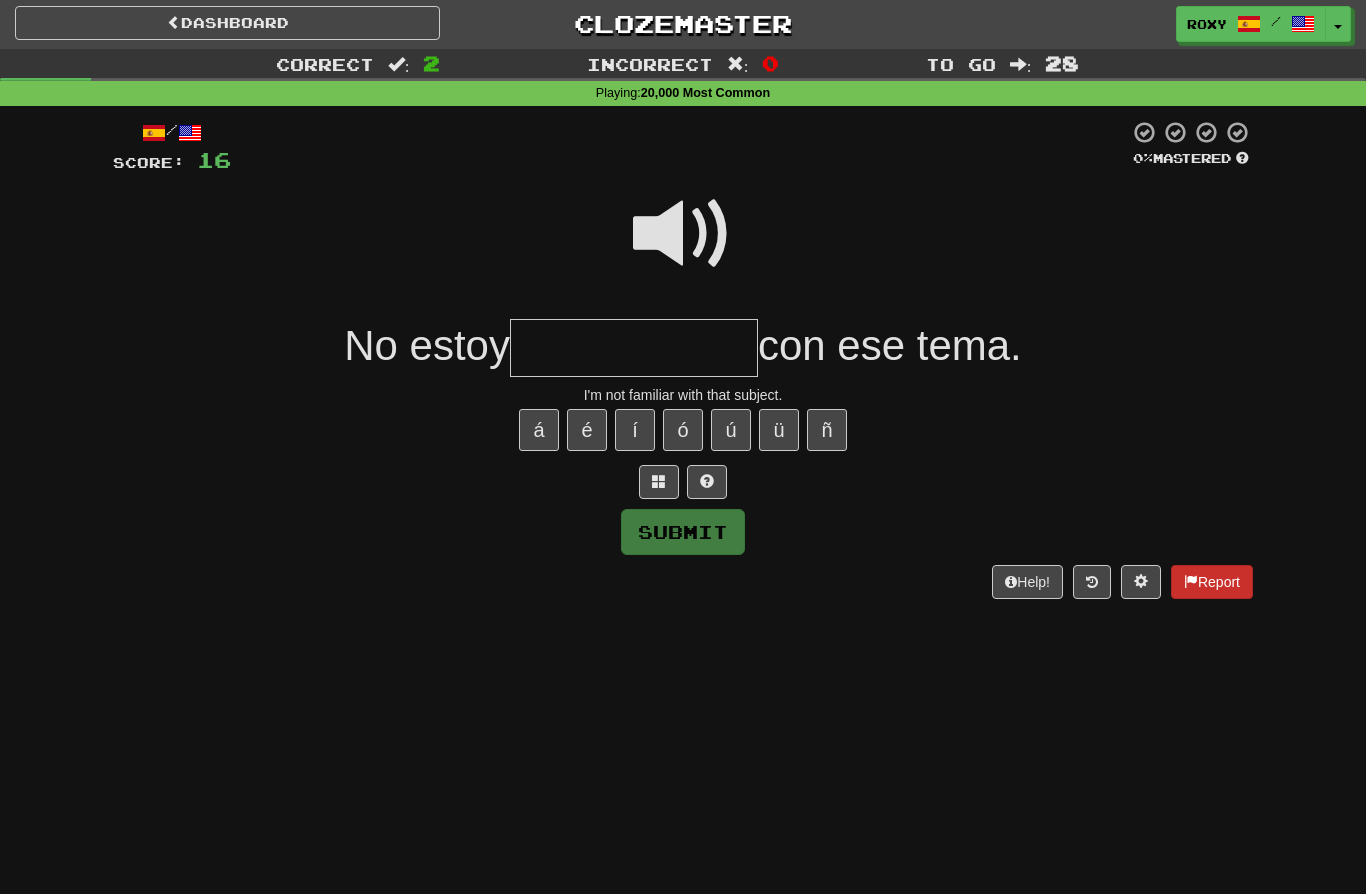 click on "Report" at bounding box center [1212, 582] 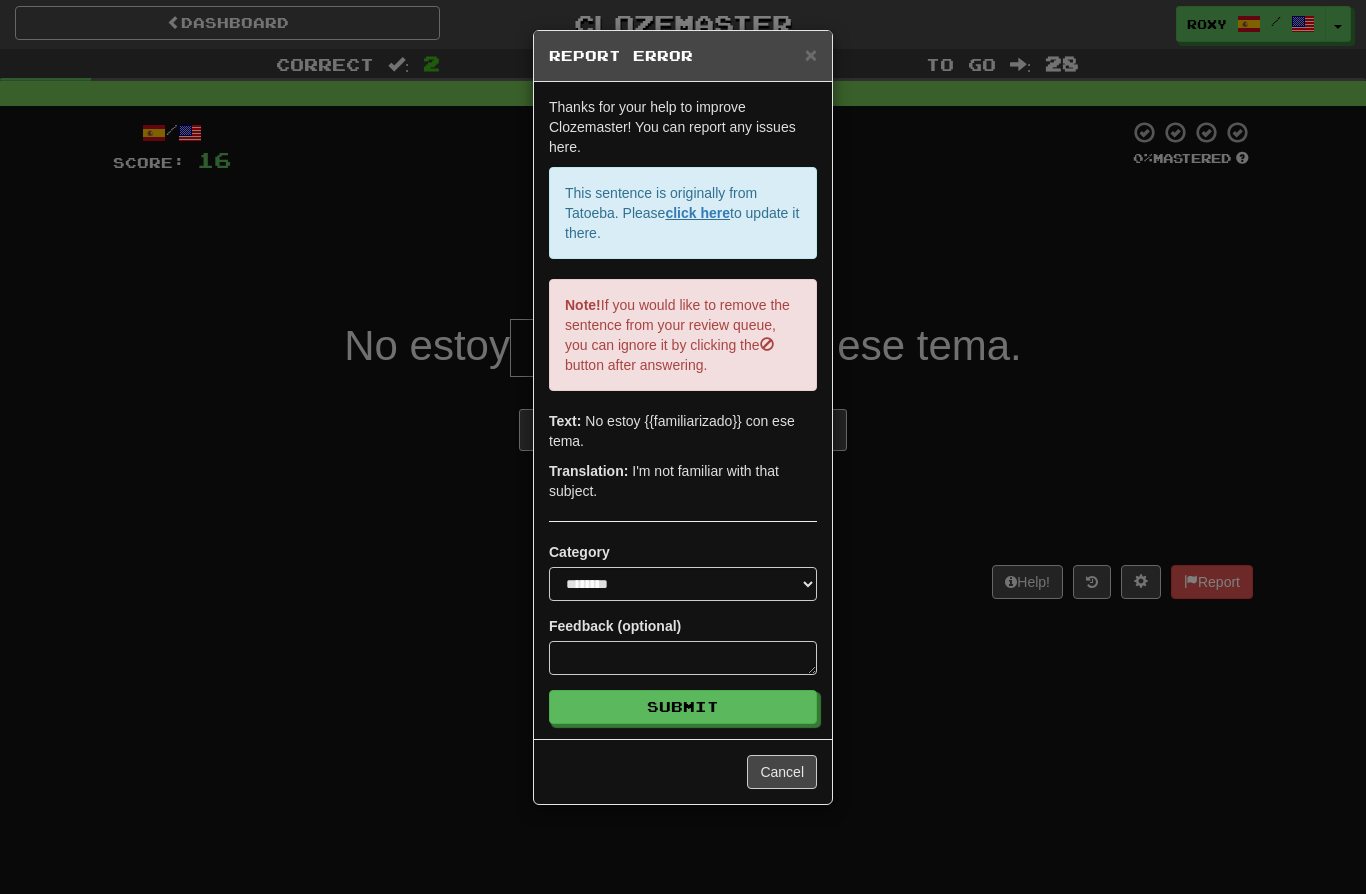 click on "**********" at bounding box center [683, 447] 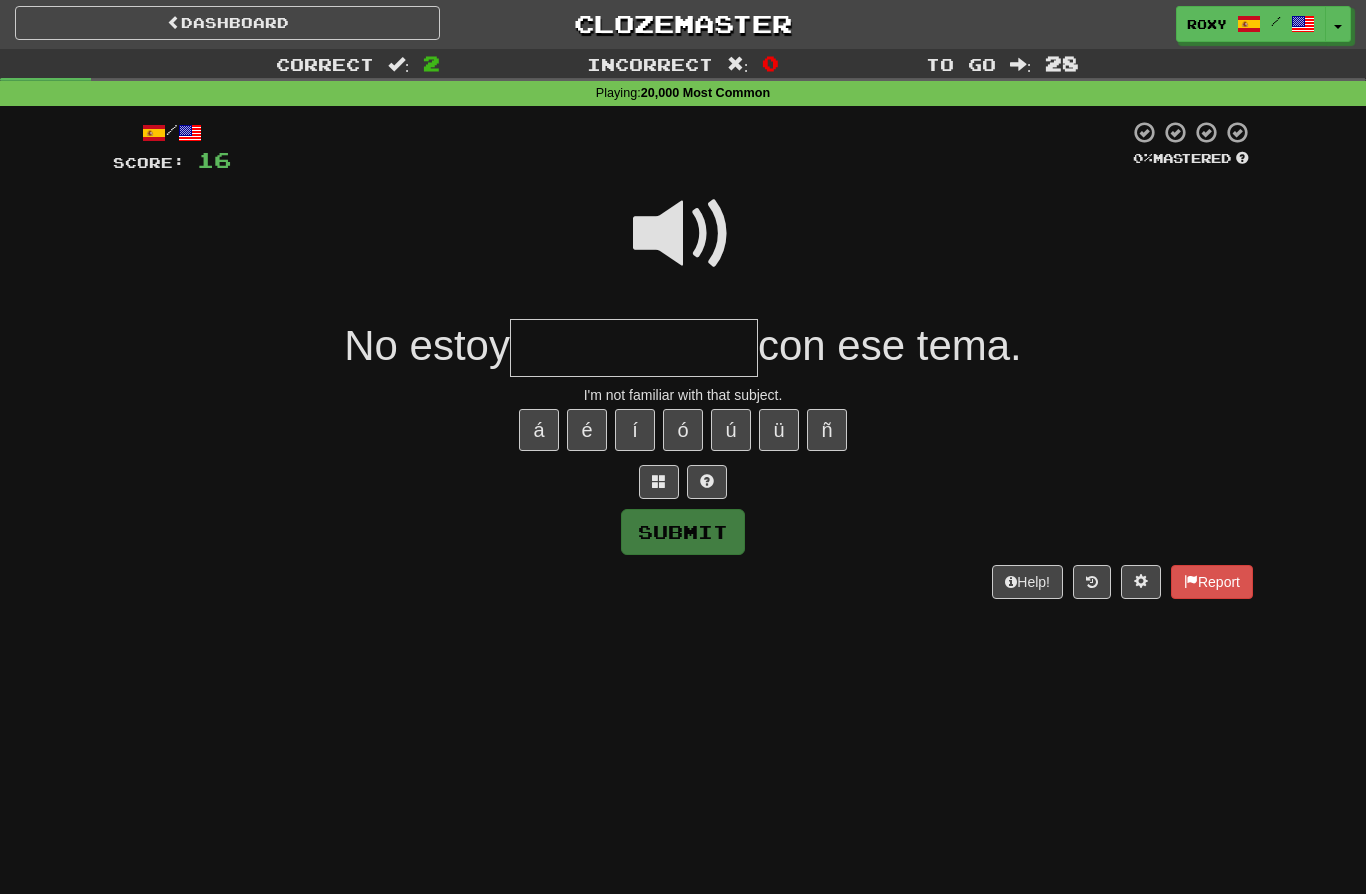 click at bounding box center (634, 348) 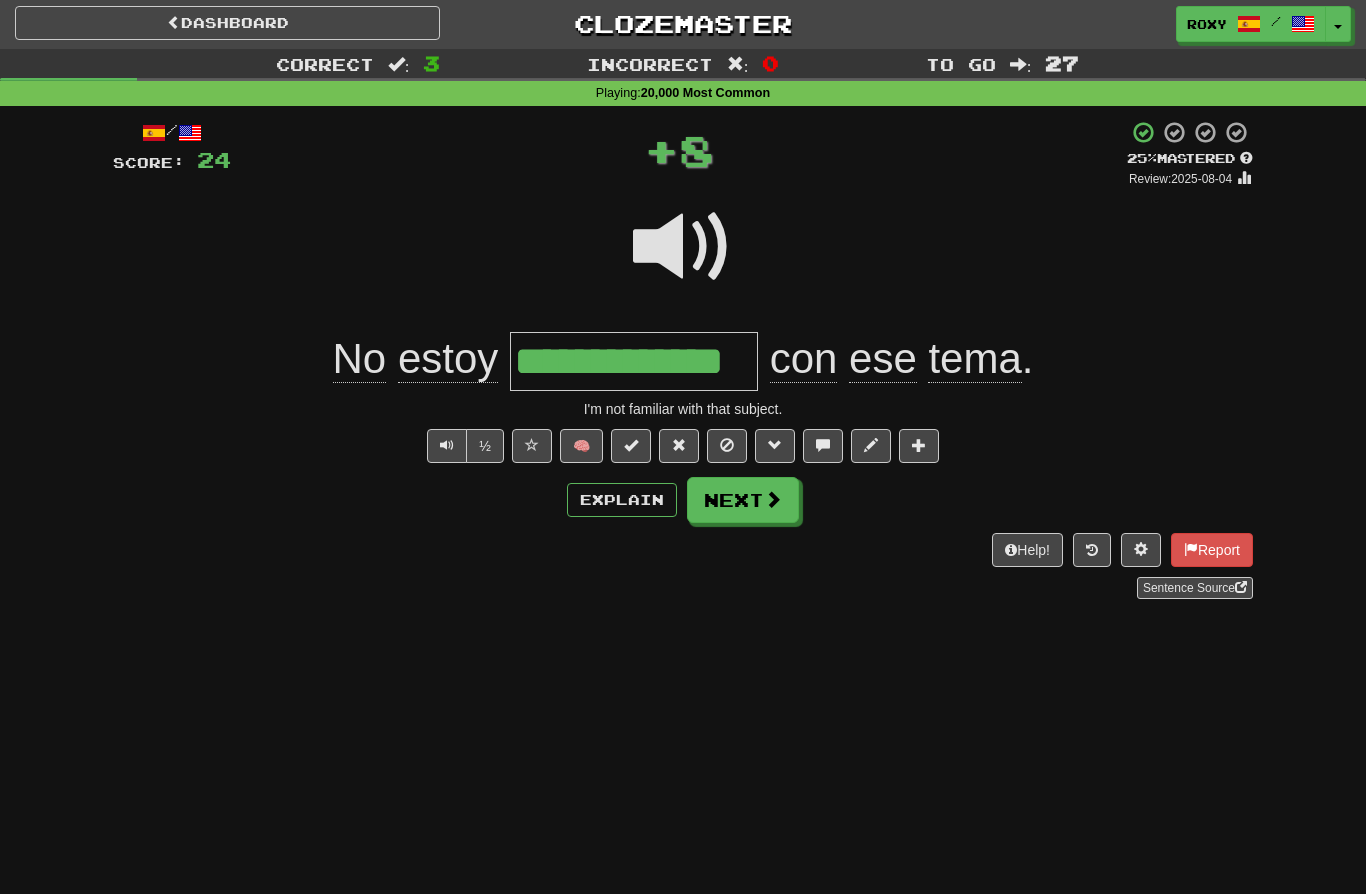 type on "**********" 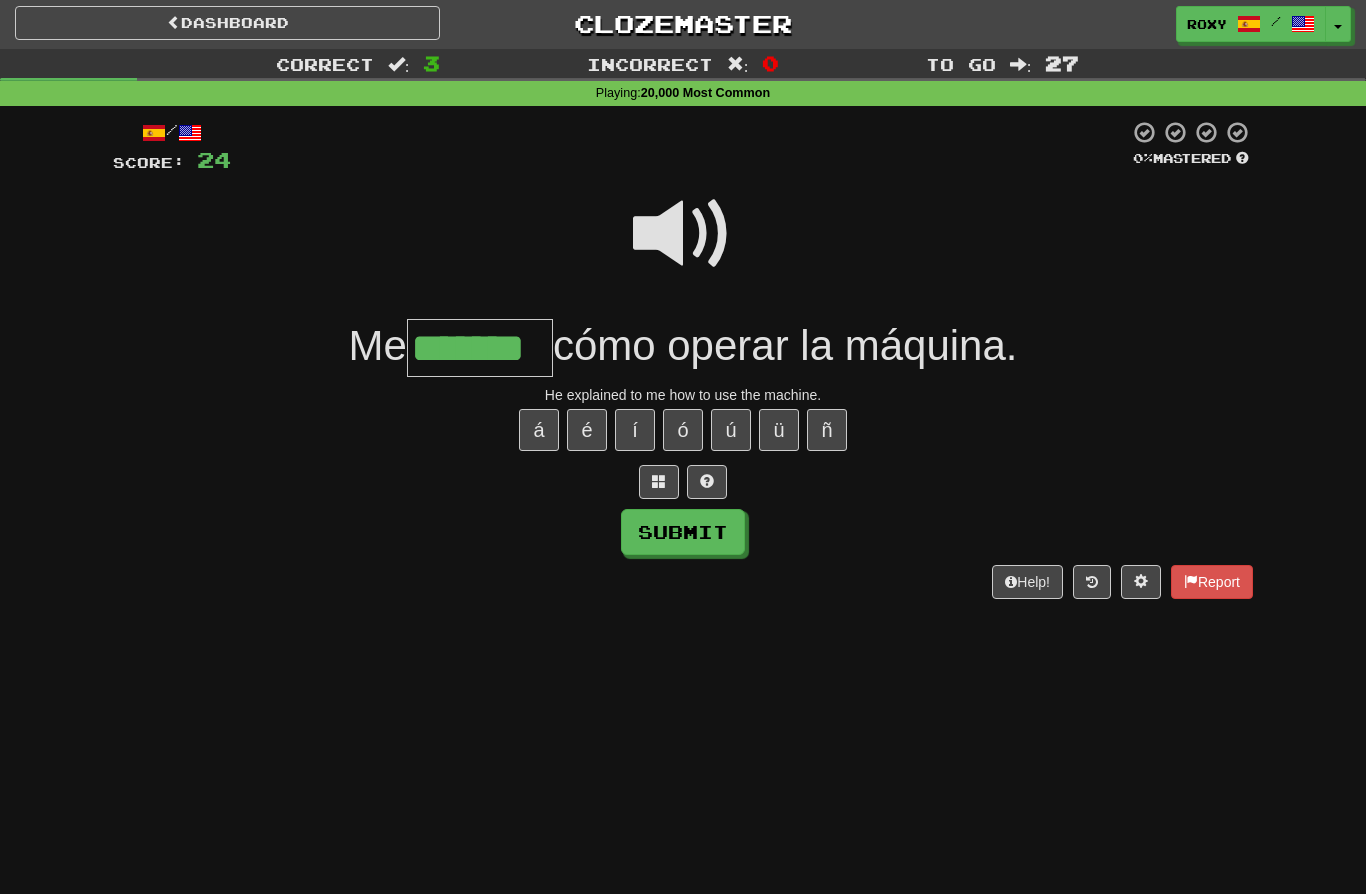 type on "*******" 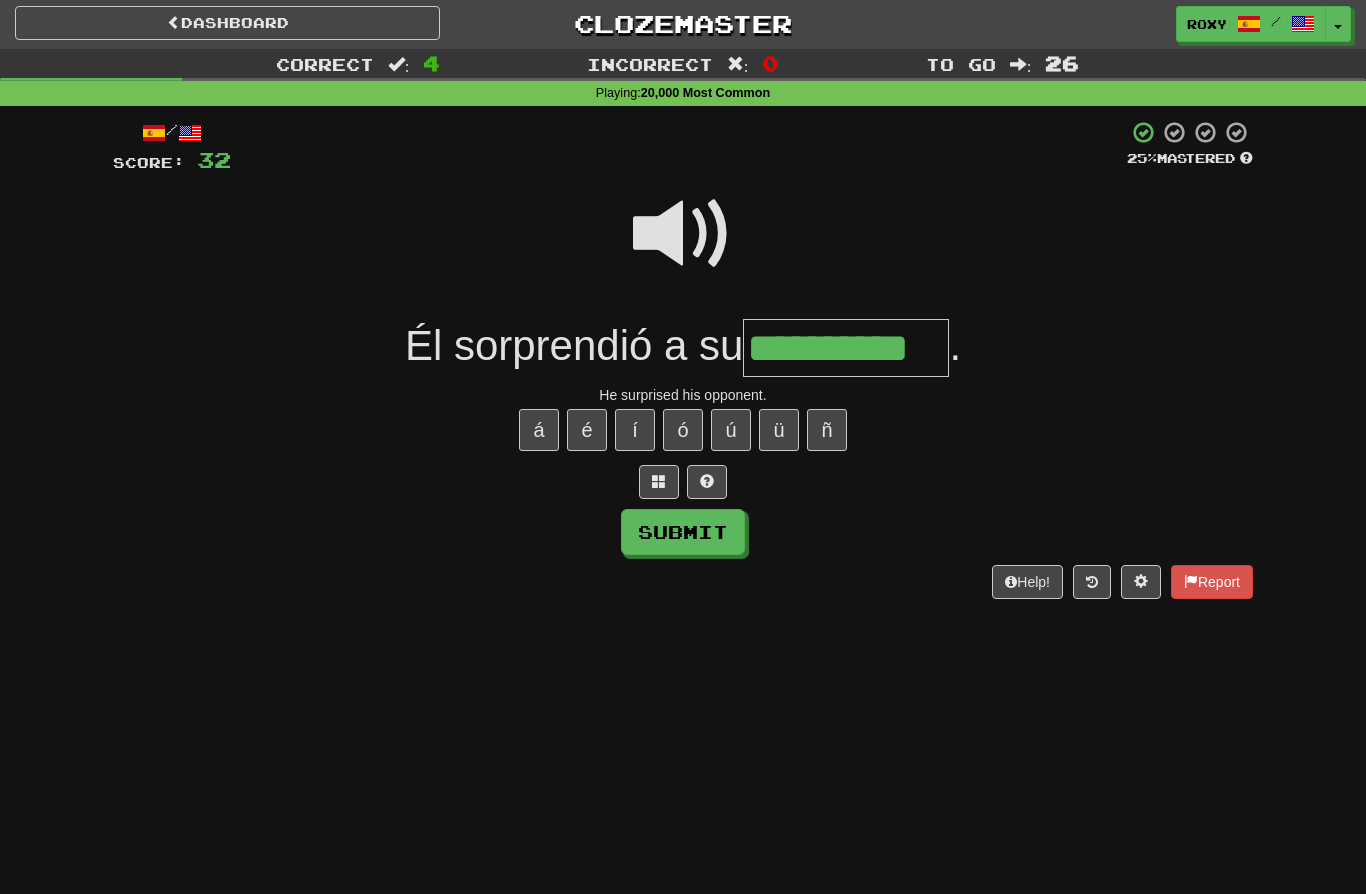 type on "**********" 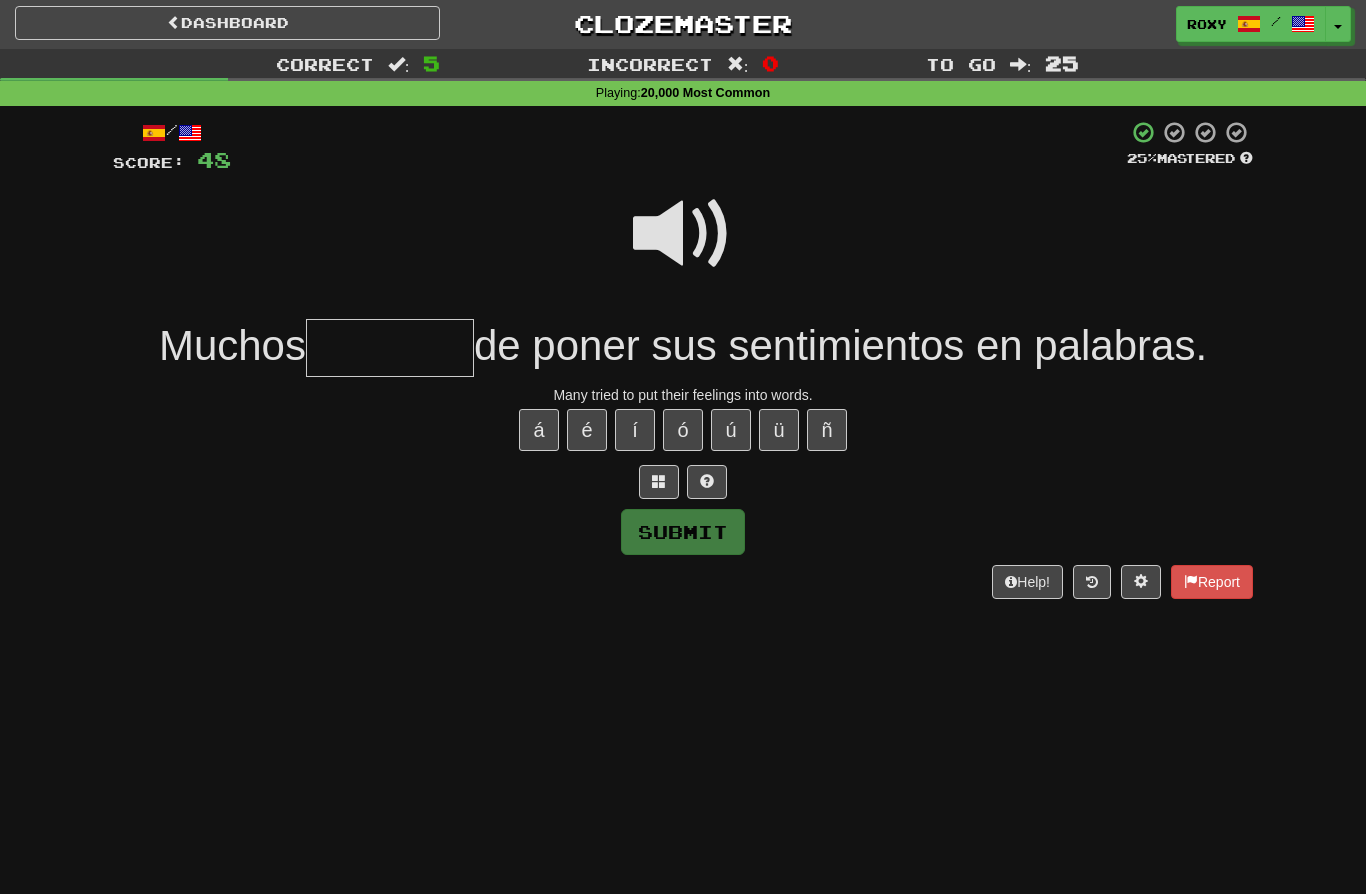 click at bounding box center (683, 234) 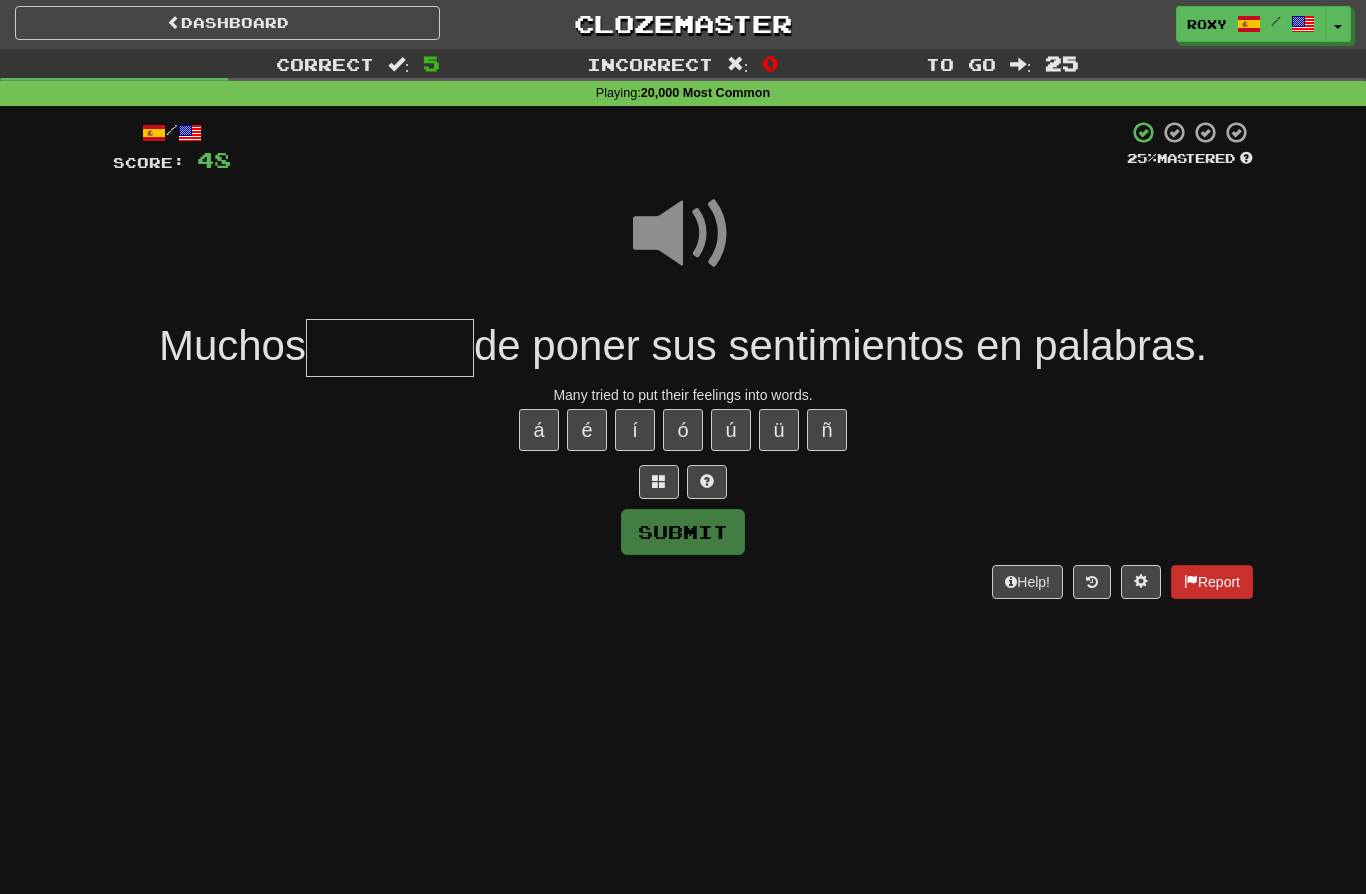 click on "Report" at bounding box center (1212, 582) 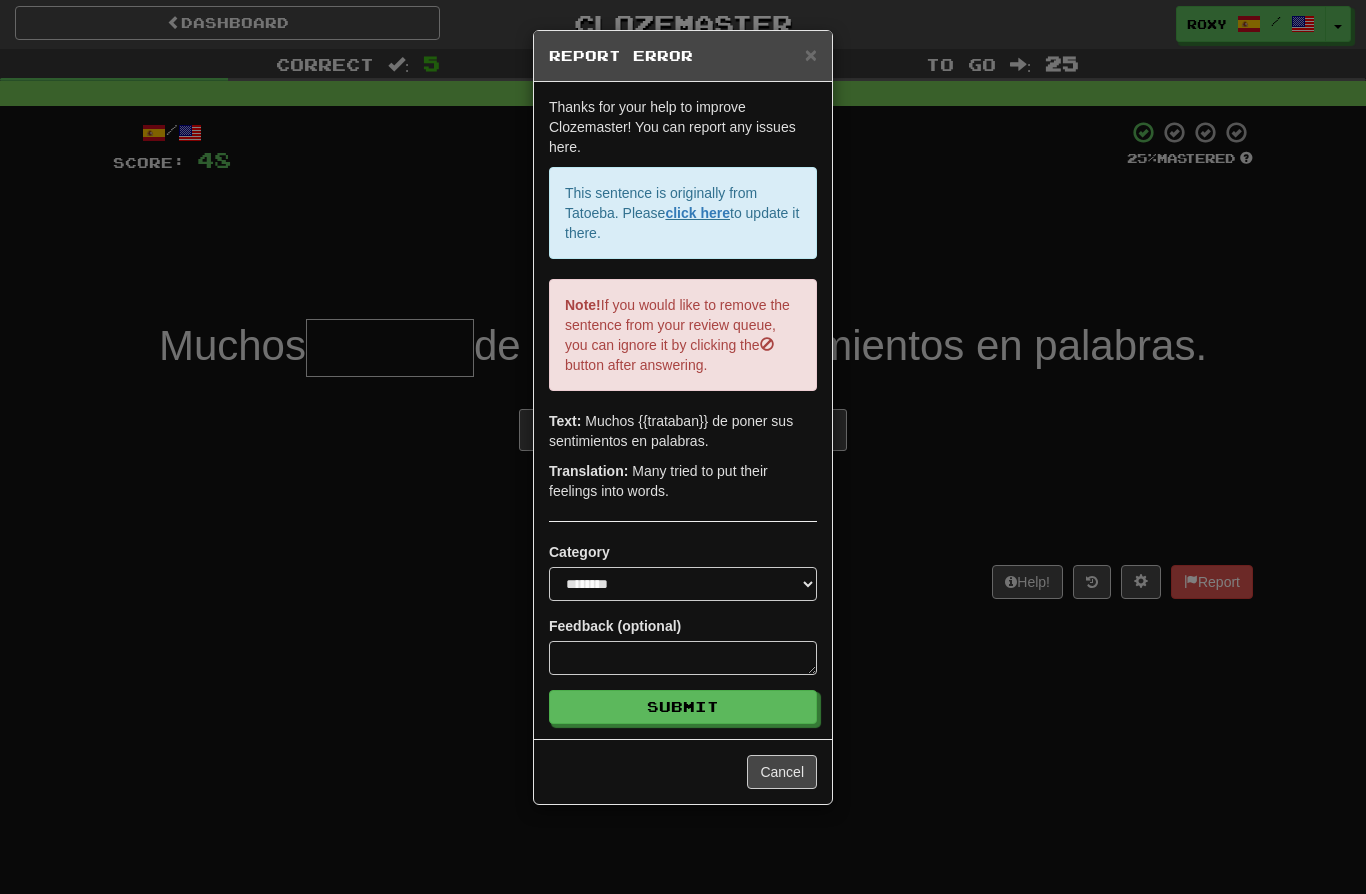 click on "**********" at bounding box center (683, 447) 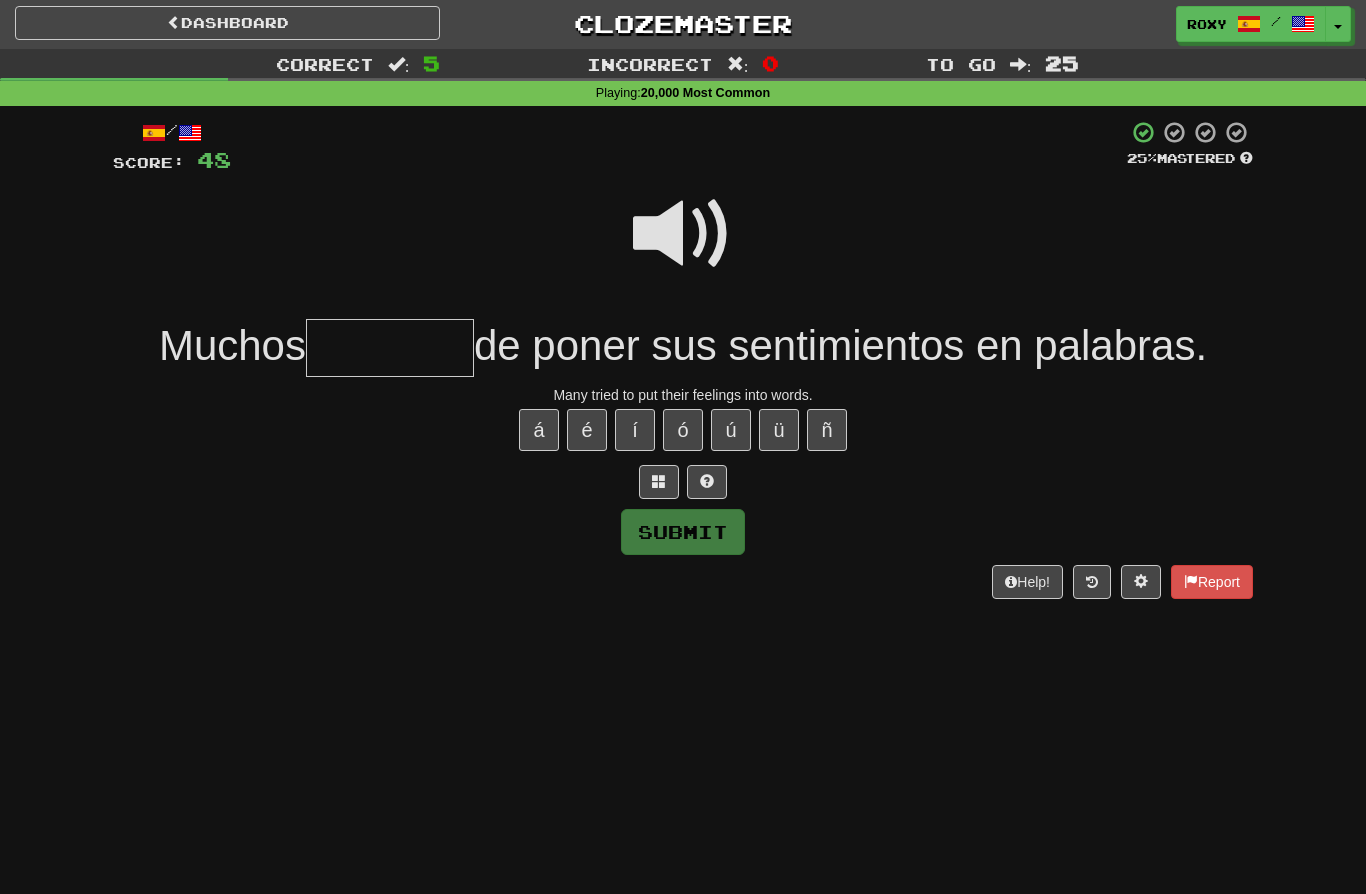 click at bounding box center [390, 348] 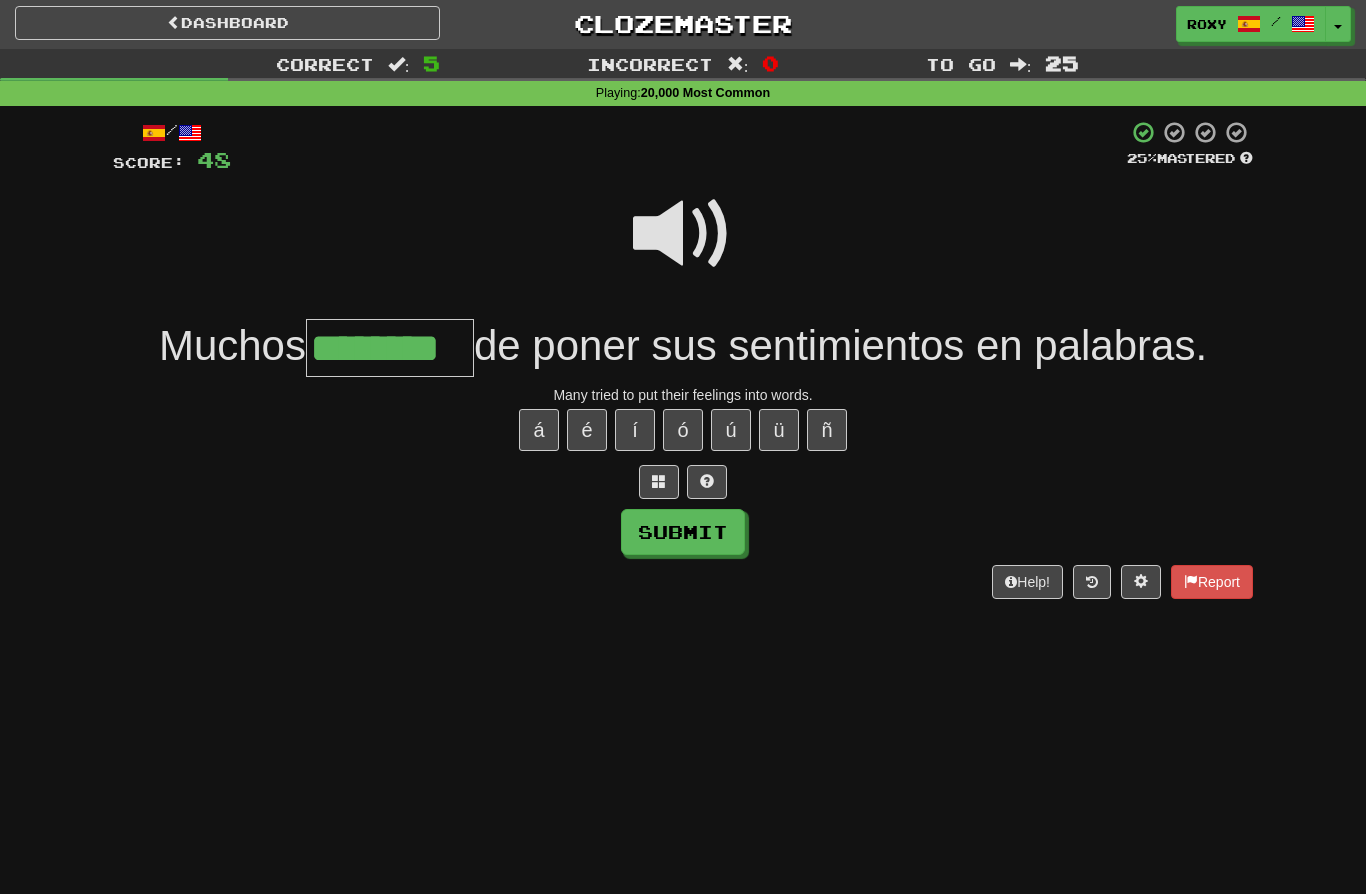 type on "********" 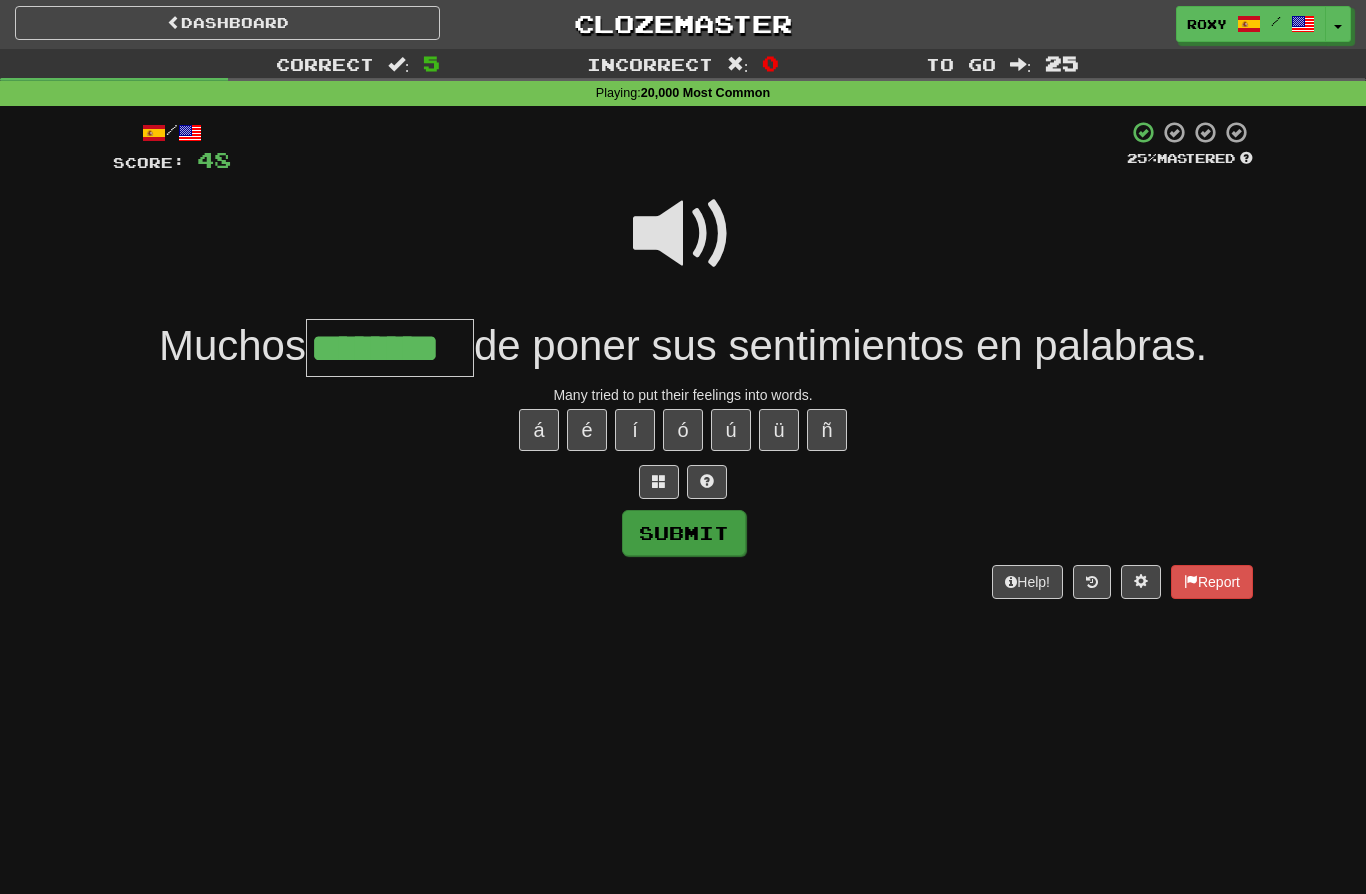 click on "Submit" at bounding box center (684, 533) 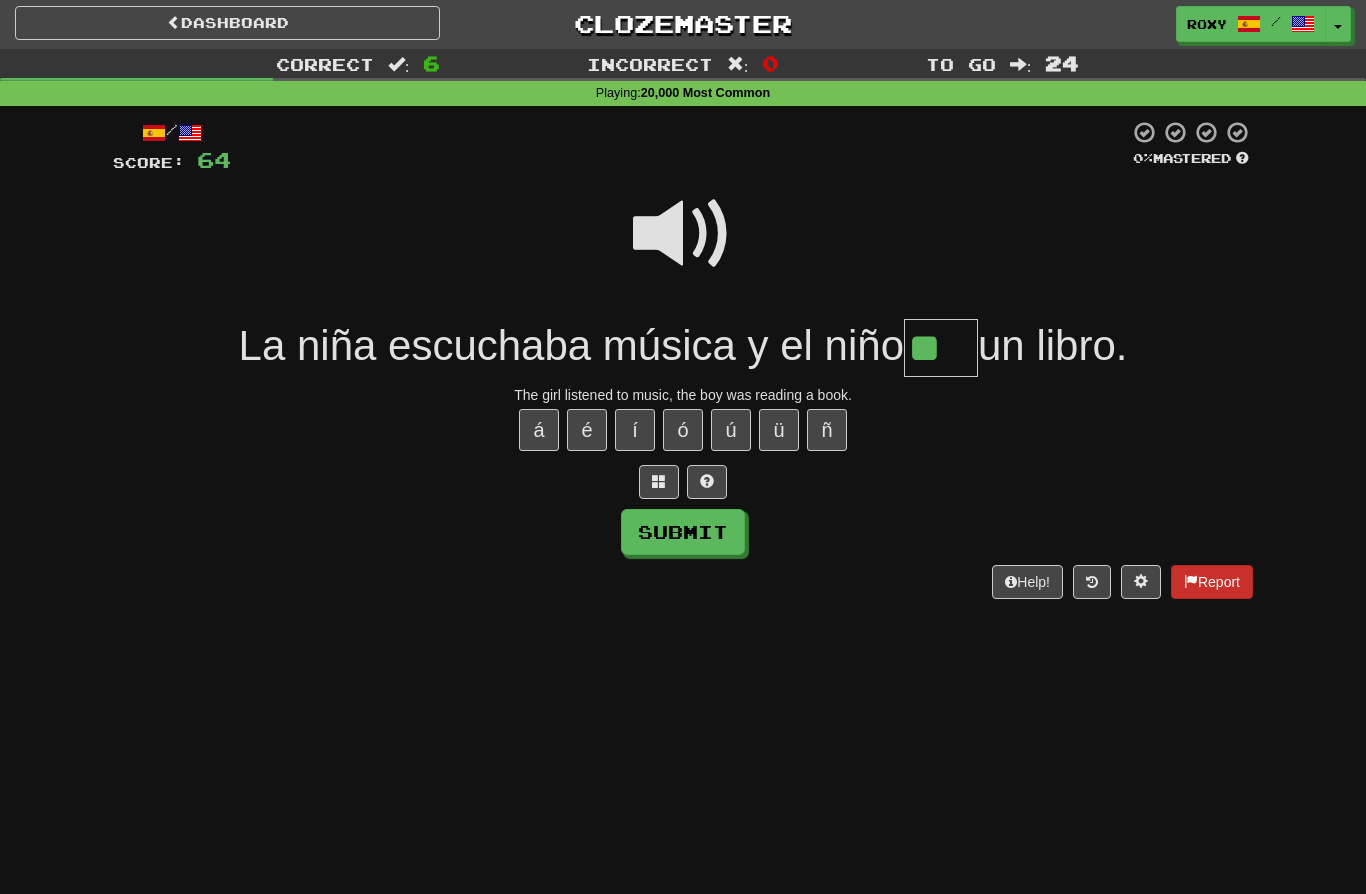 click on "Report" at bounding box center (1212, 582) 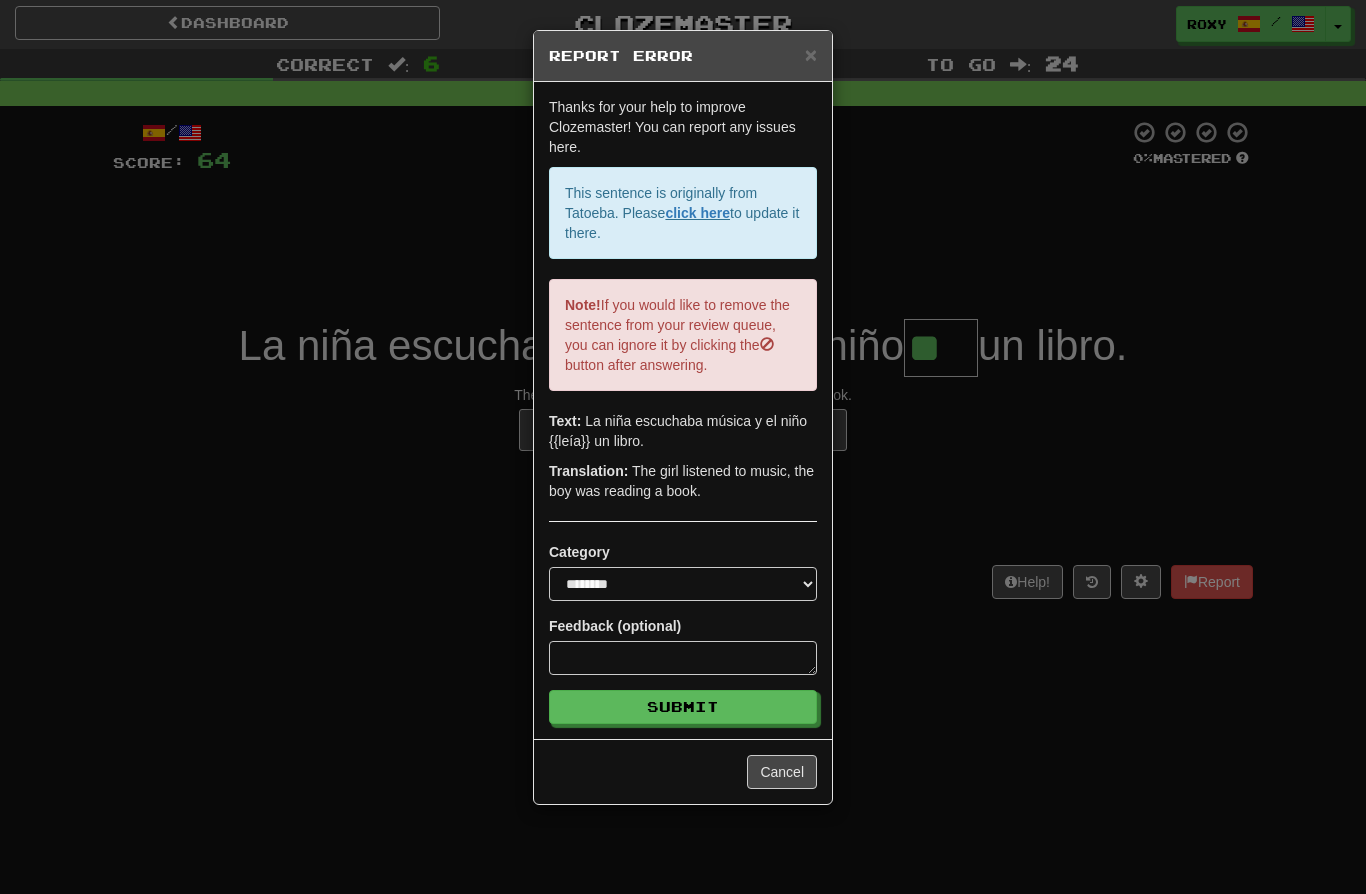 click on "**********" at bounding box center [683, 447] 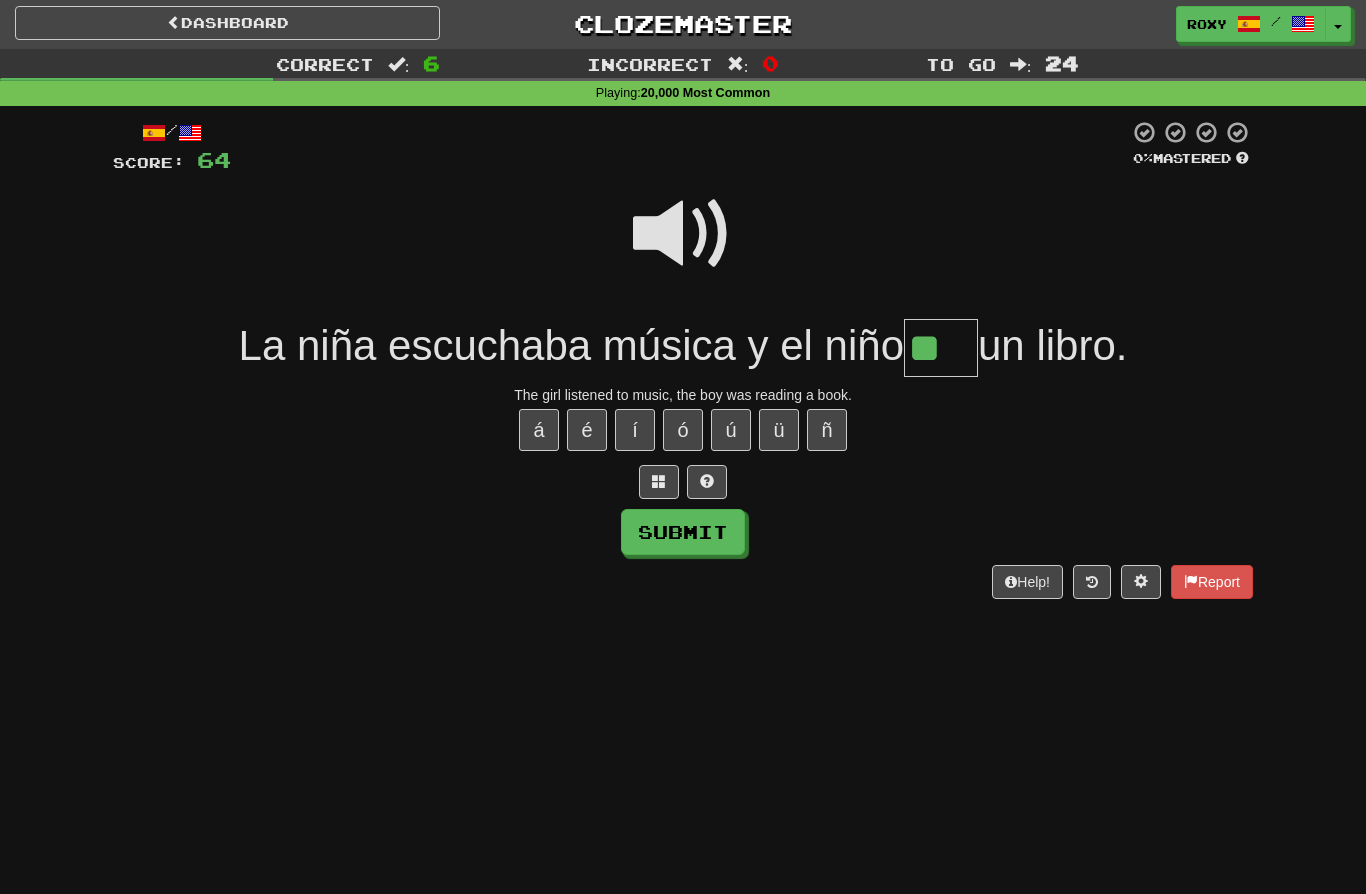 click on "**" at bounding box center [941, 348] 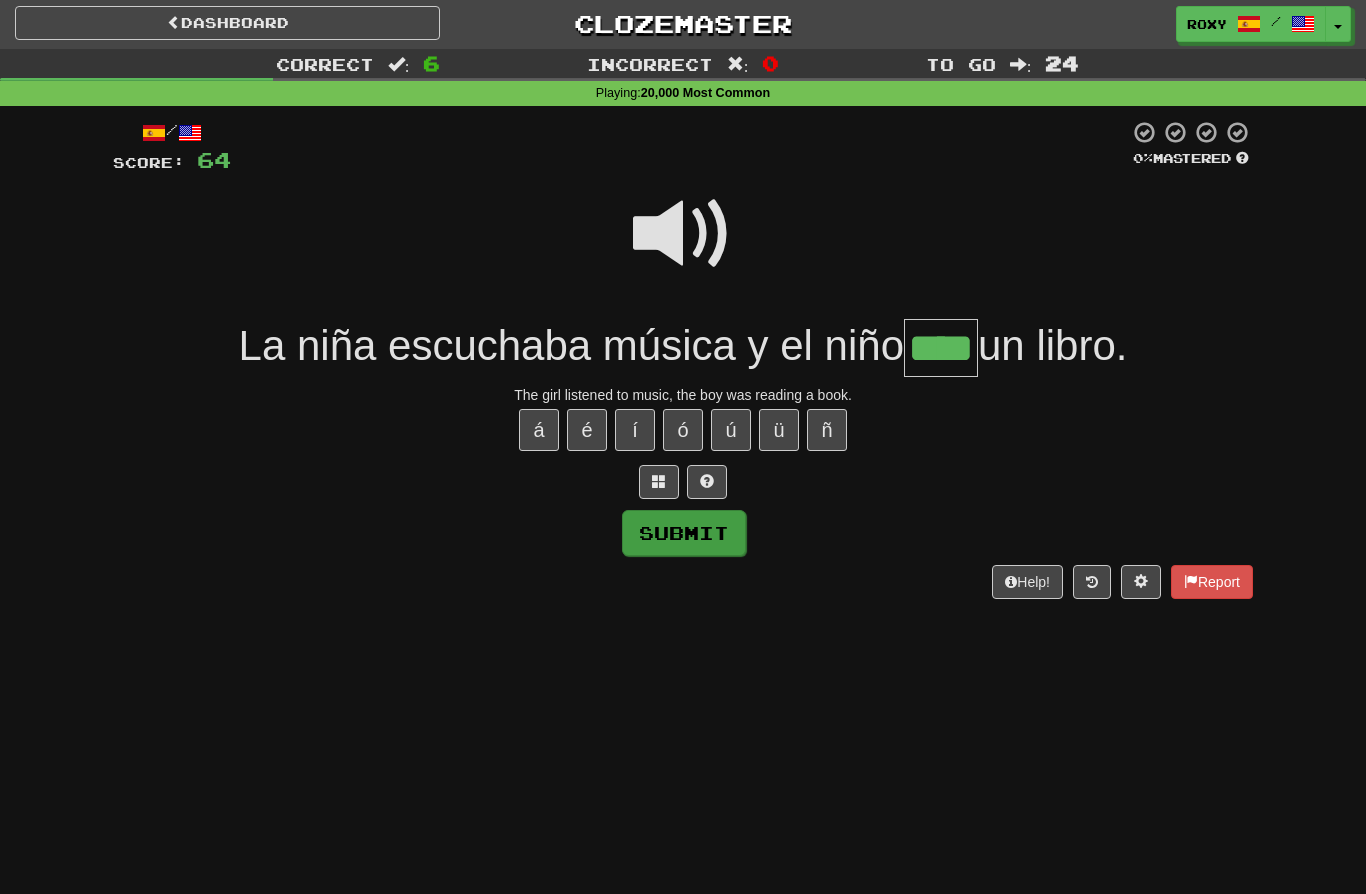 type on "****" 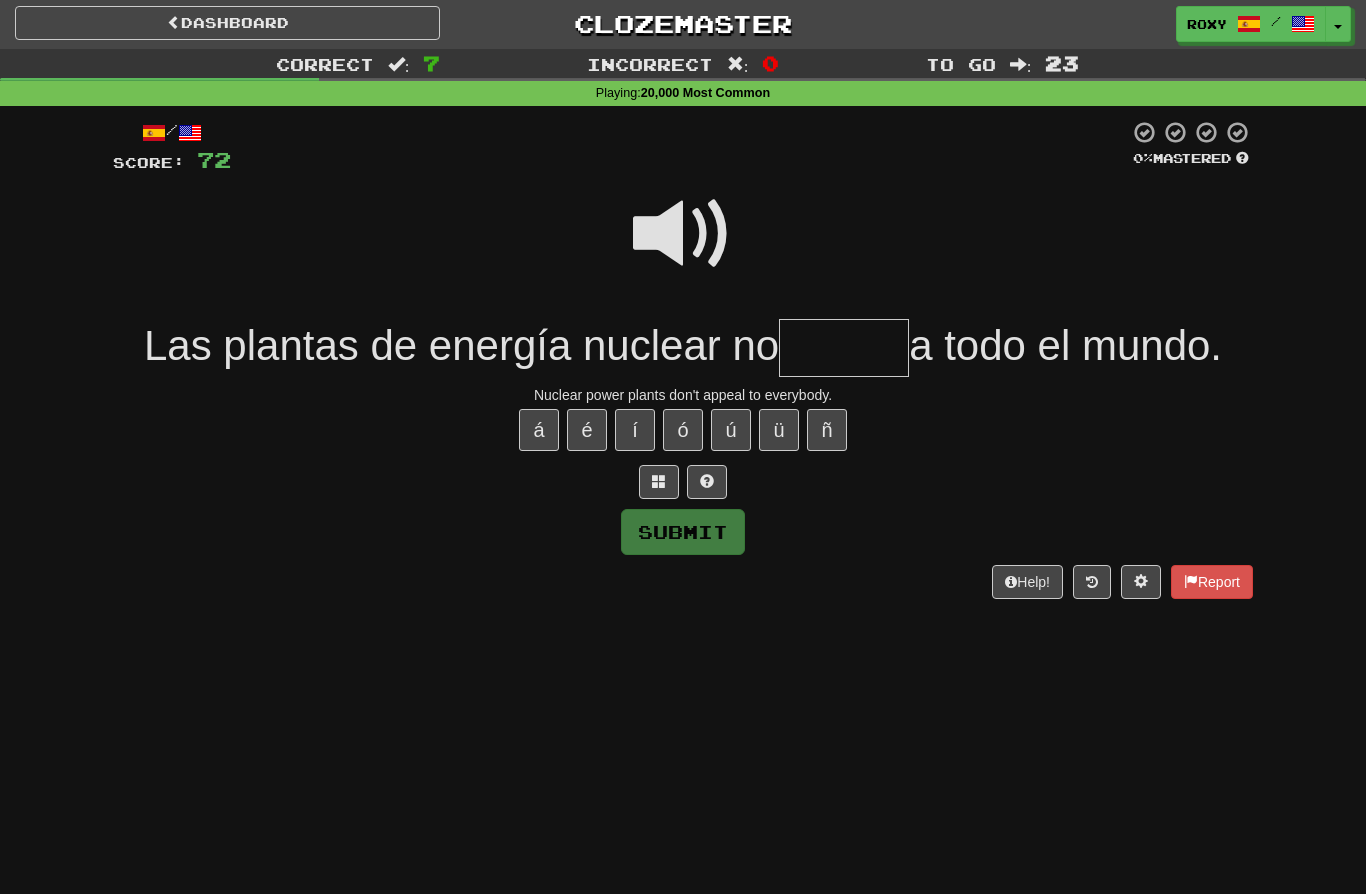 click at bounding box center (683, 234) 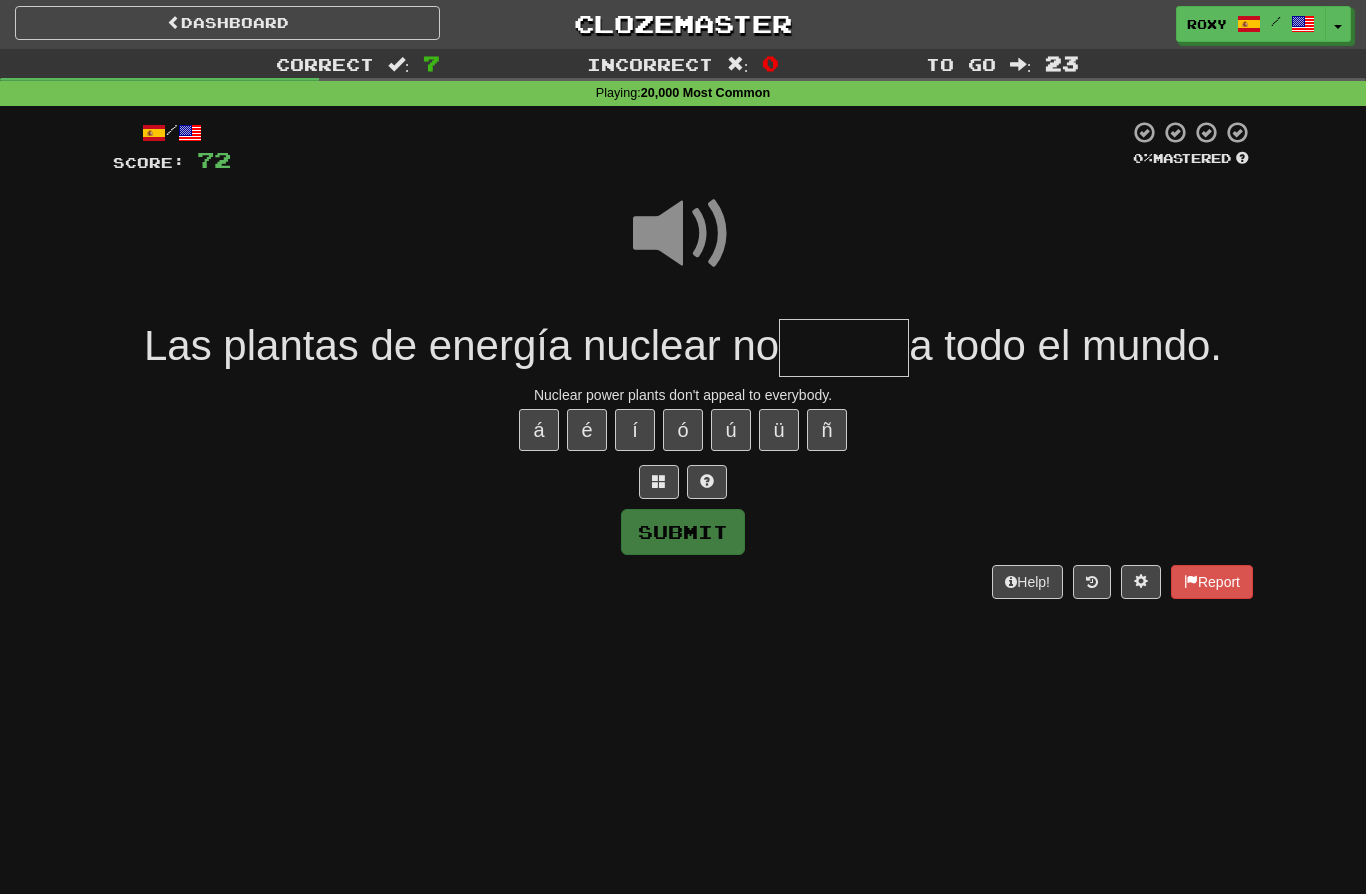 click at bounding box center [844, 348] 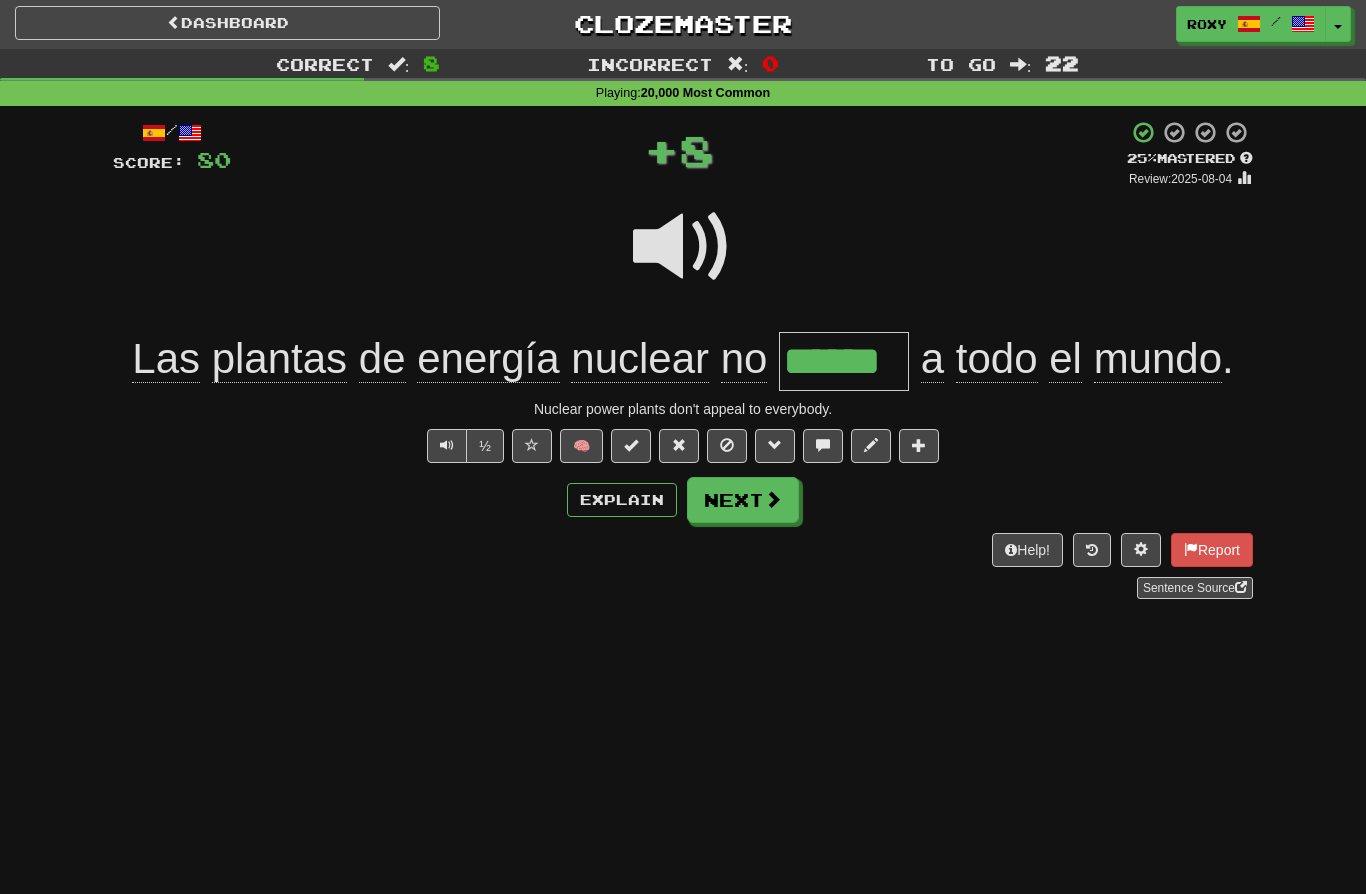 type on "******" 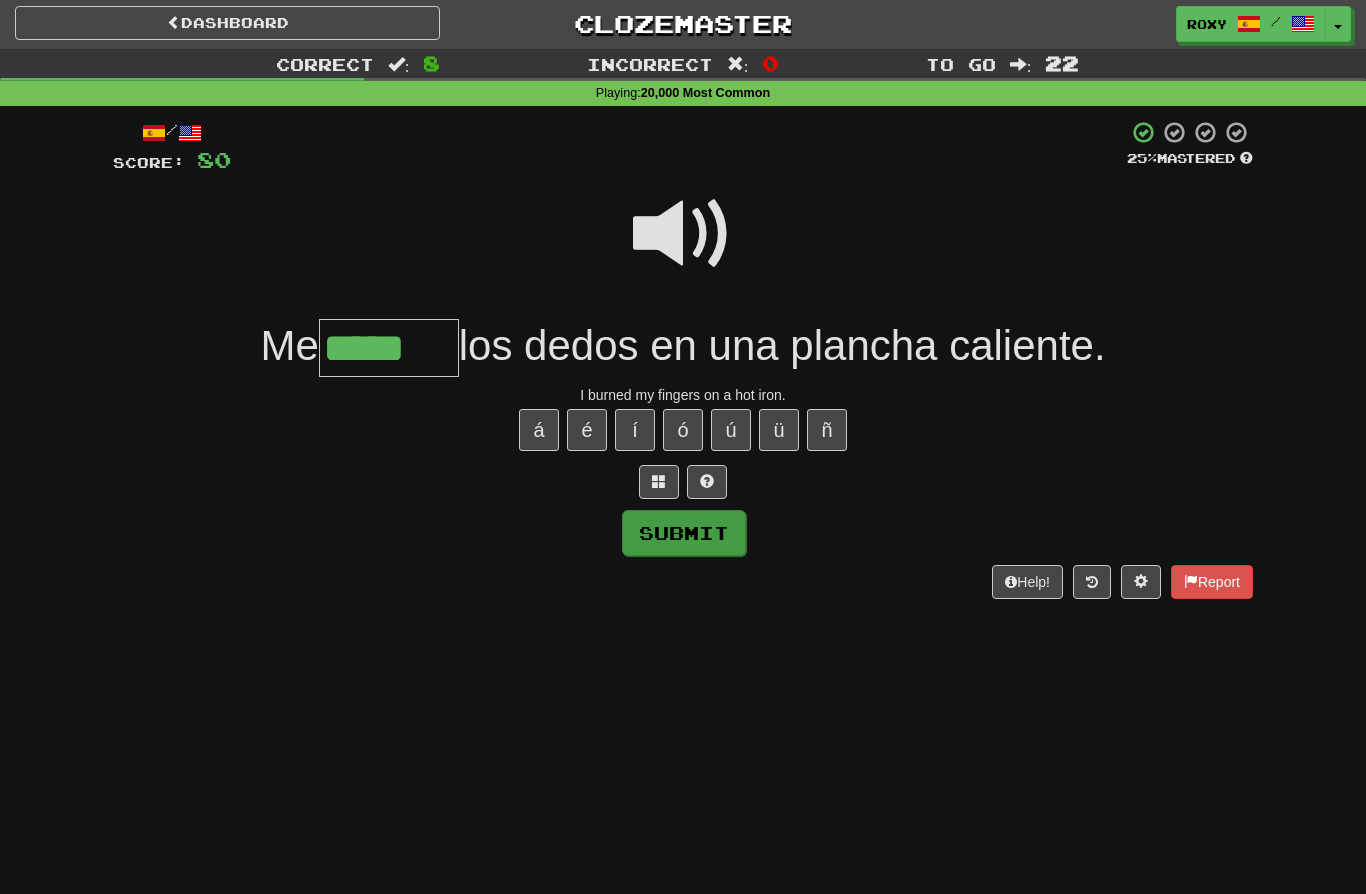 type on "*****" 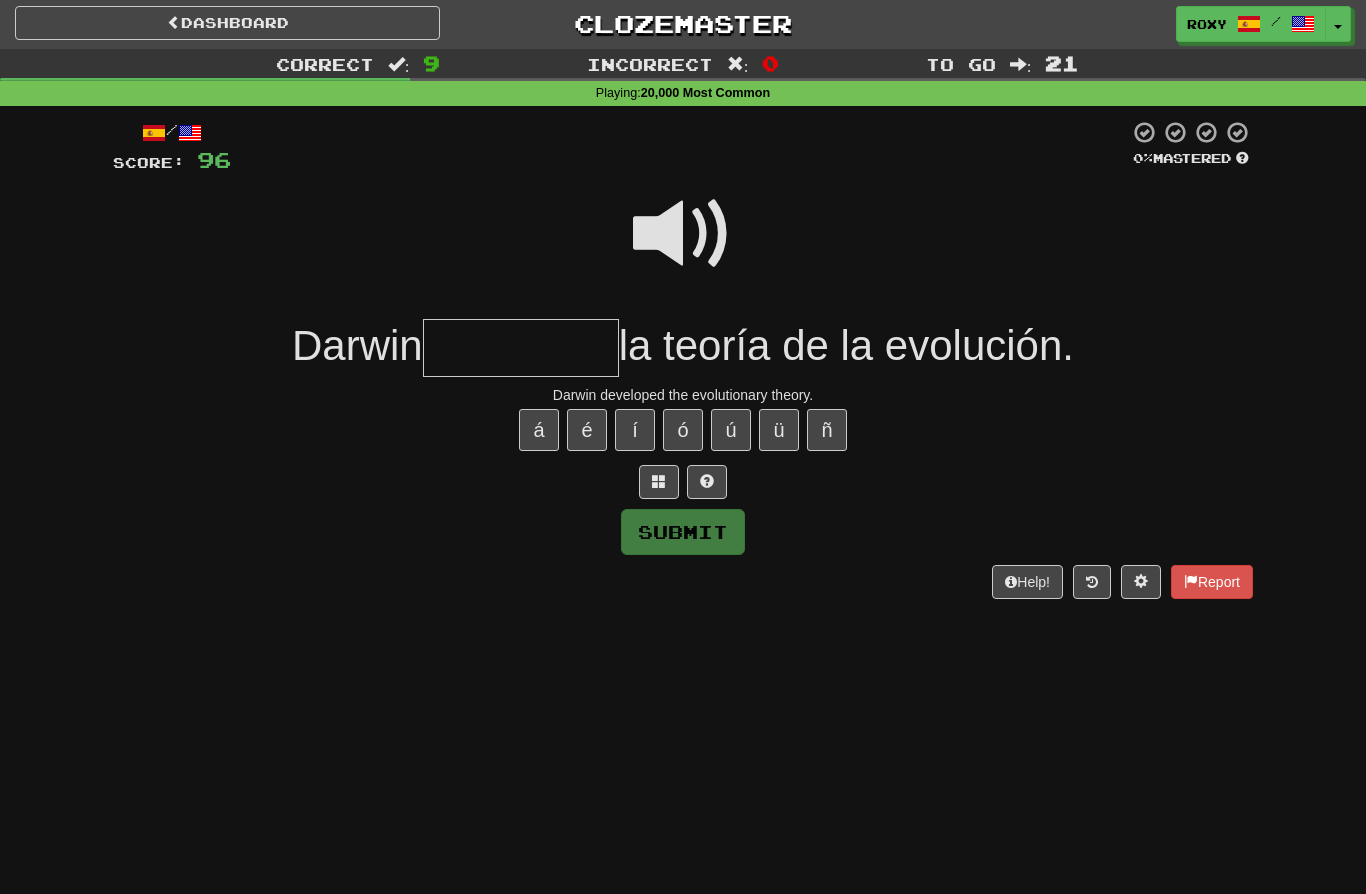 click at bounding box center (683, 234) 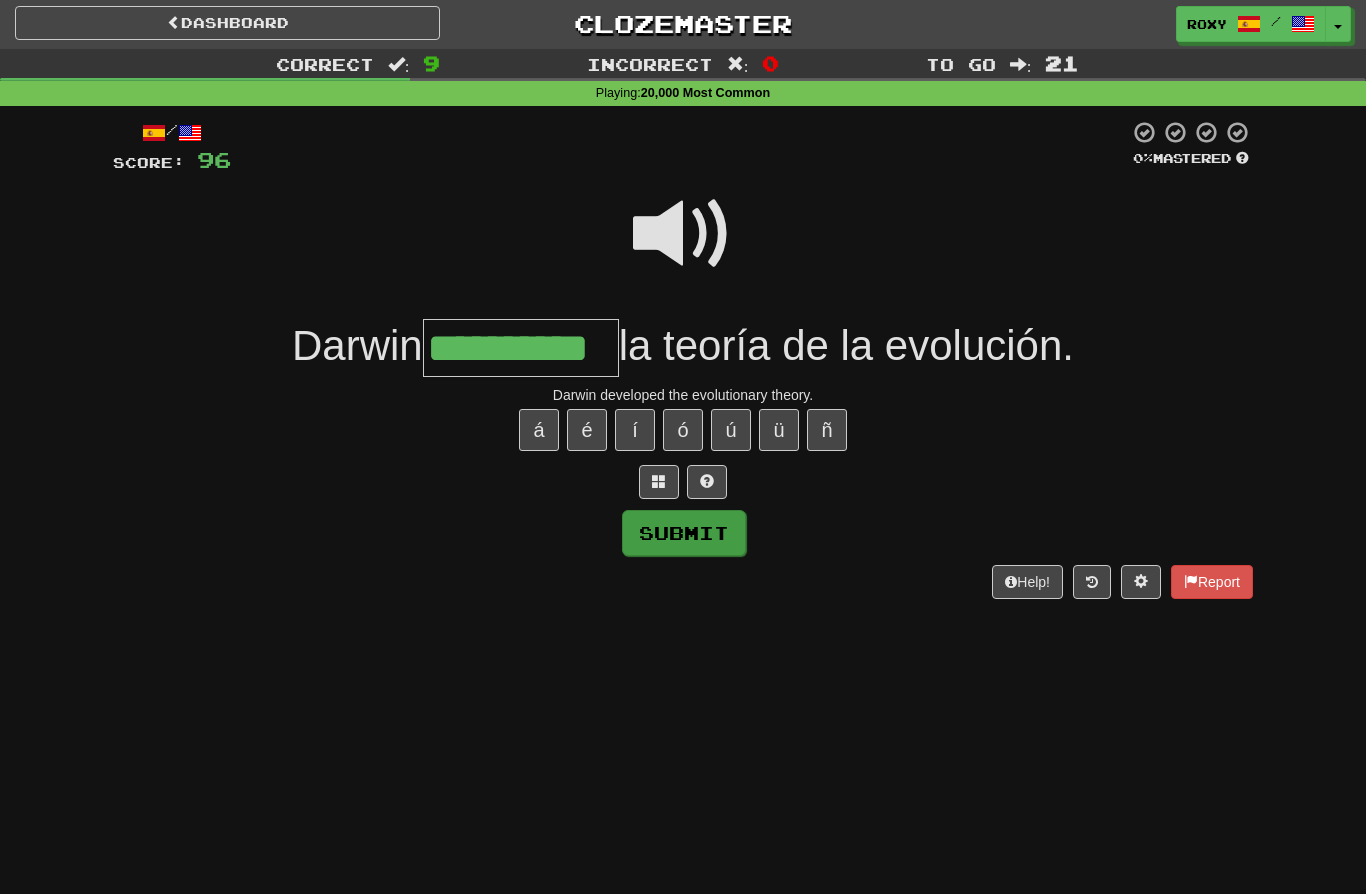 type on "**********" 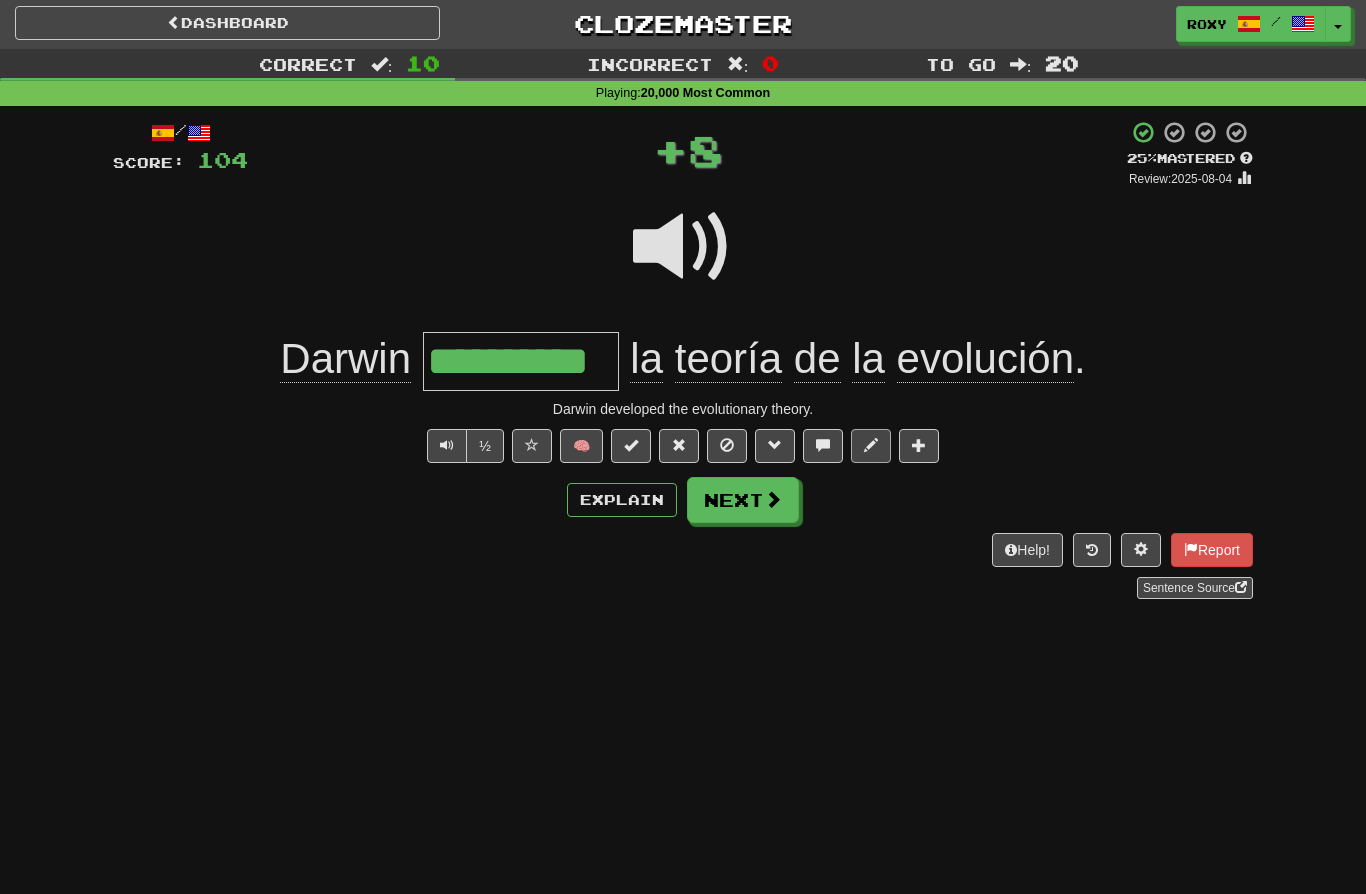click at bounding box center (871, 446) 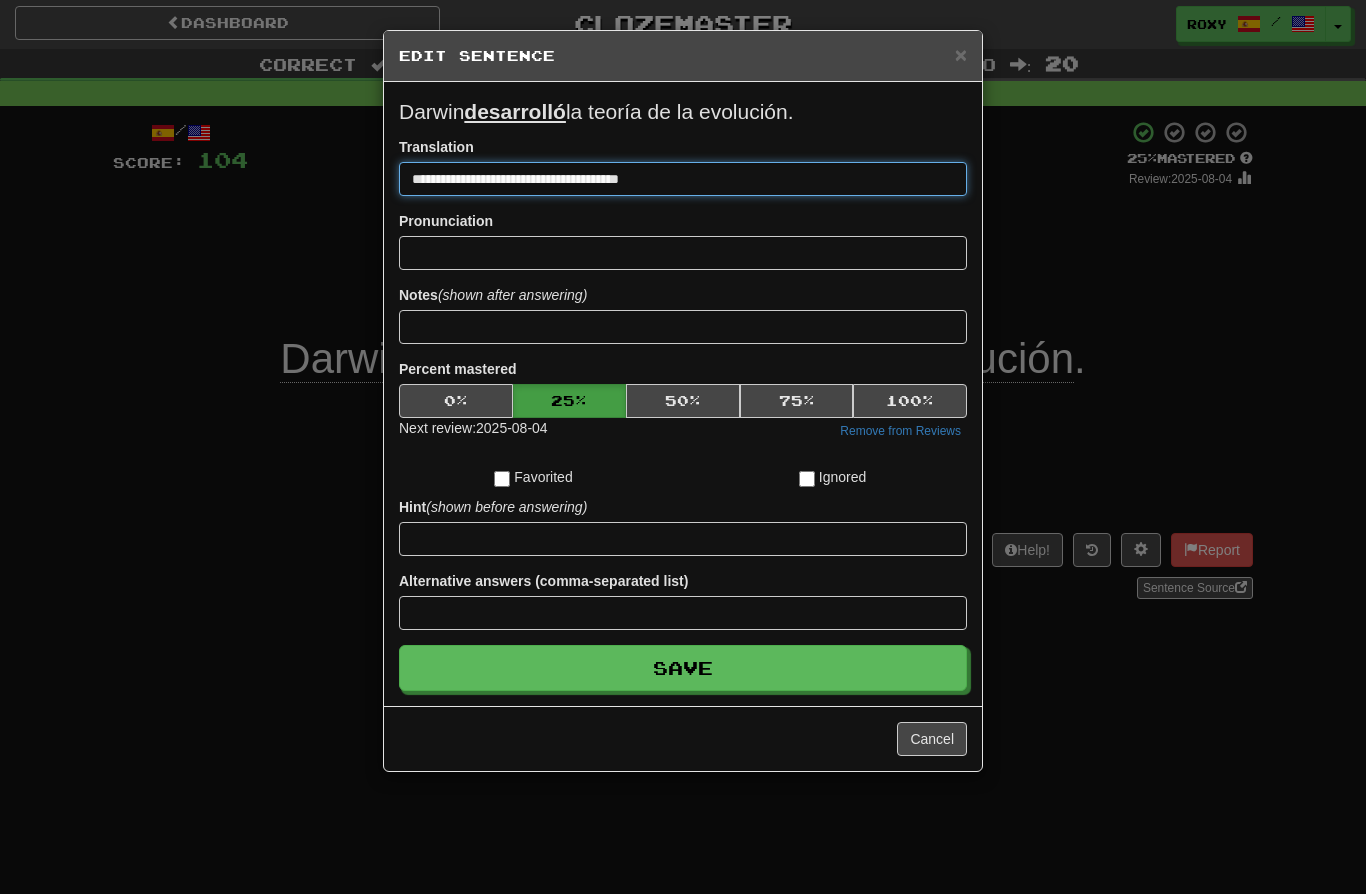 click on "**********" at bounding box center (683, 179) 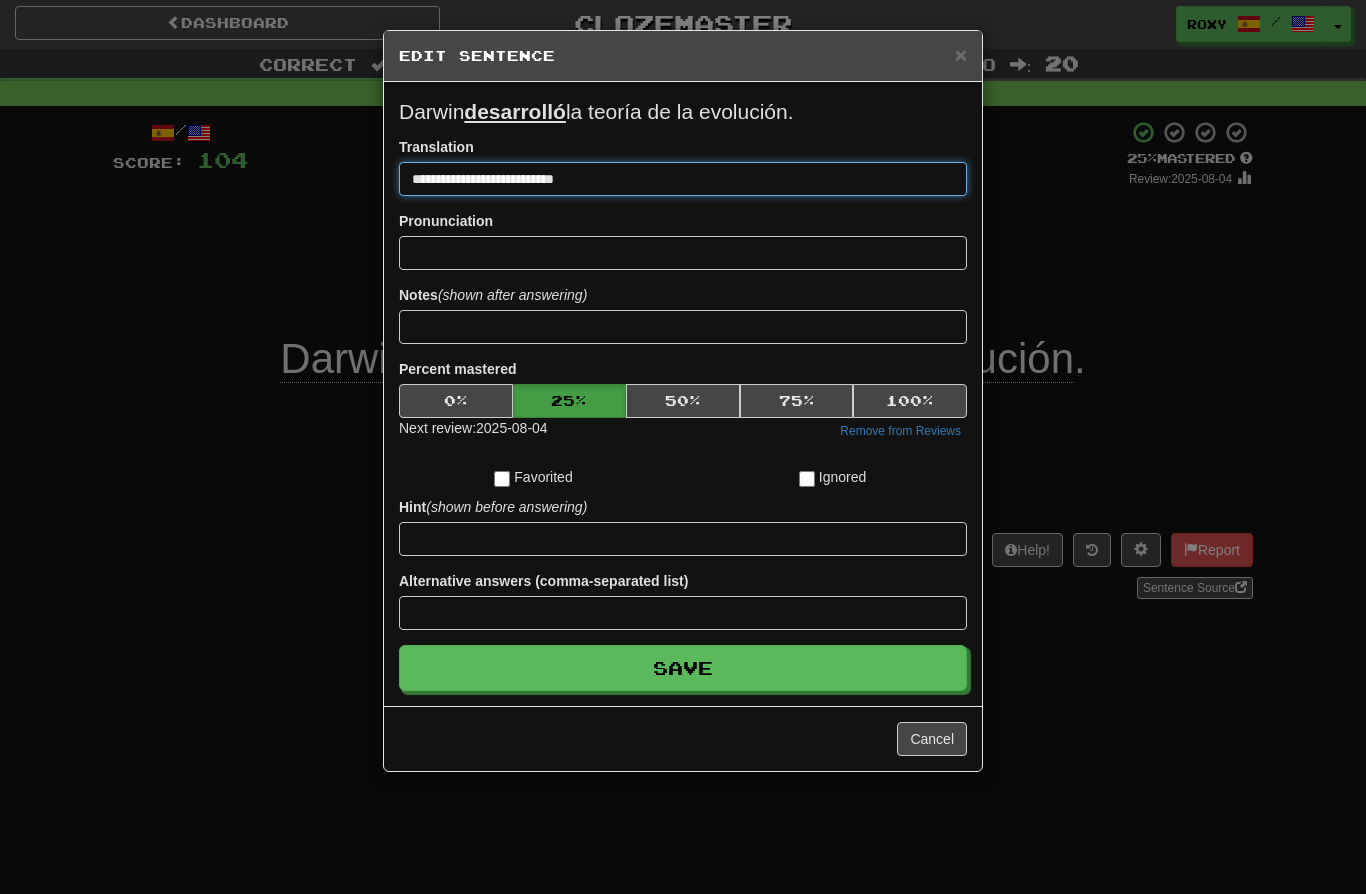 click on "**********" at bounding box center [683, 179] 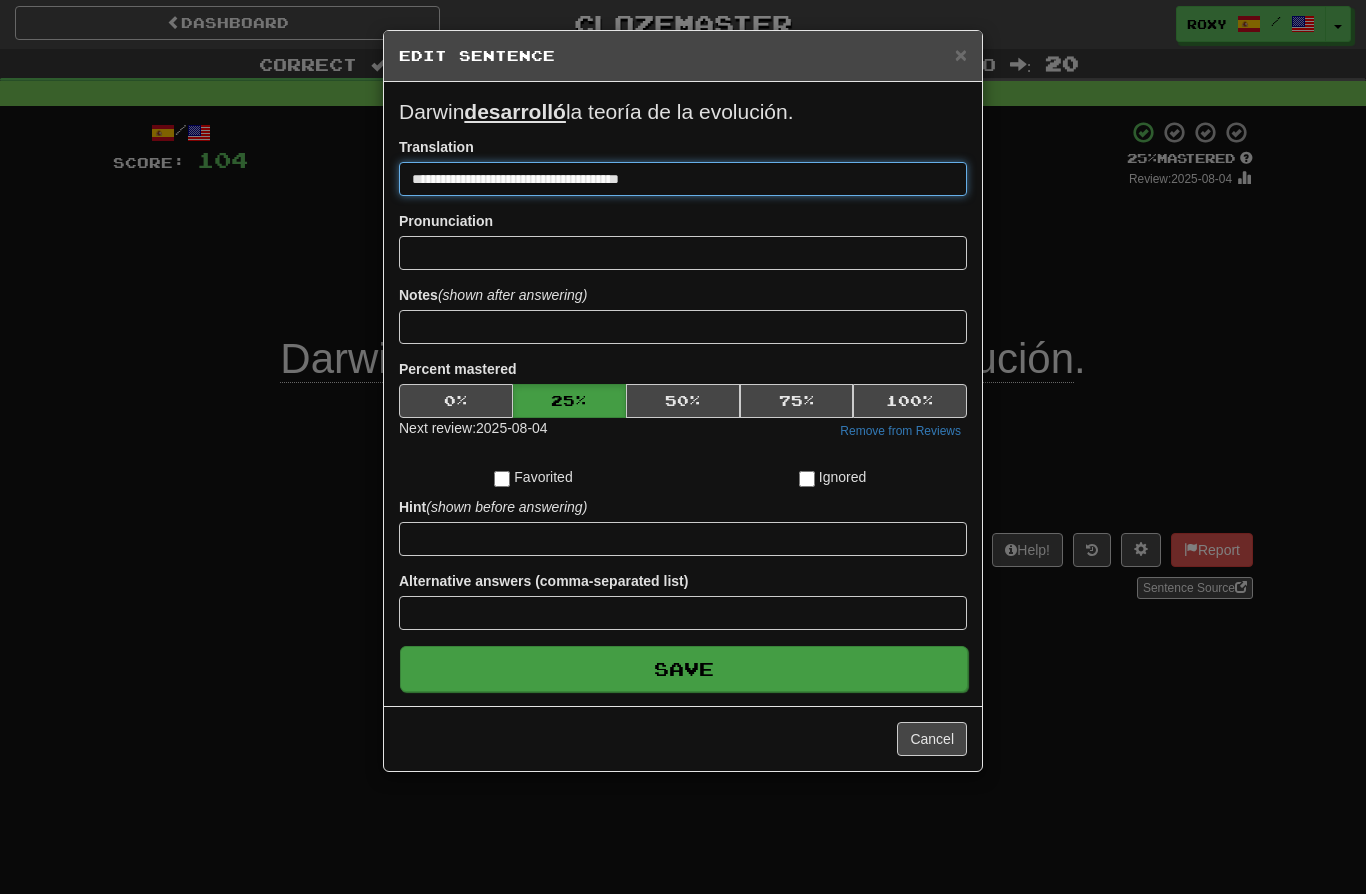 type on "**********" 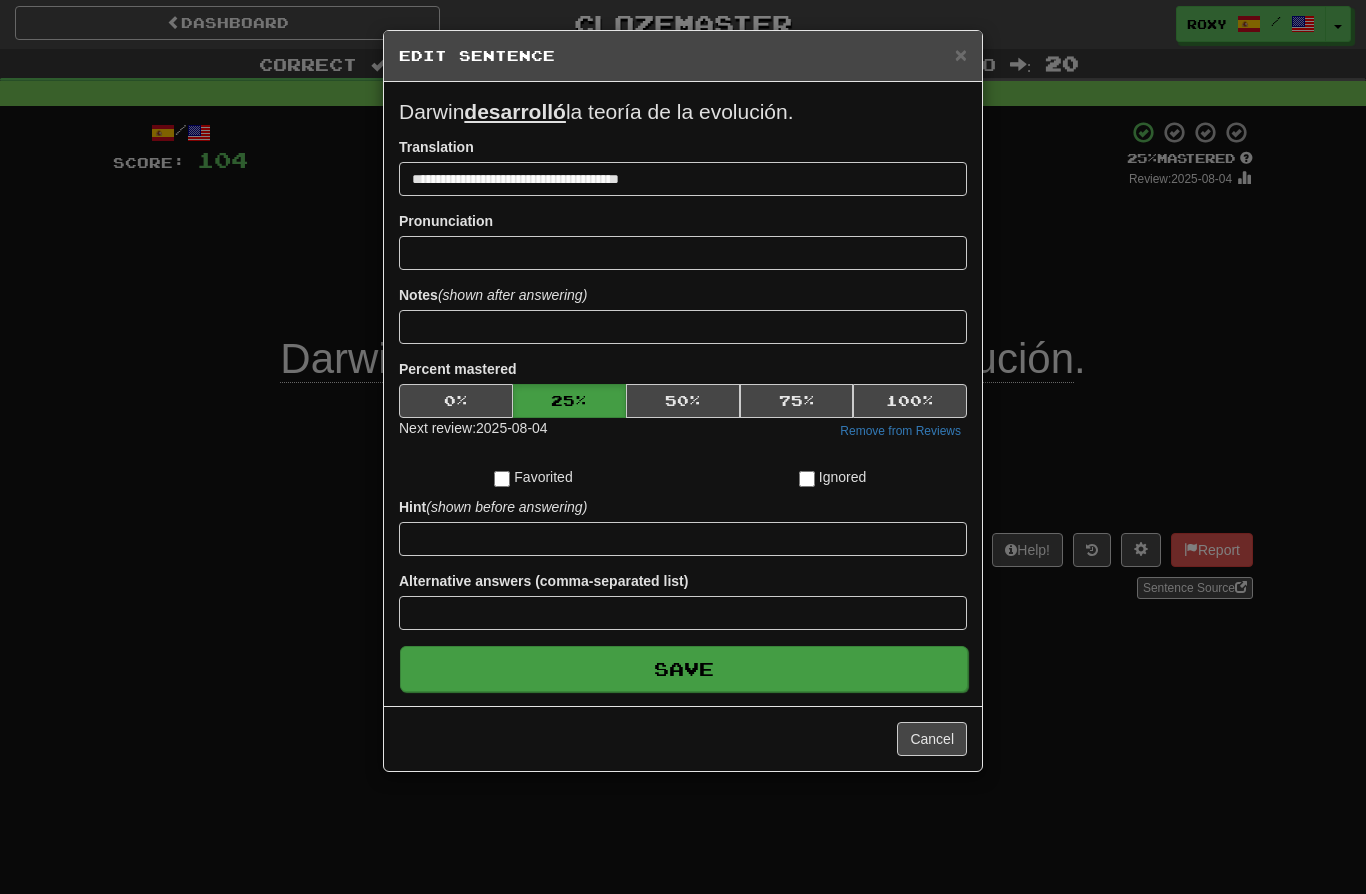 click on "Save" at bounding box center [684, 669] 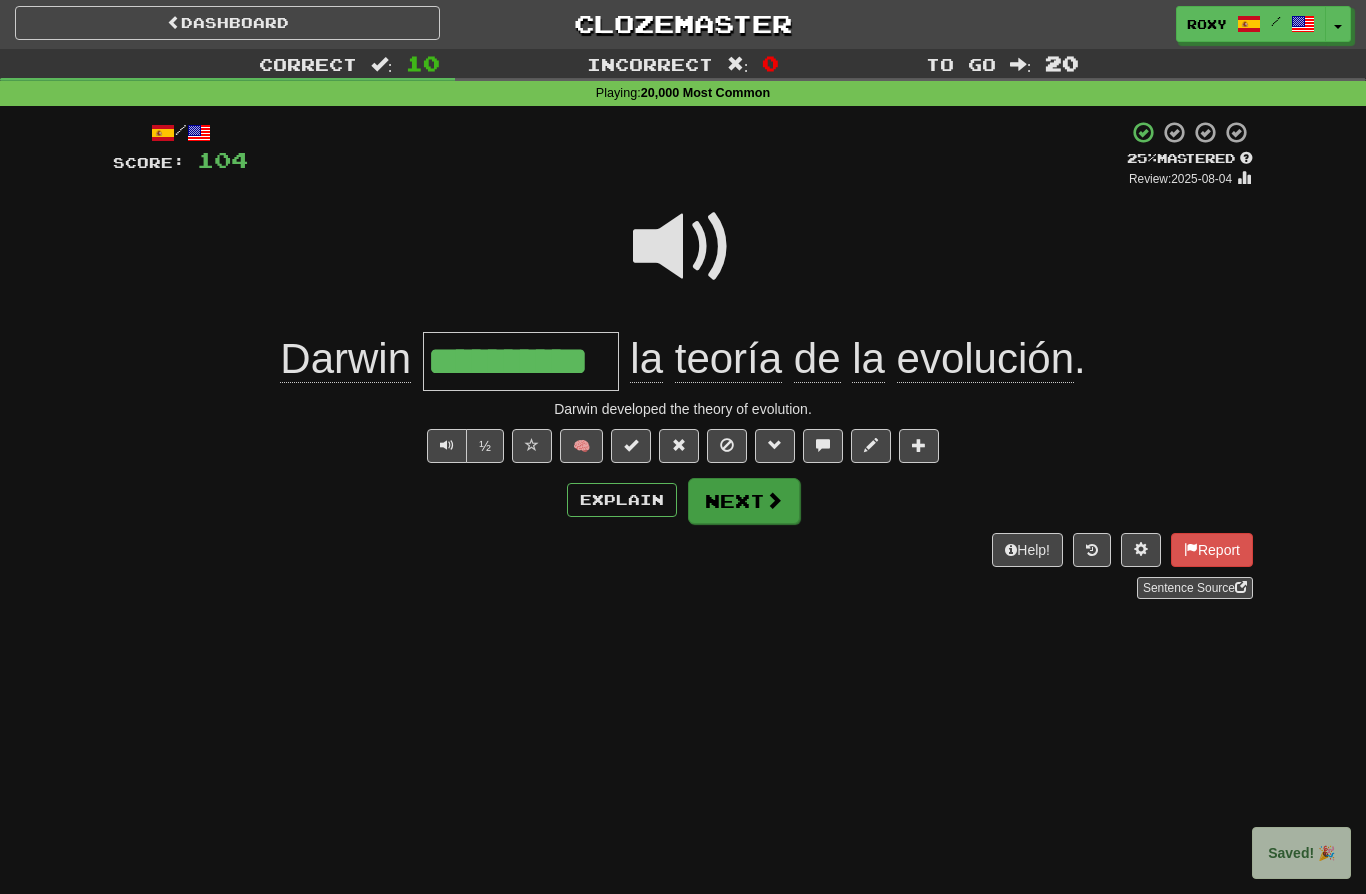 click on "Next" at bounding box center (744, 501) 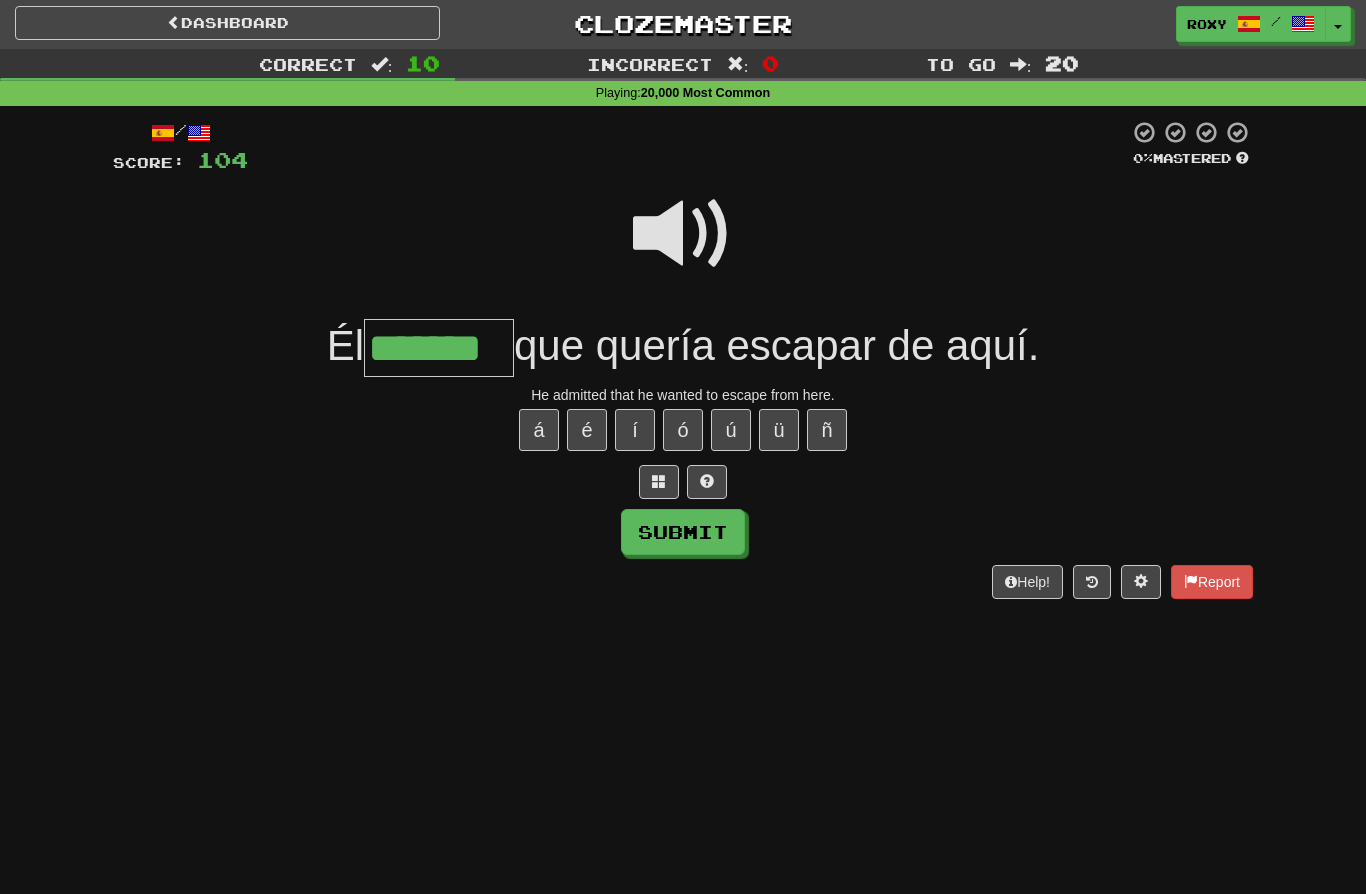 type on "*******" 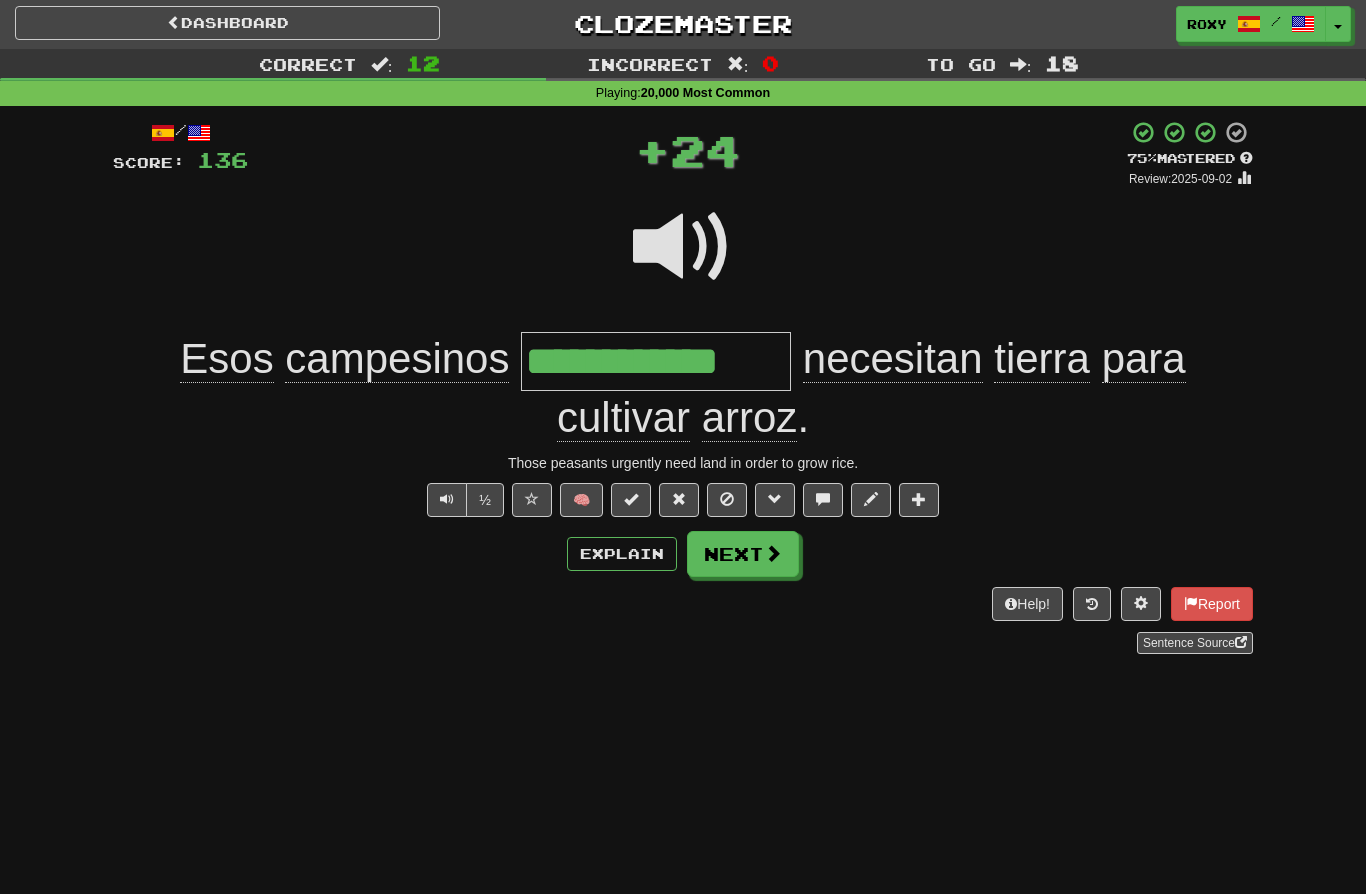 type on "**********" 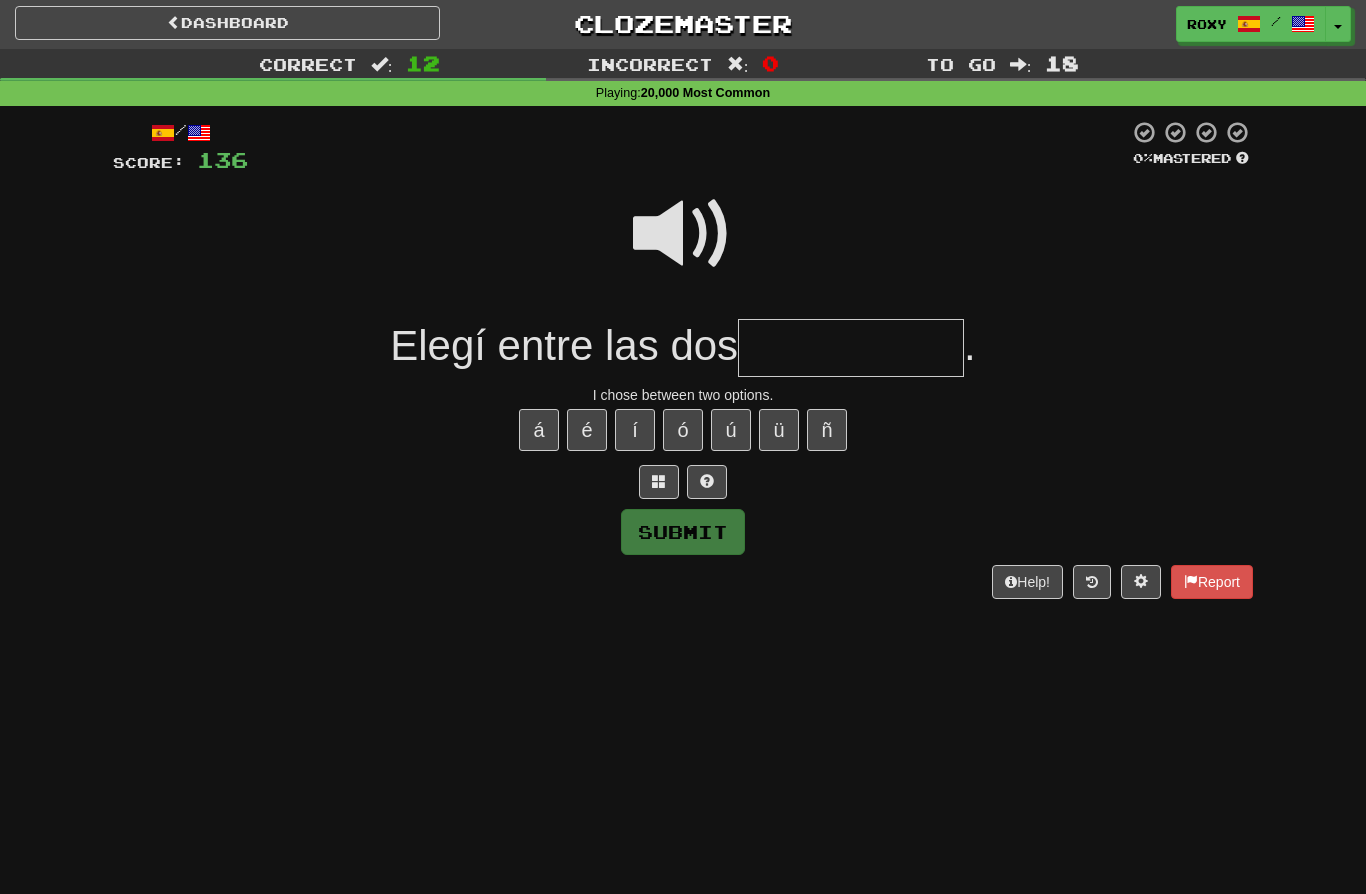 click at bounding box center (851, 348) 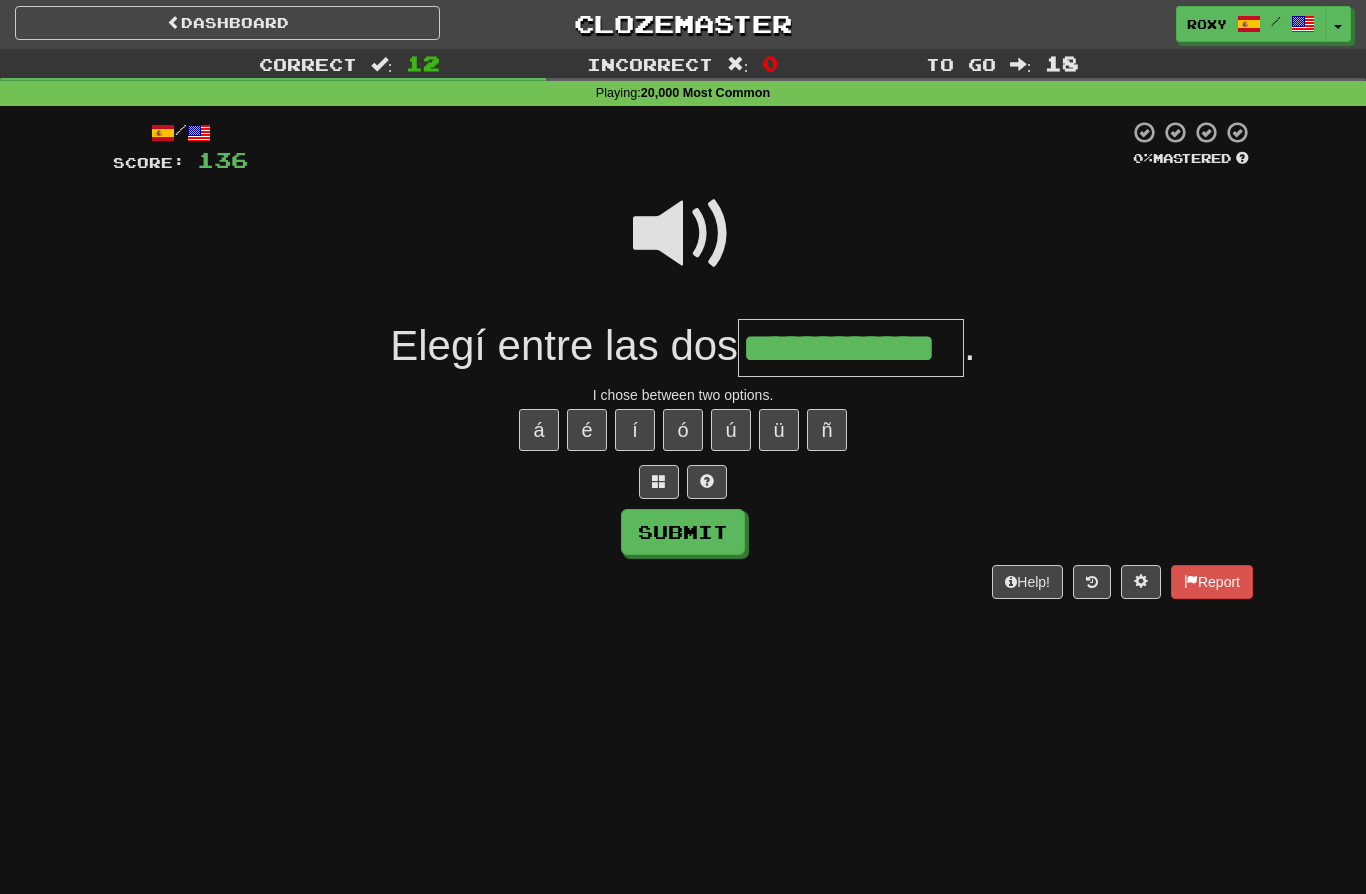 type on "**********" 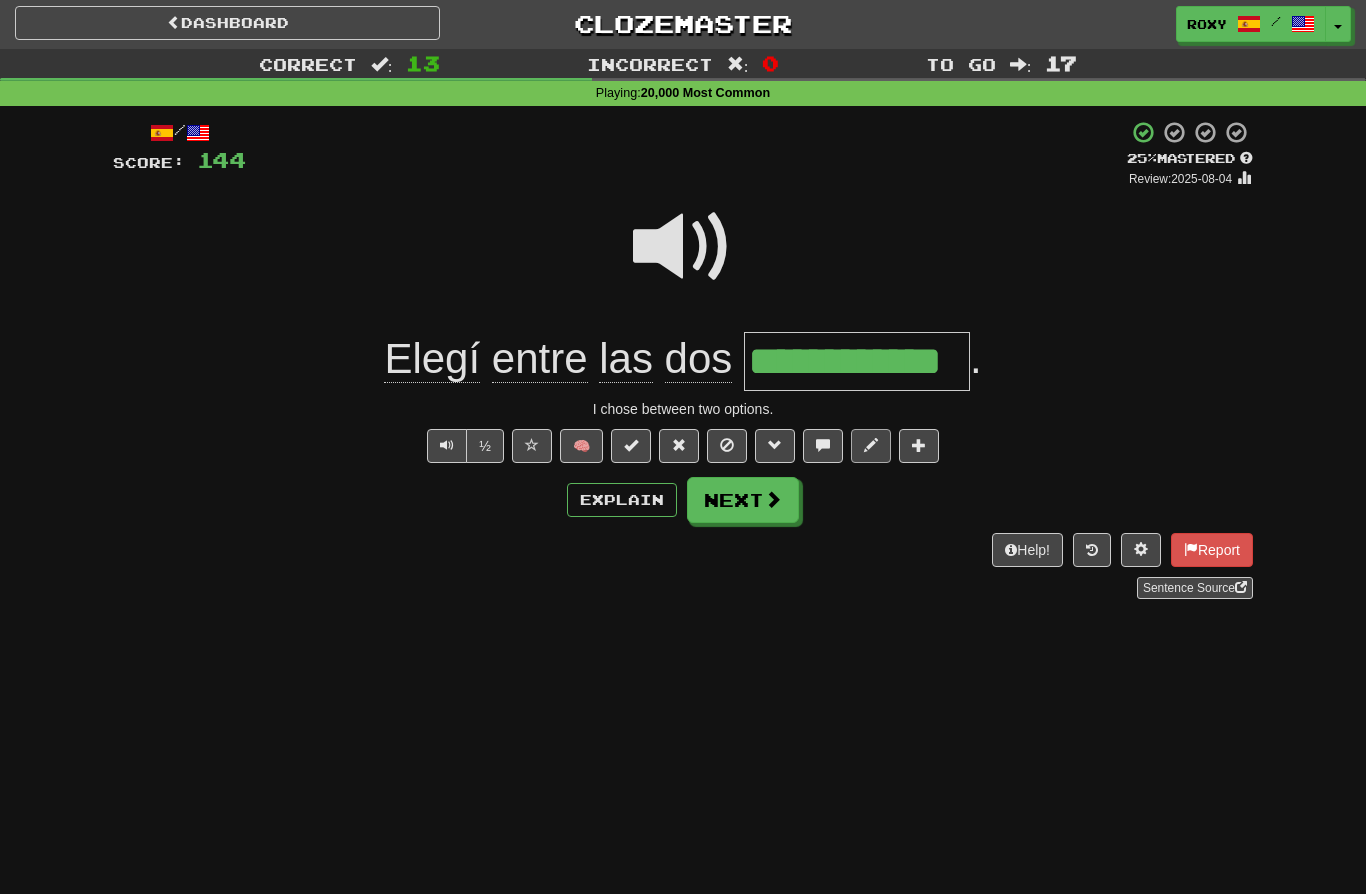 click at bounding box center [871, 445] 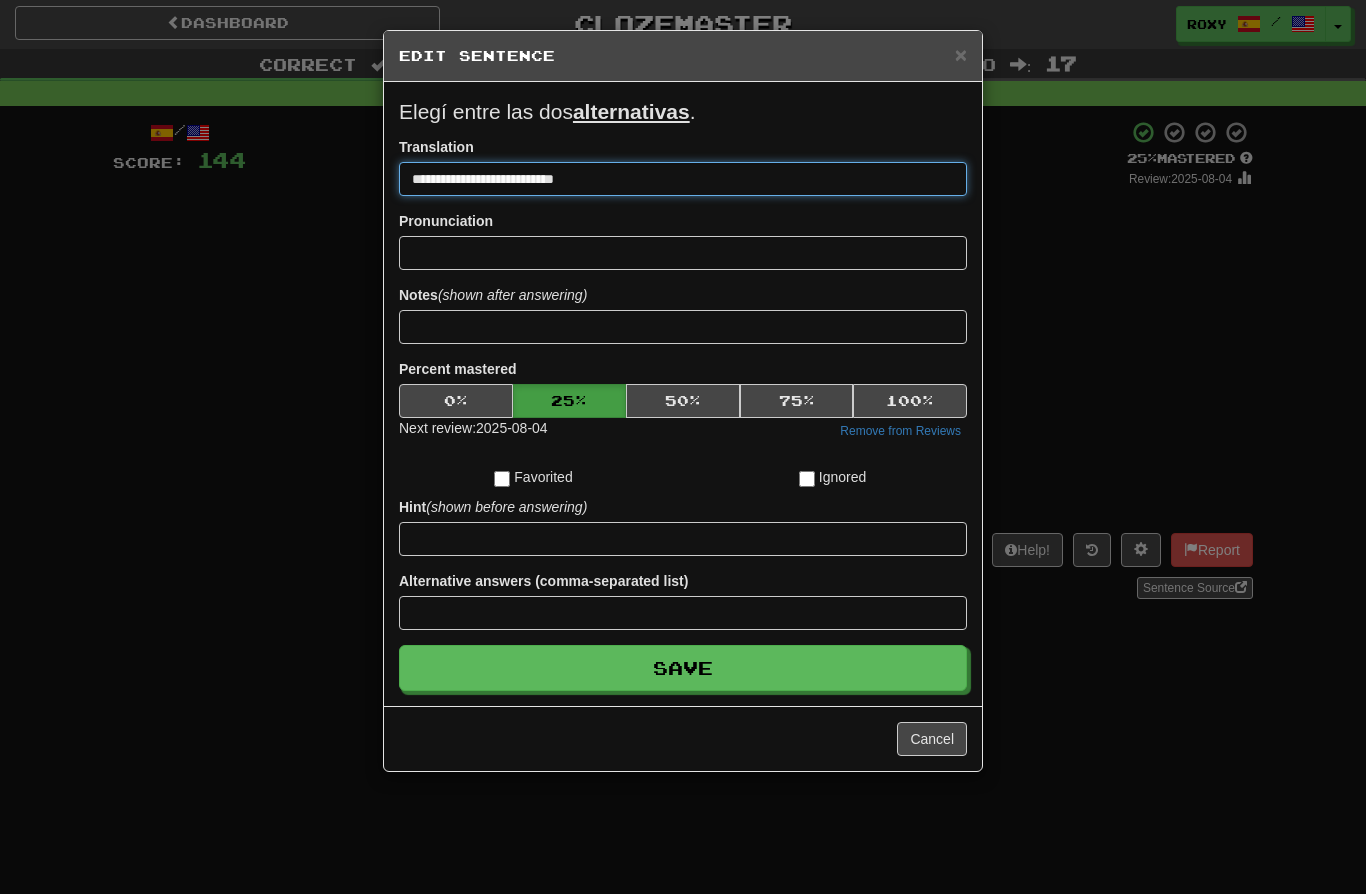 click on "**********" at bounding box center [683, 179] 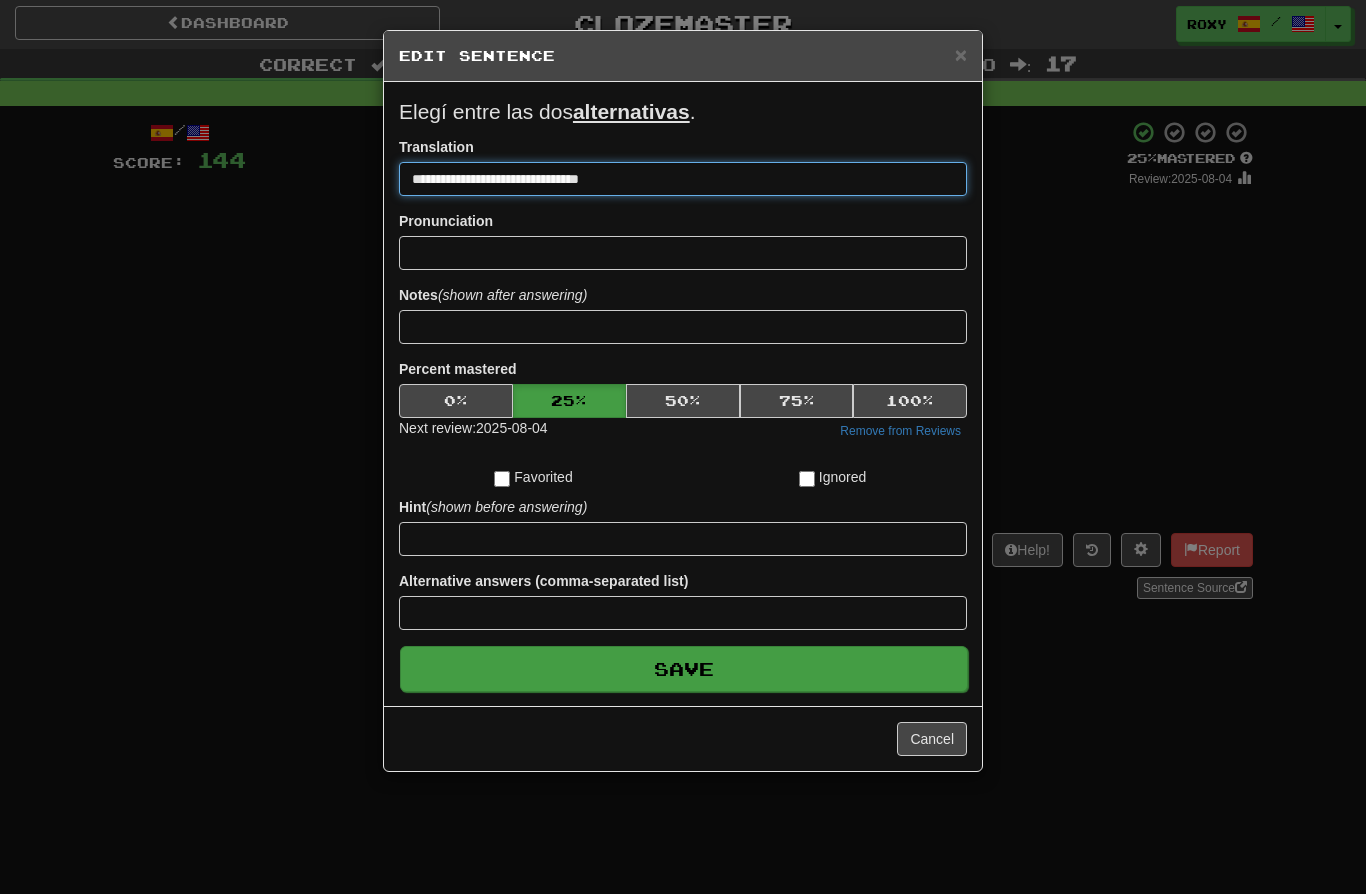 type on "**********" 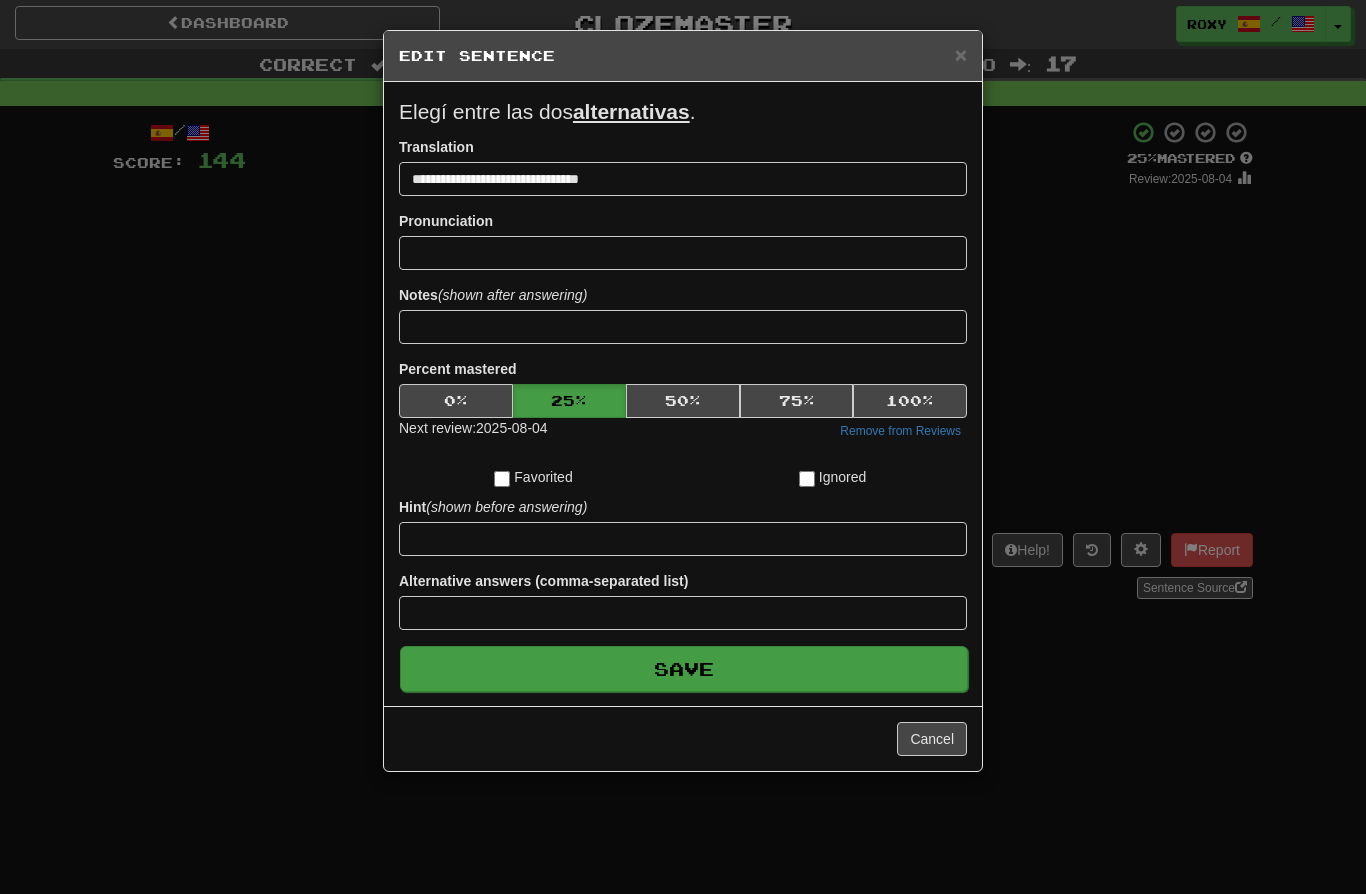 click on "Save" at bounding box center [684, 669] 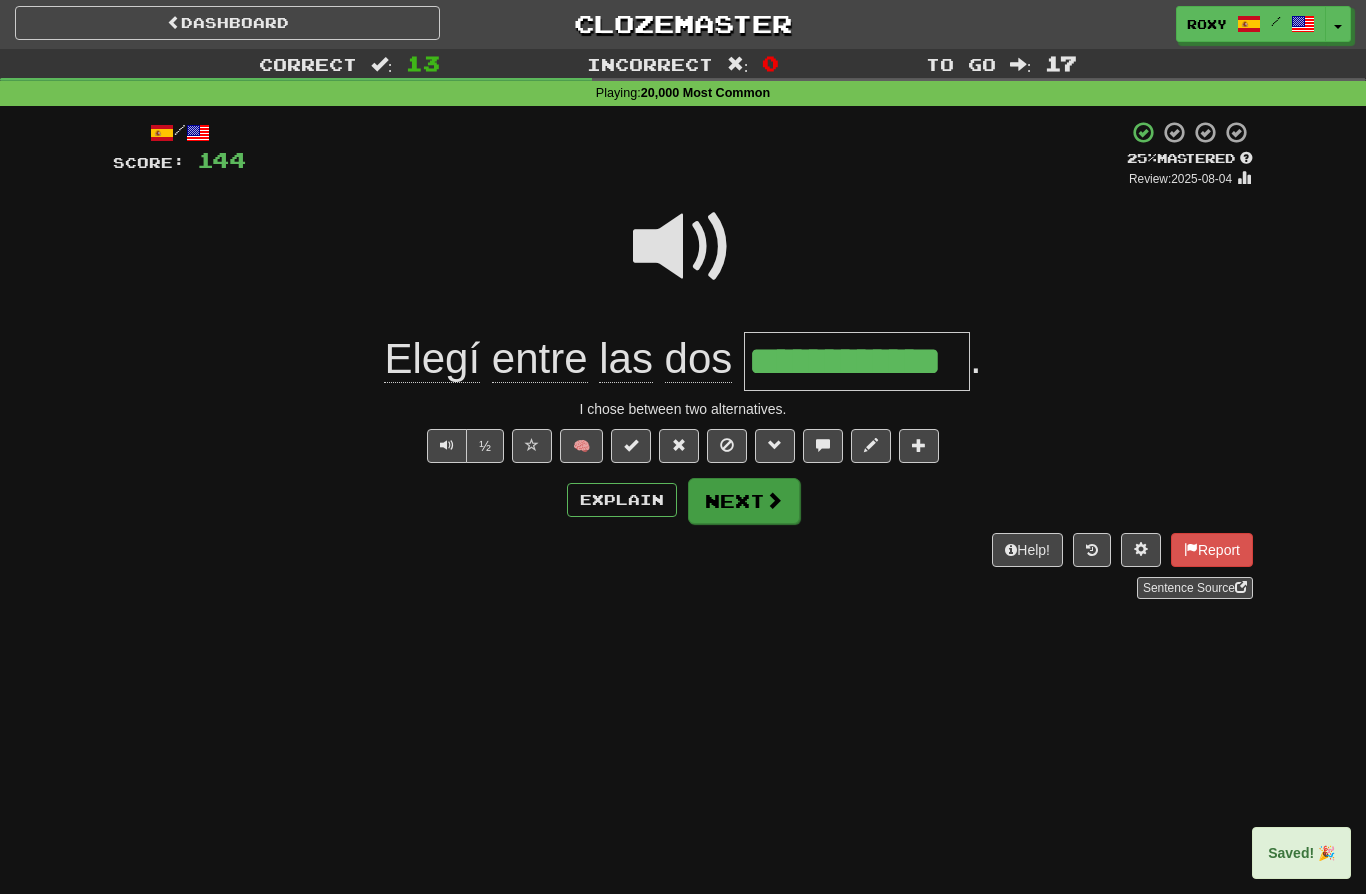 click on "Next" at bounding box center (744, 501) 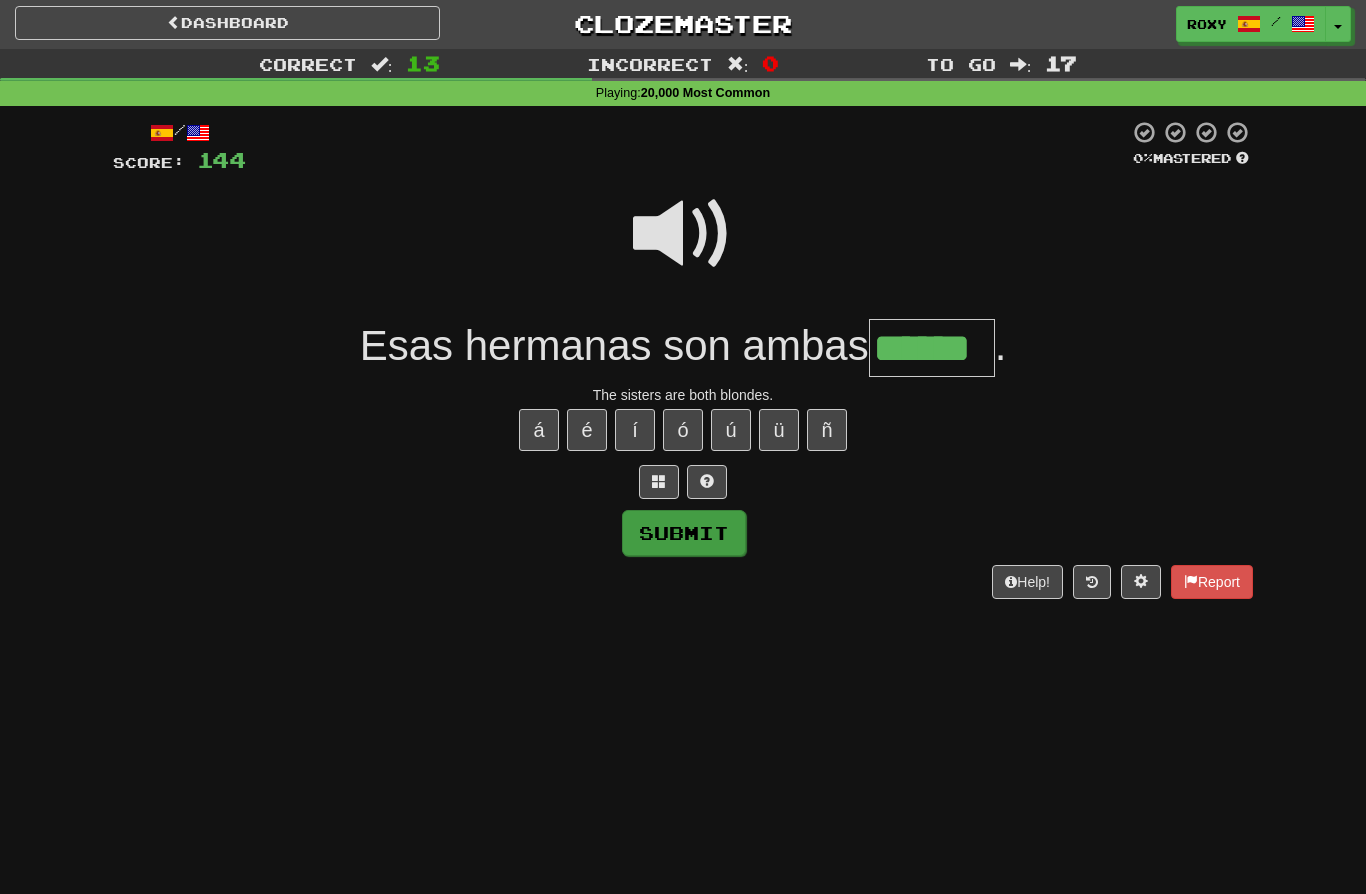 type on "******" 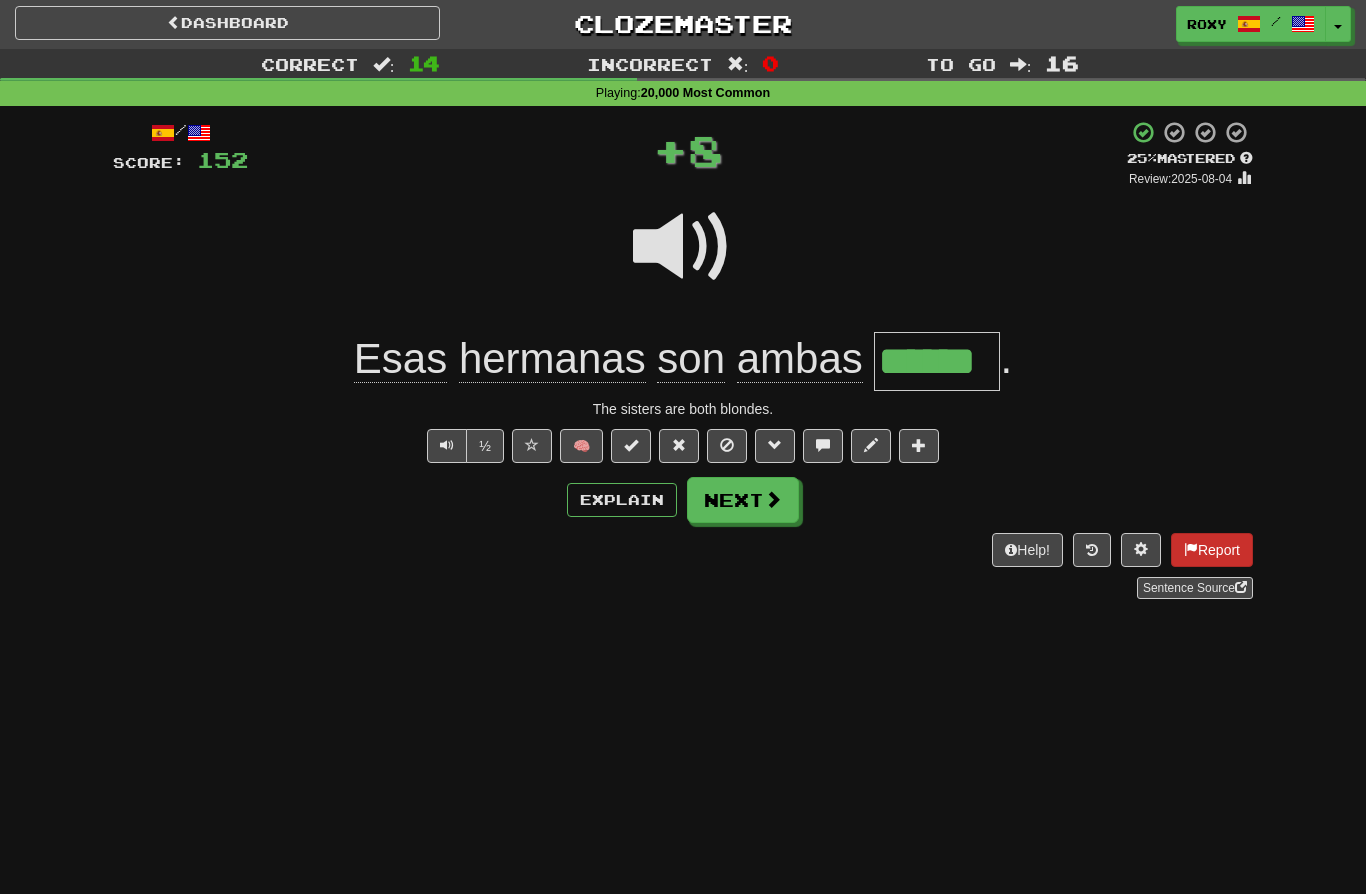 click on "Report" at bounding box center [1212, 550] 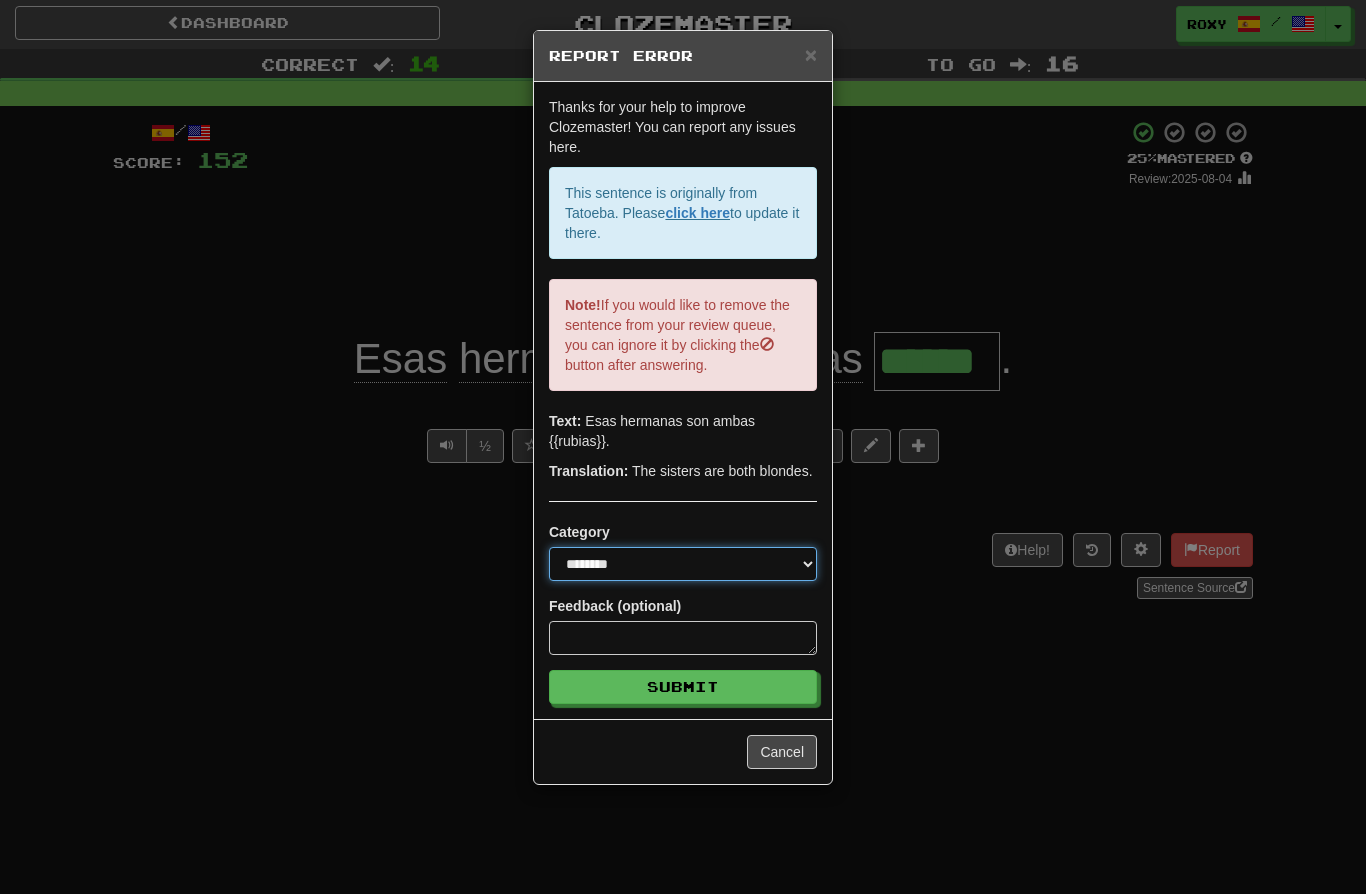 click on "**********" at bounding box center (683, 564) 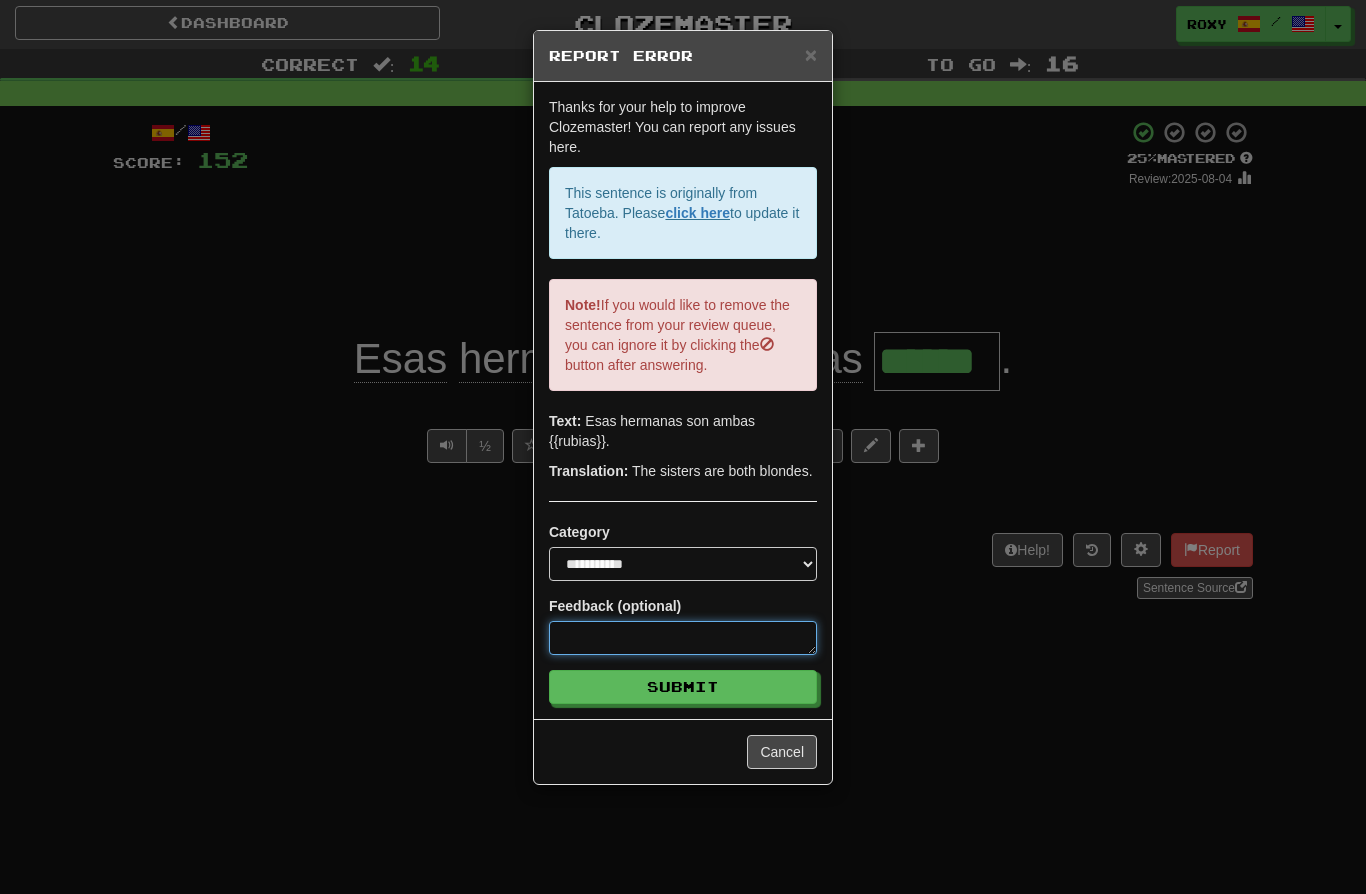 click at bounding box center (683, 638) 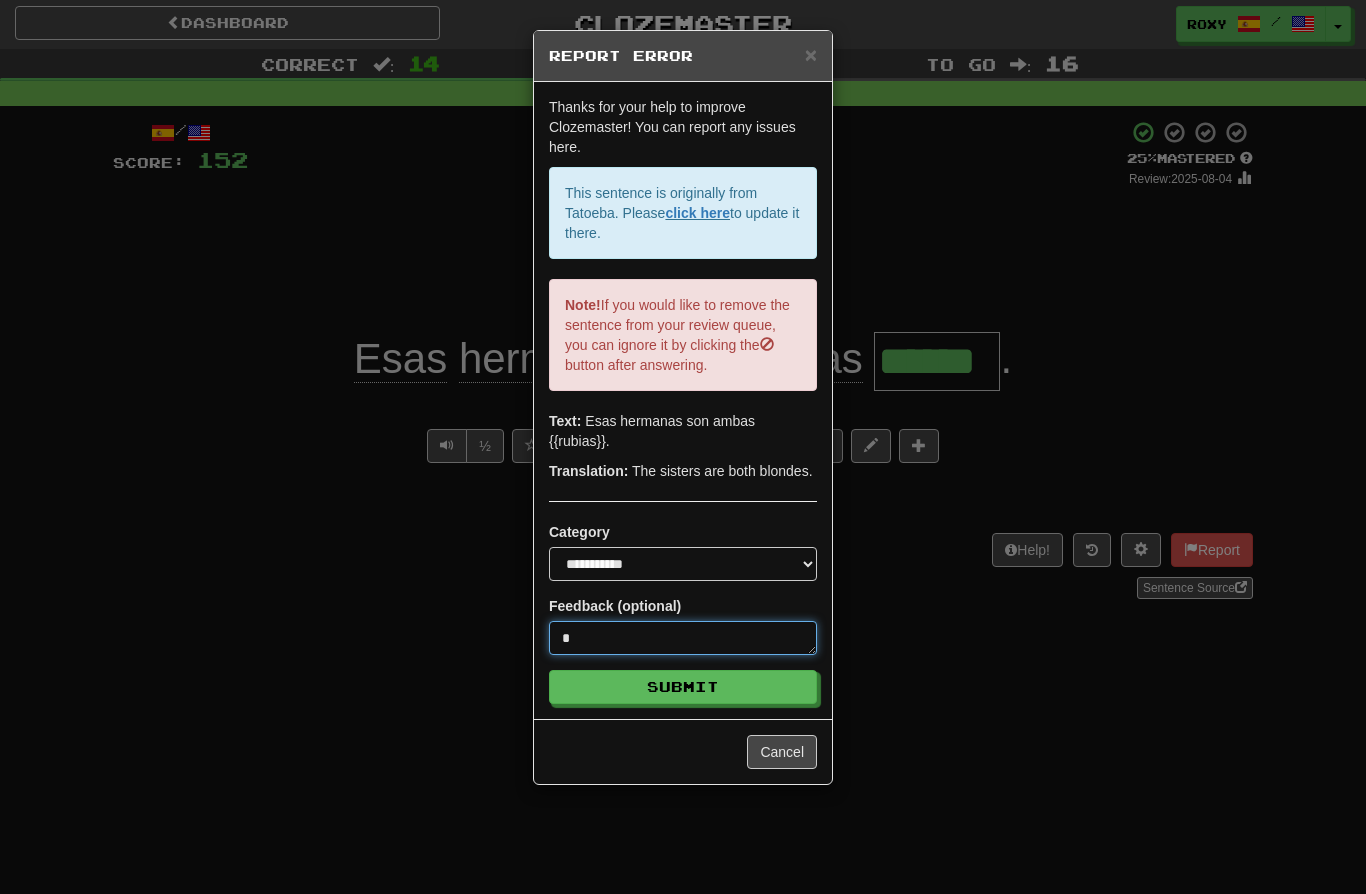 type on "*" 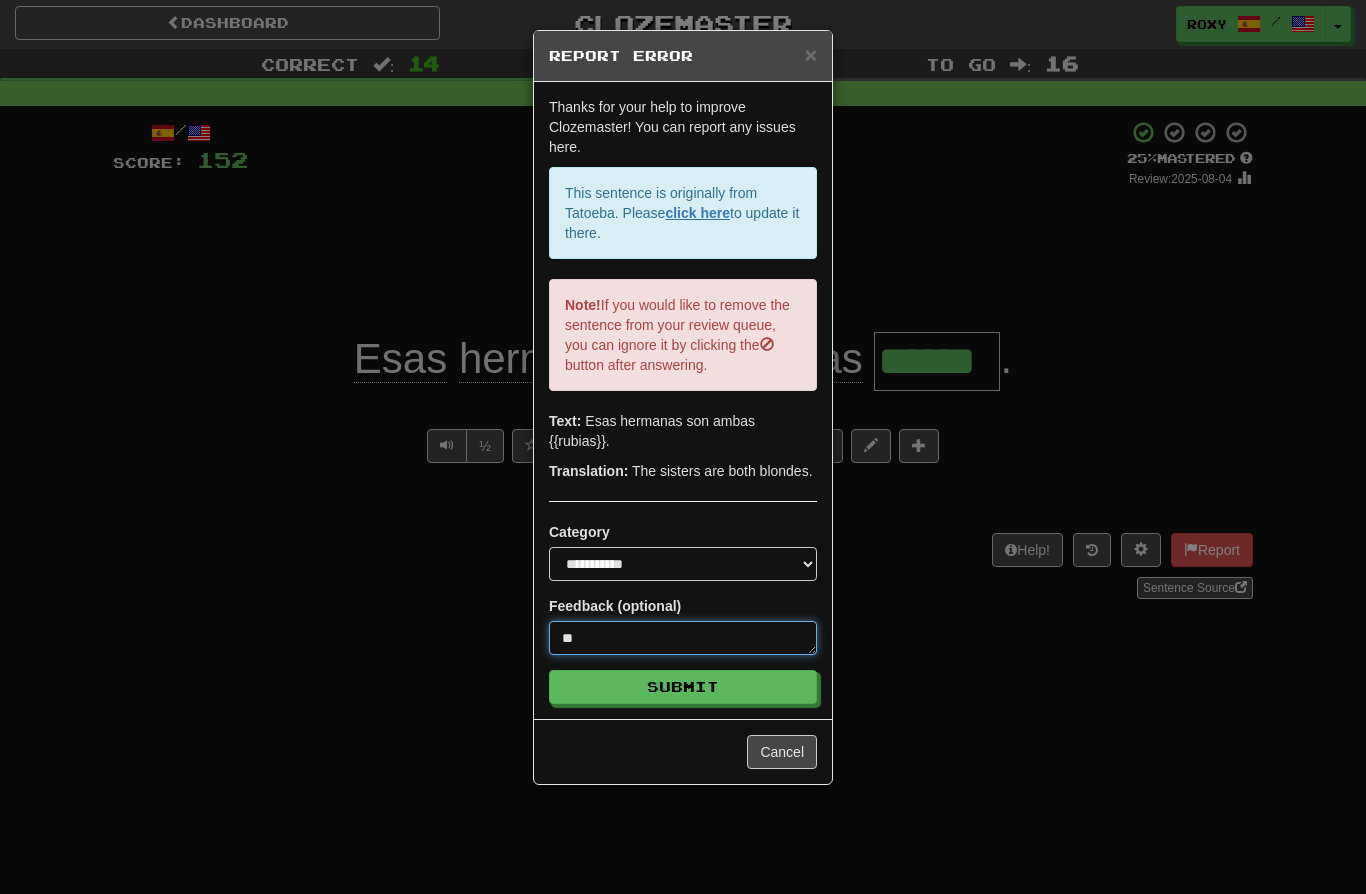 type on "*" 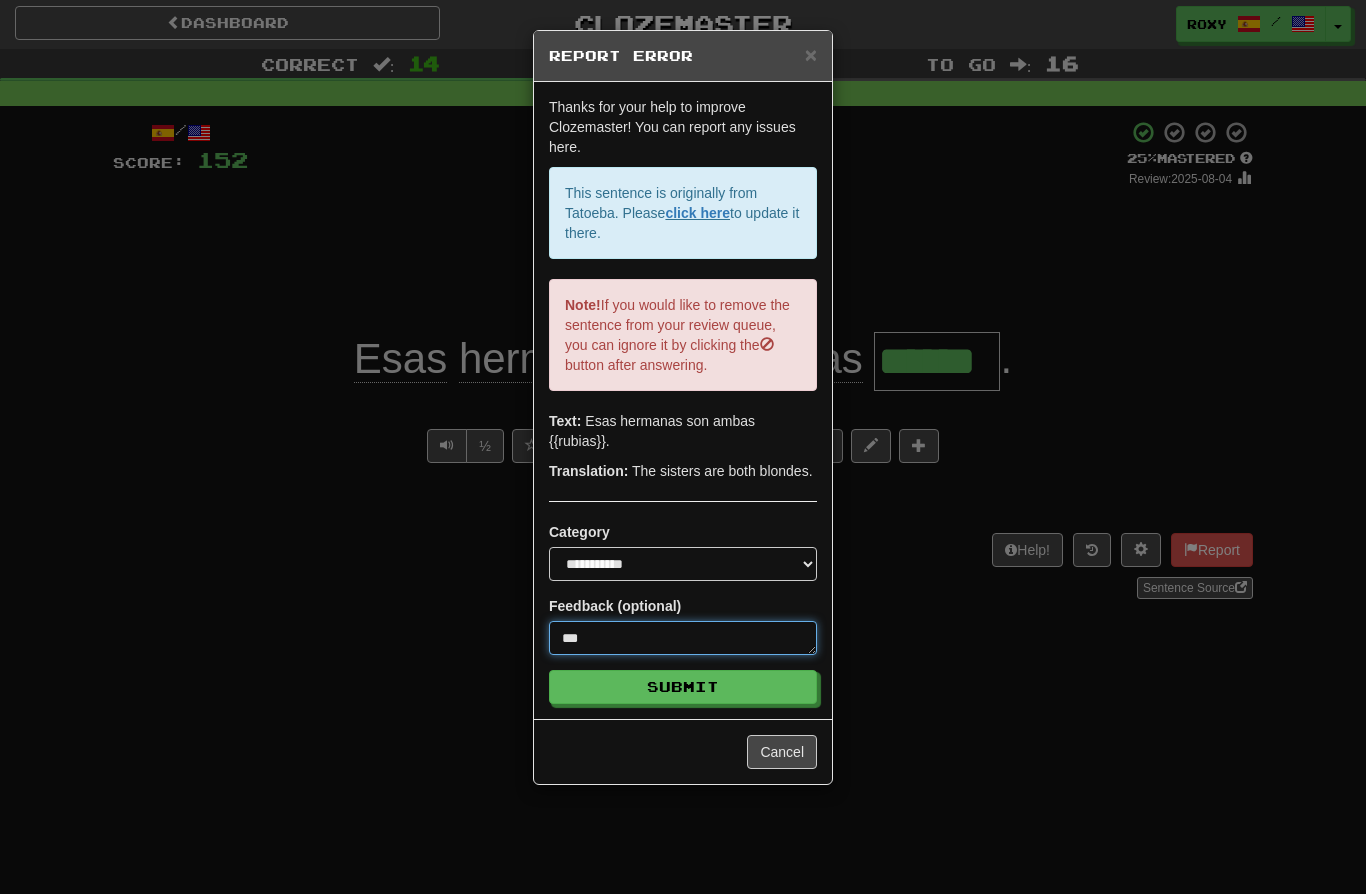 type on "*" 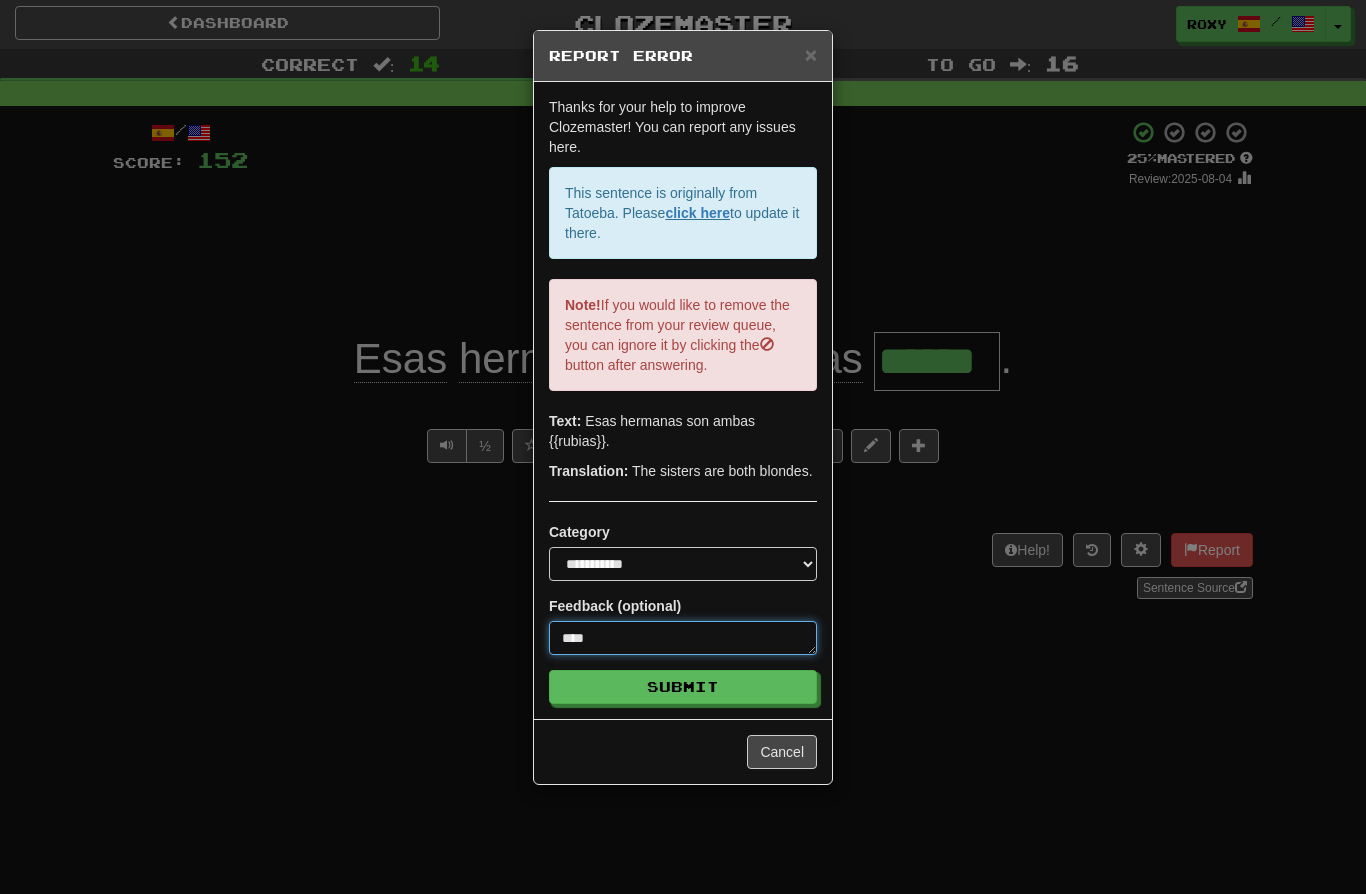 type on "*" 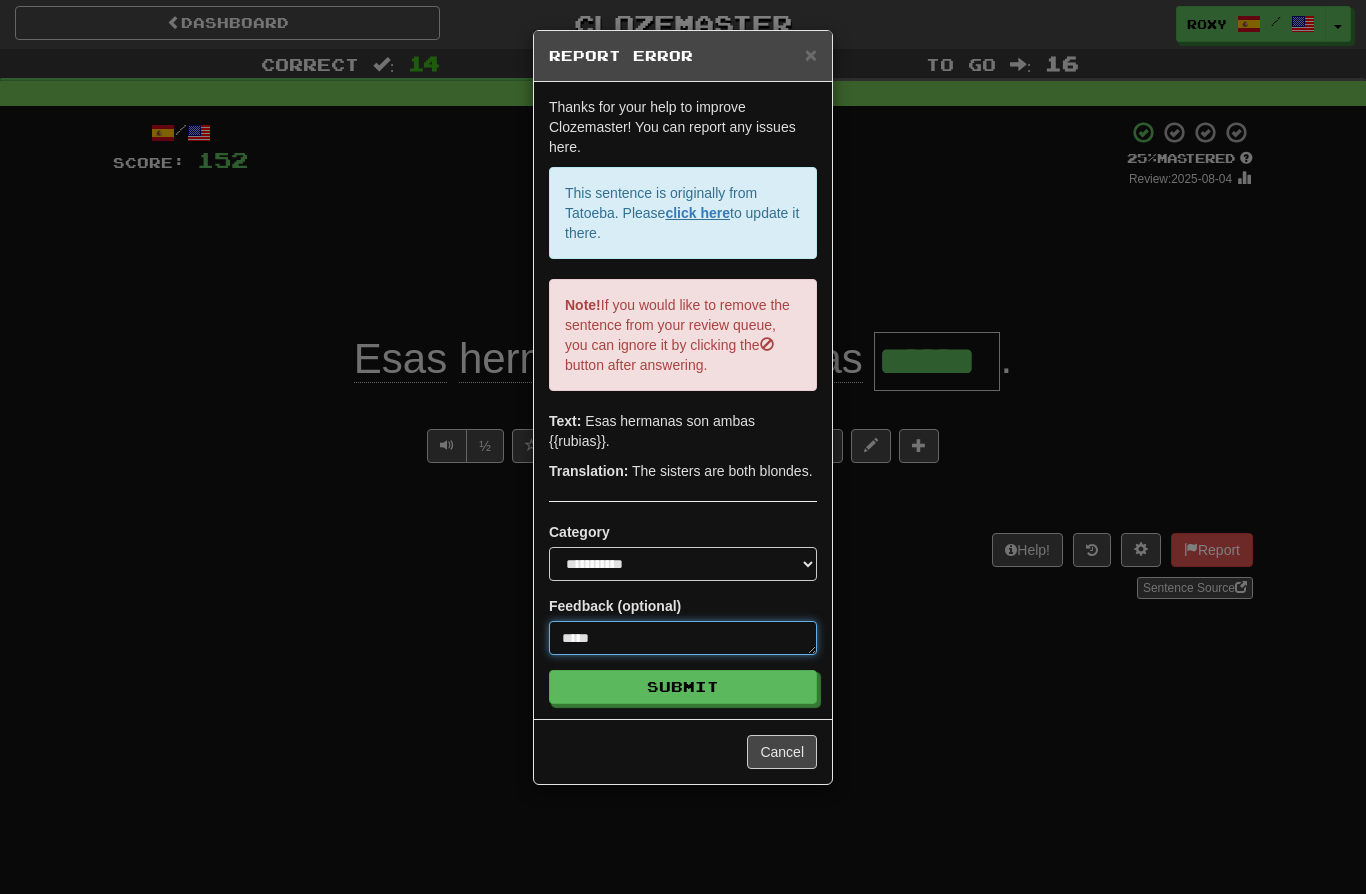 type on "*" 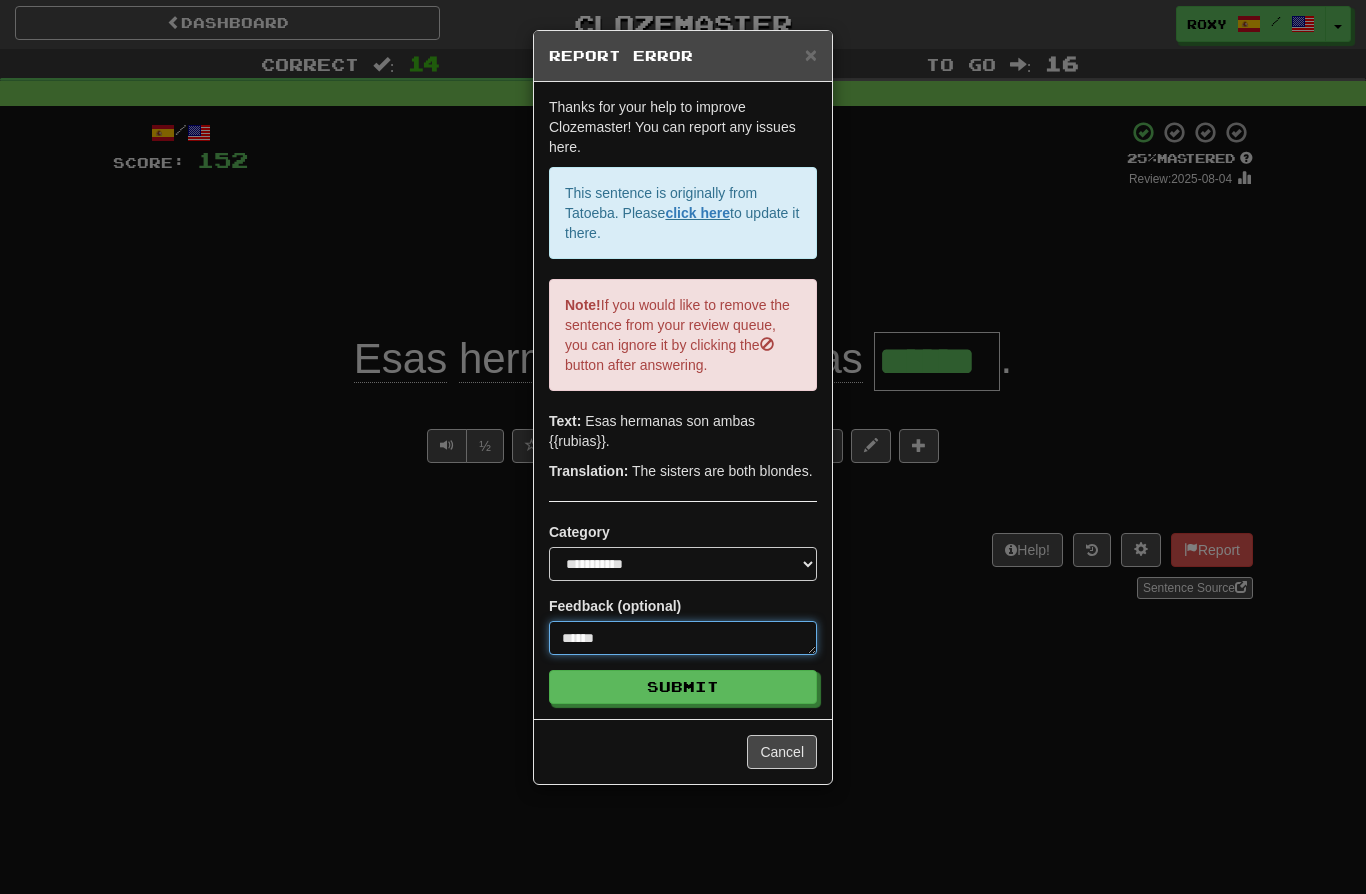 type on "*" 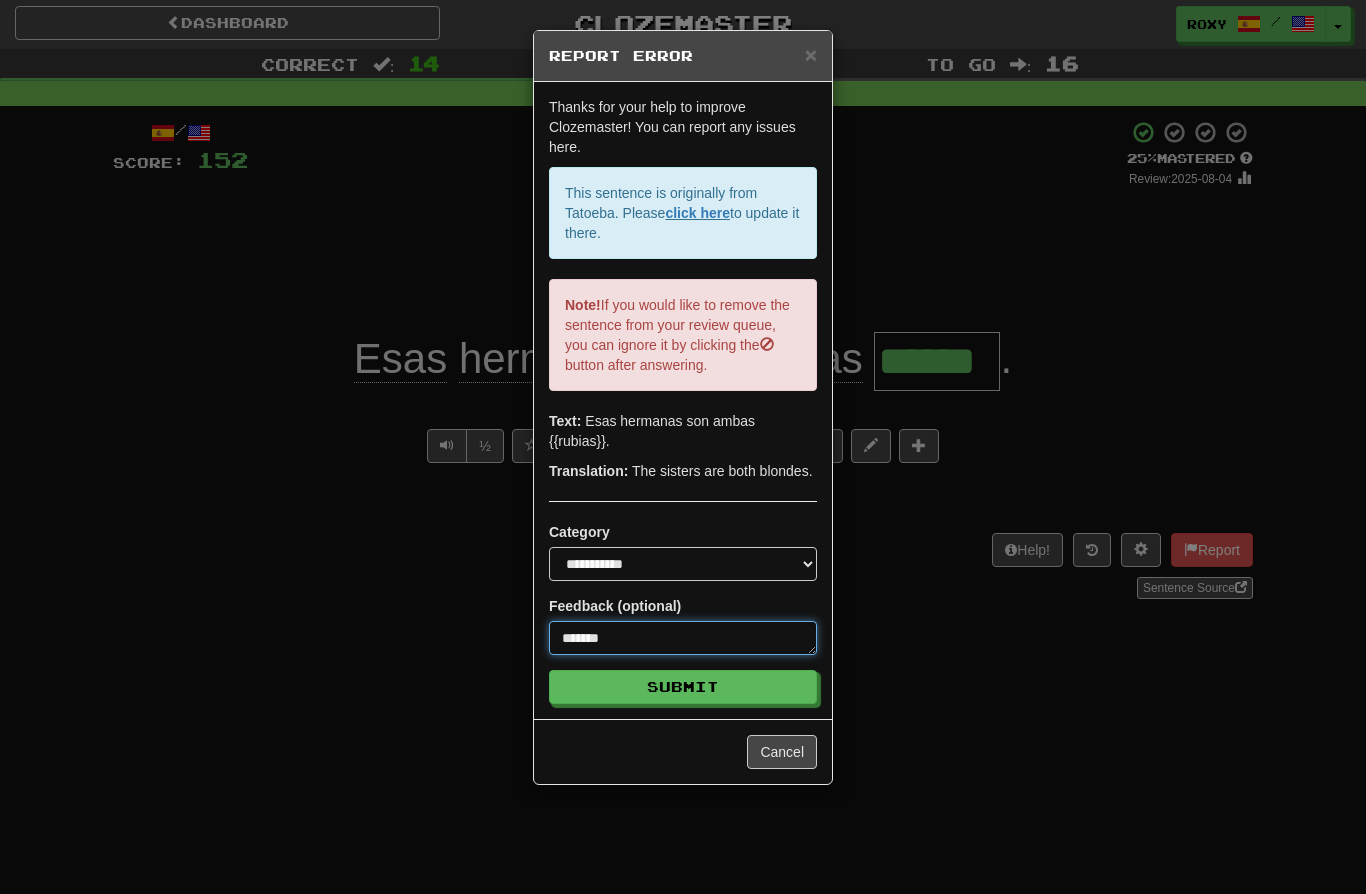 type on "*" 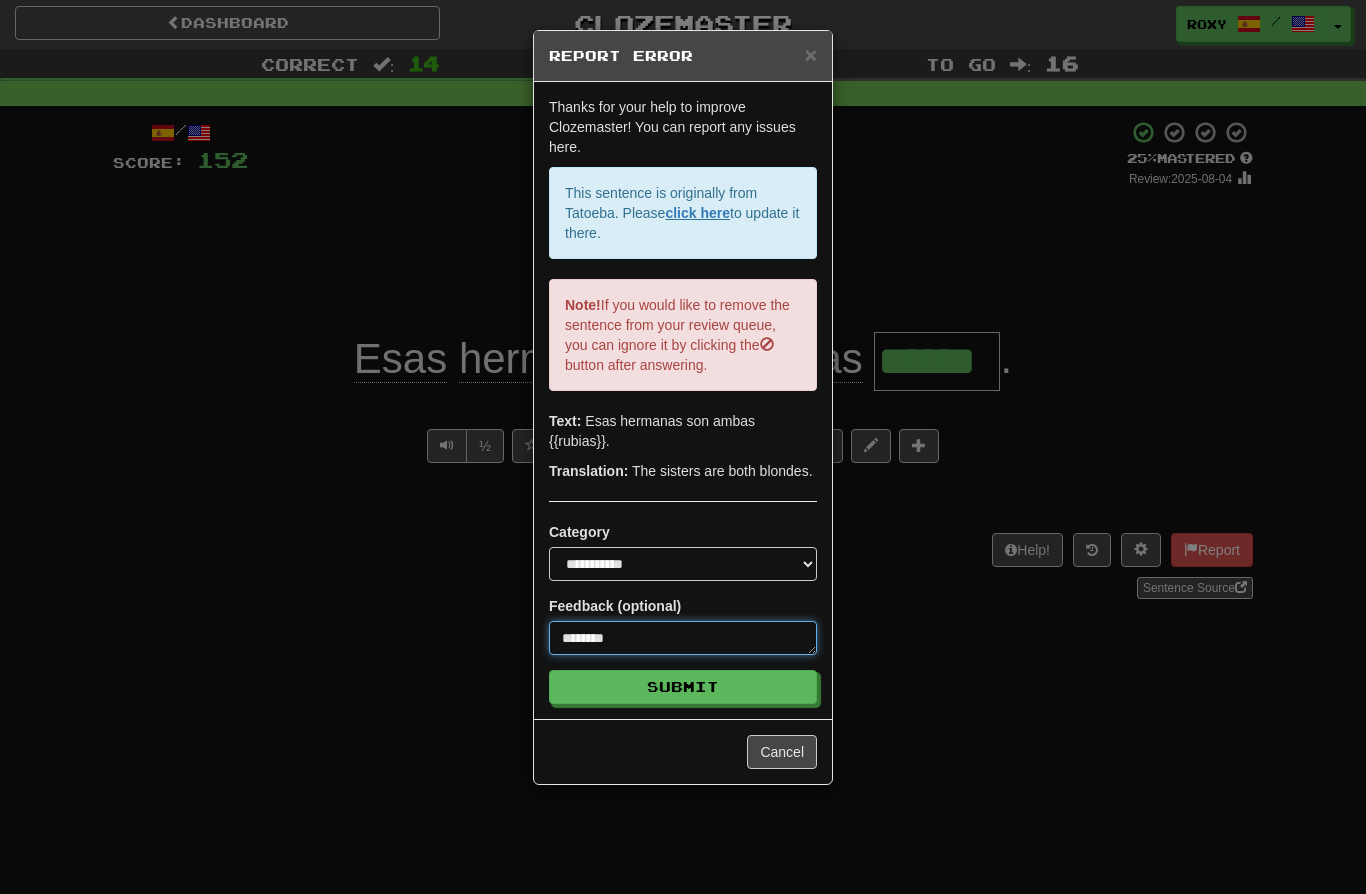 type on "*" 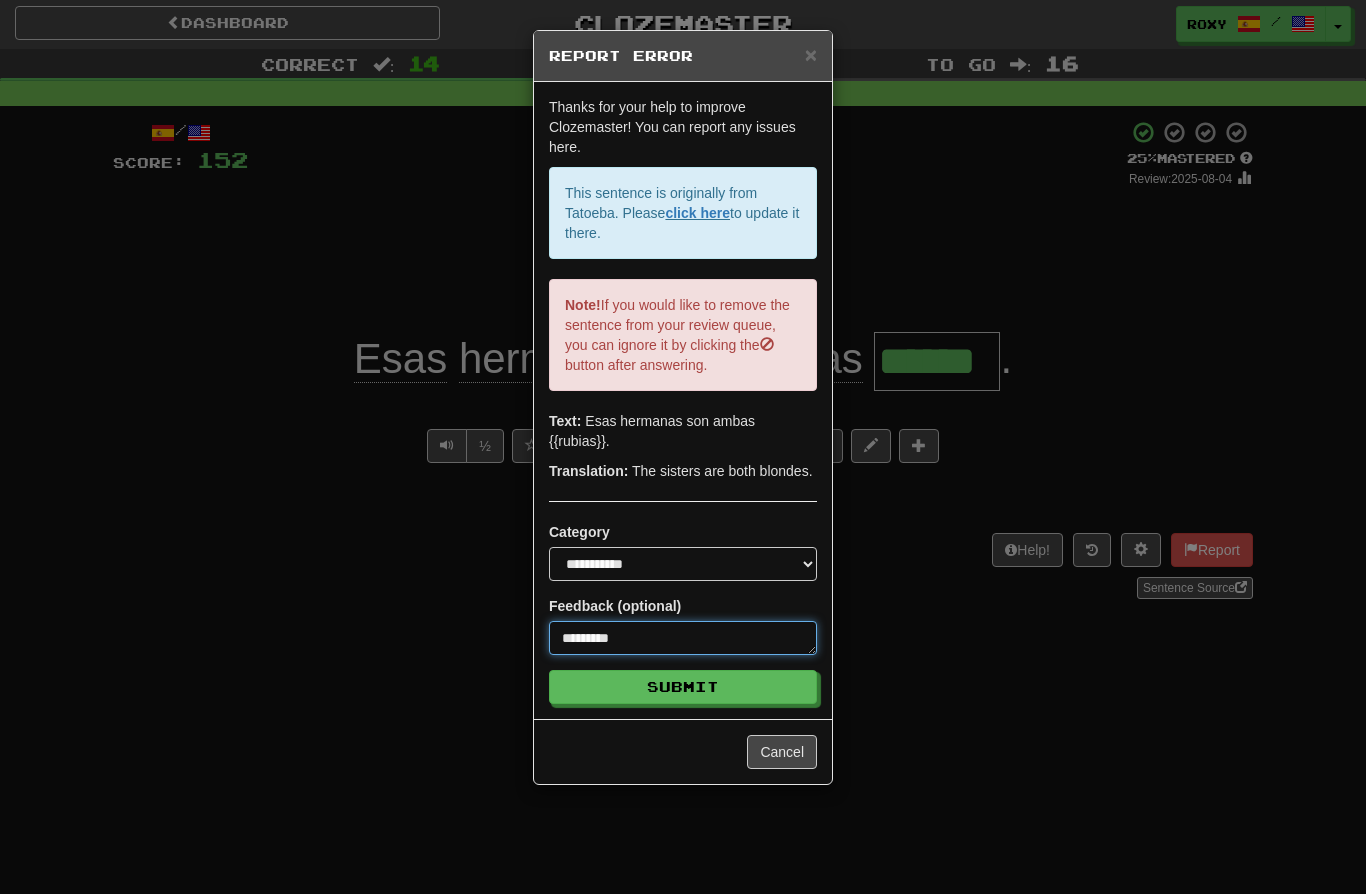 type on "*" 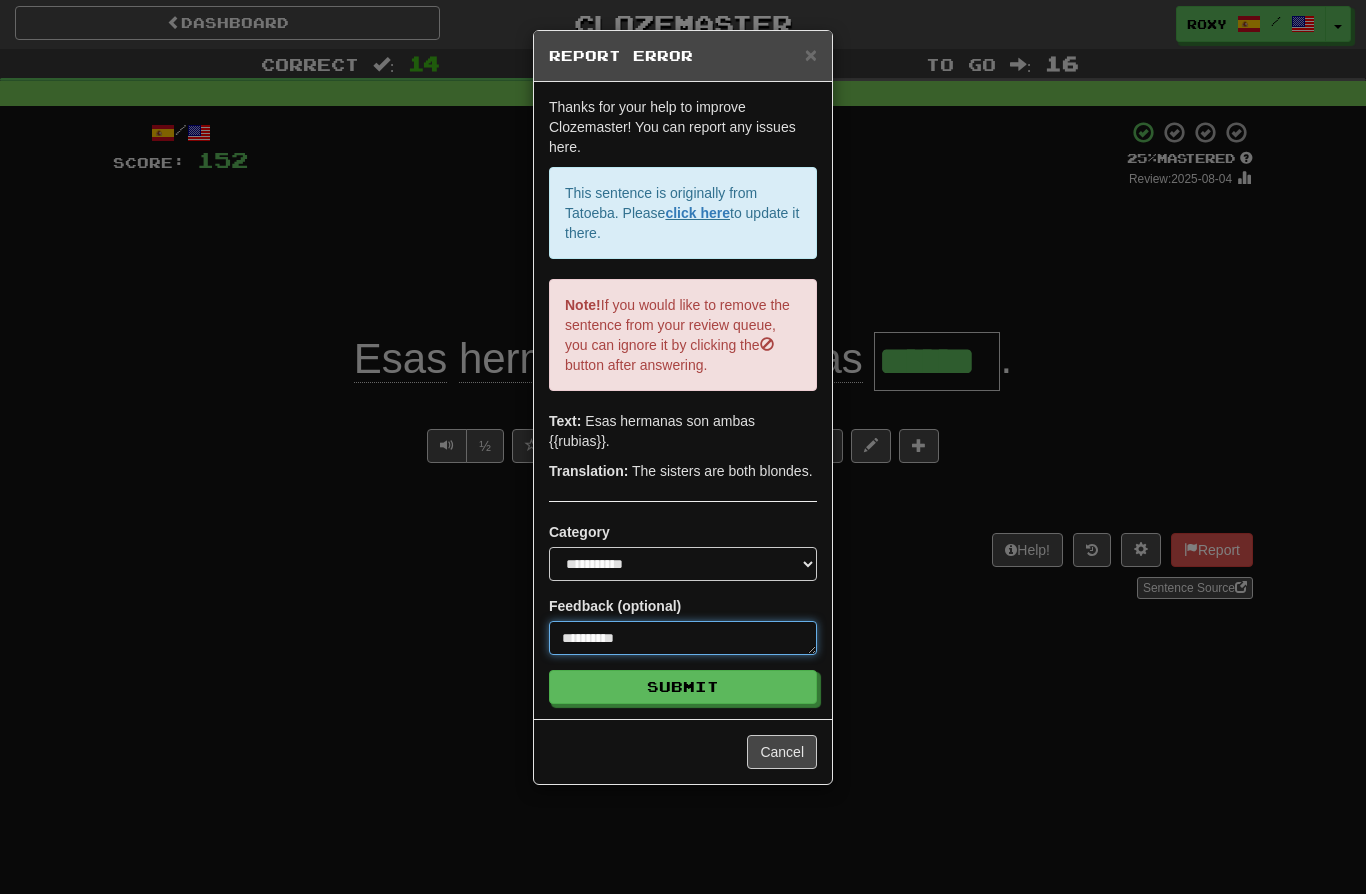 type on "*" 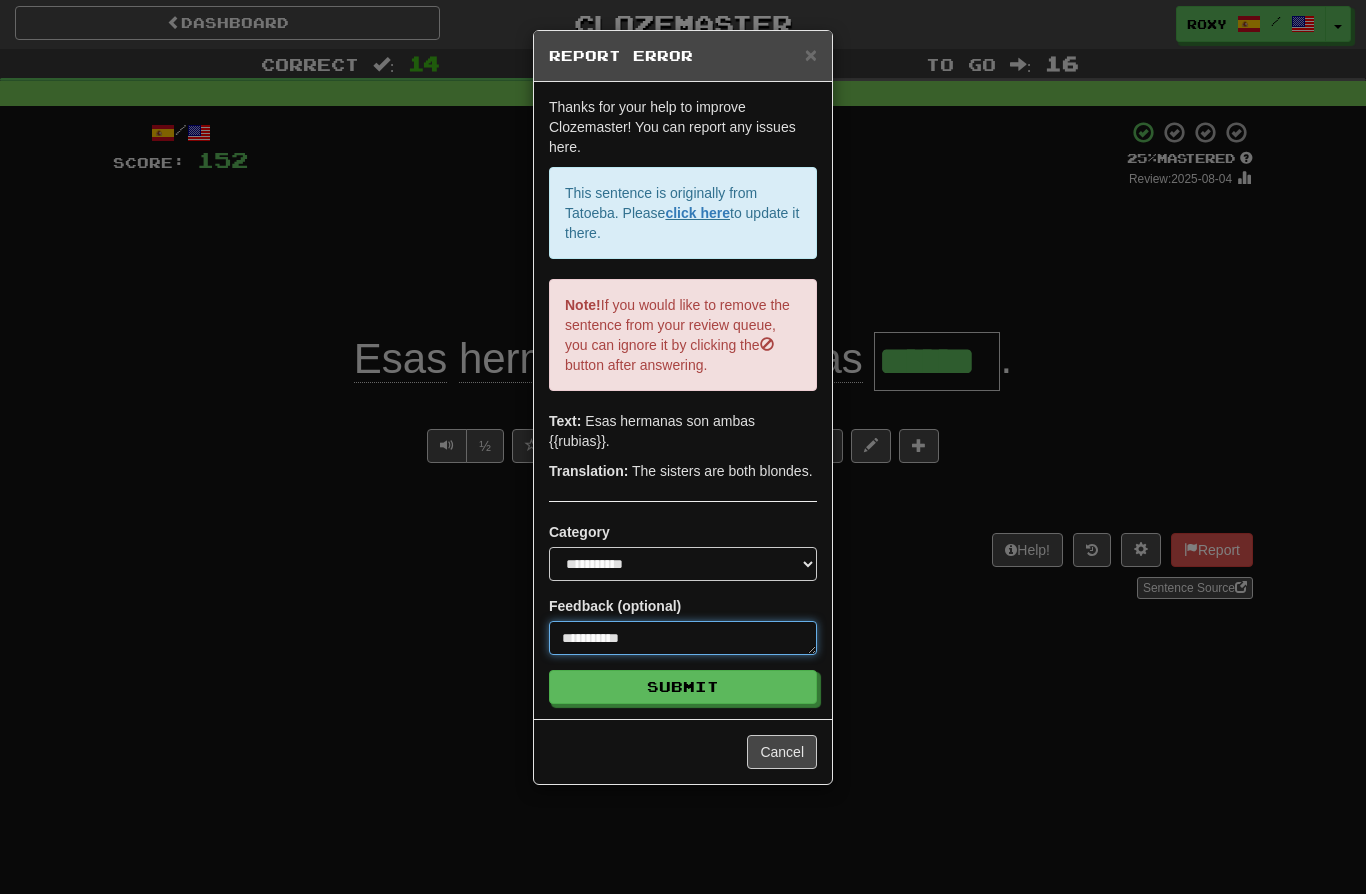 type on "*" 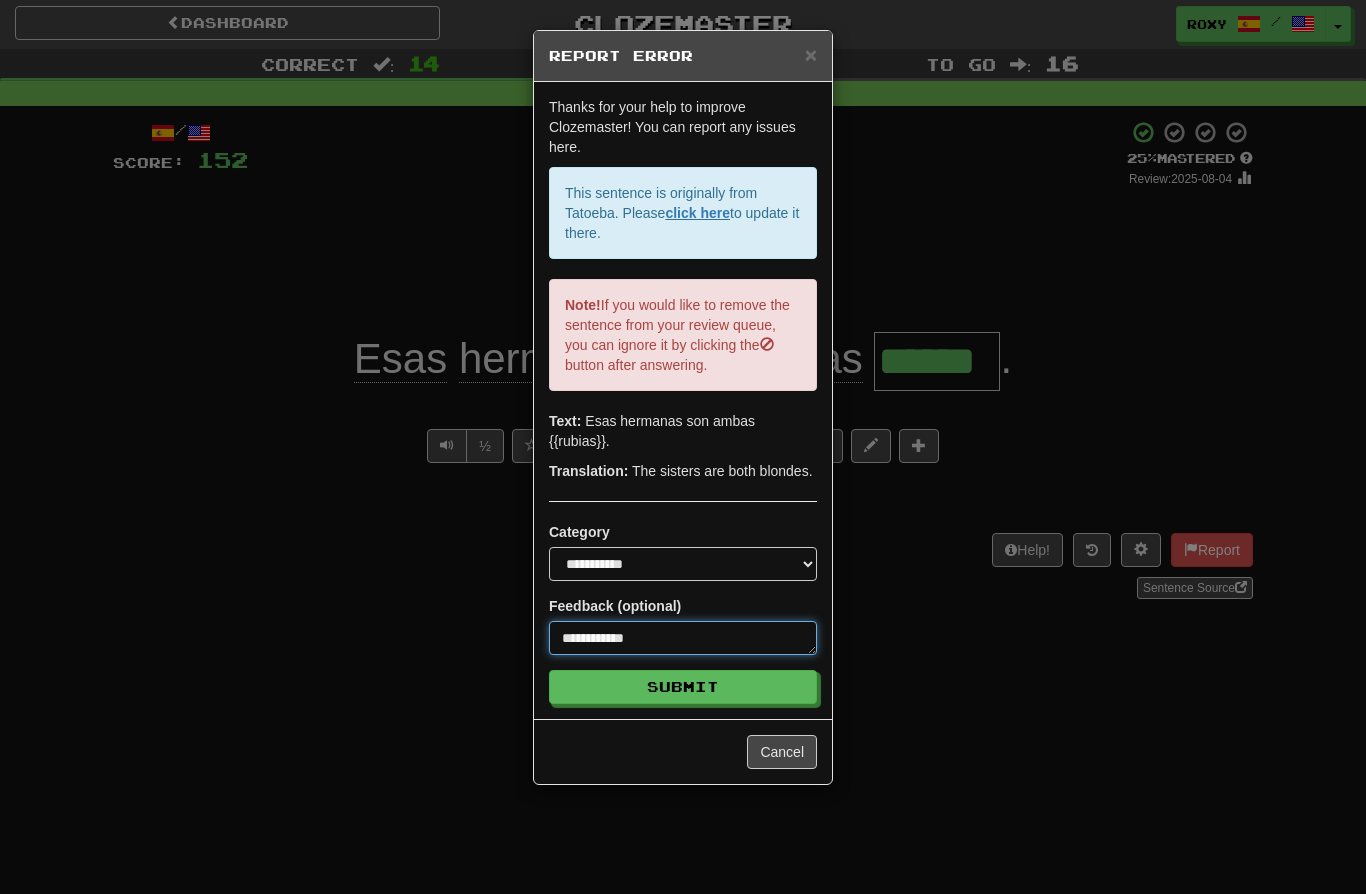 type on "*" 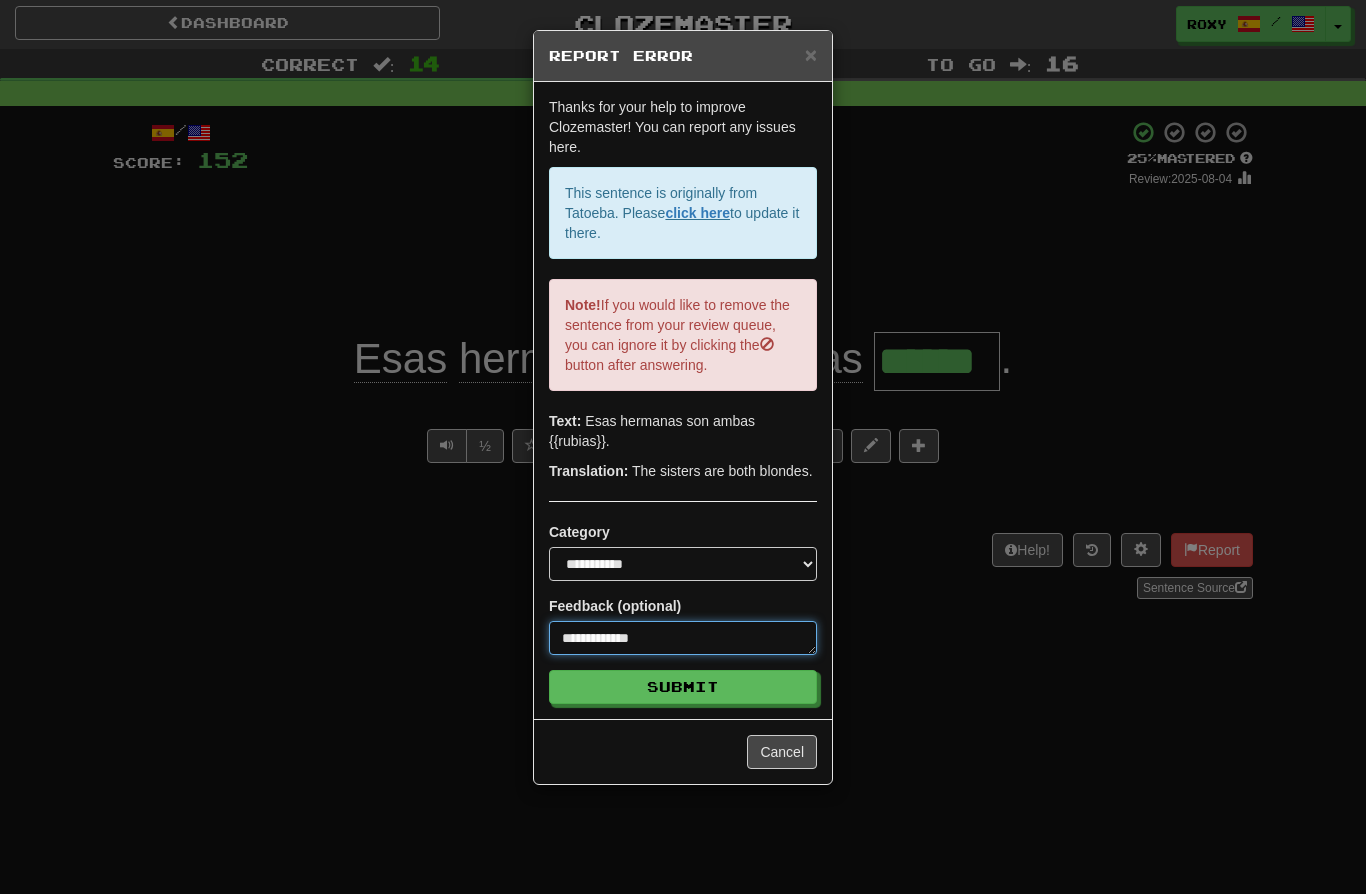 type on "*" 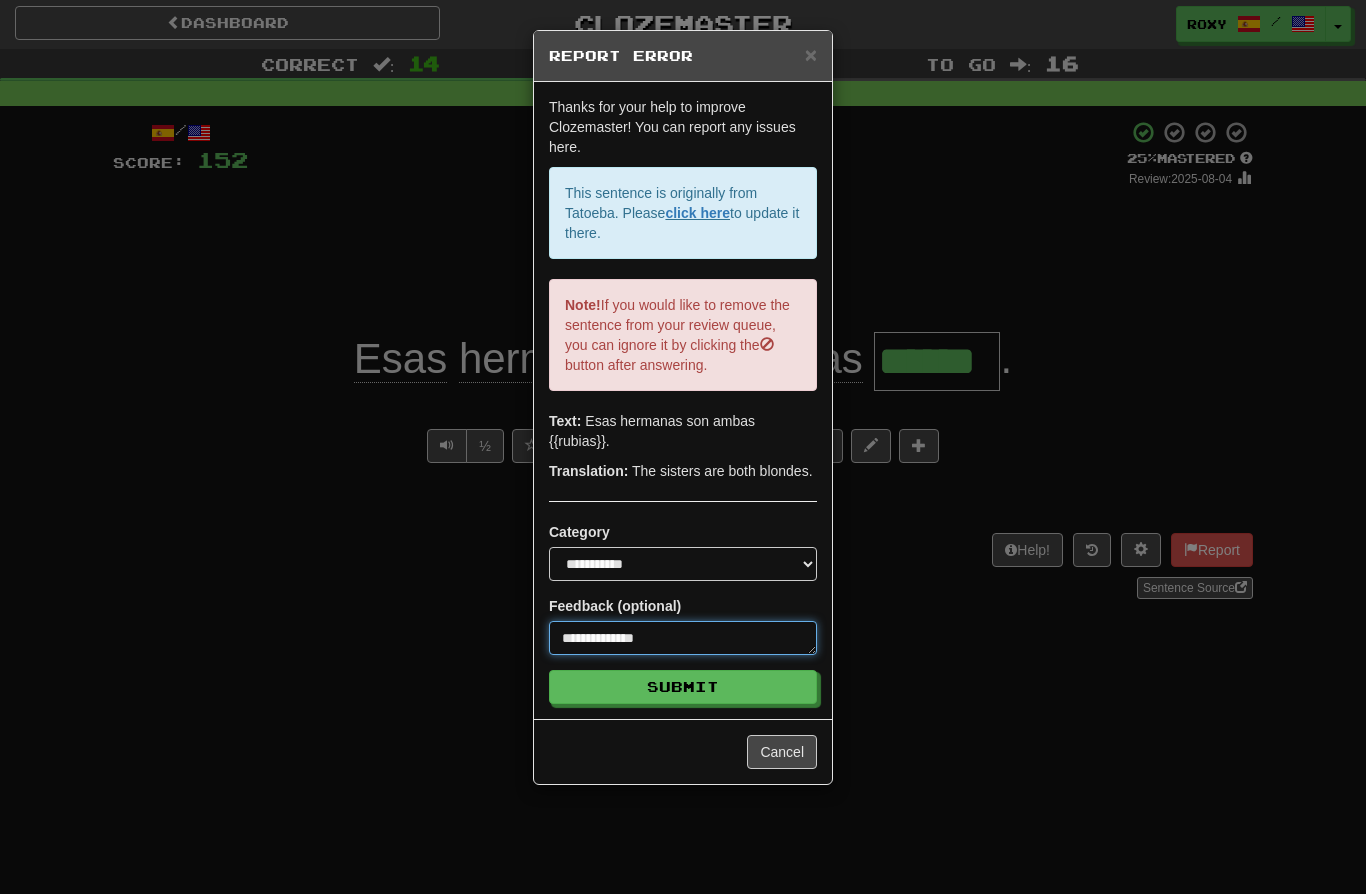 type on "*" 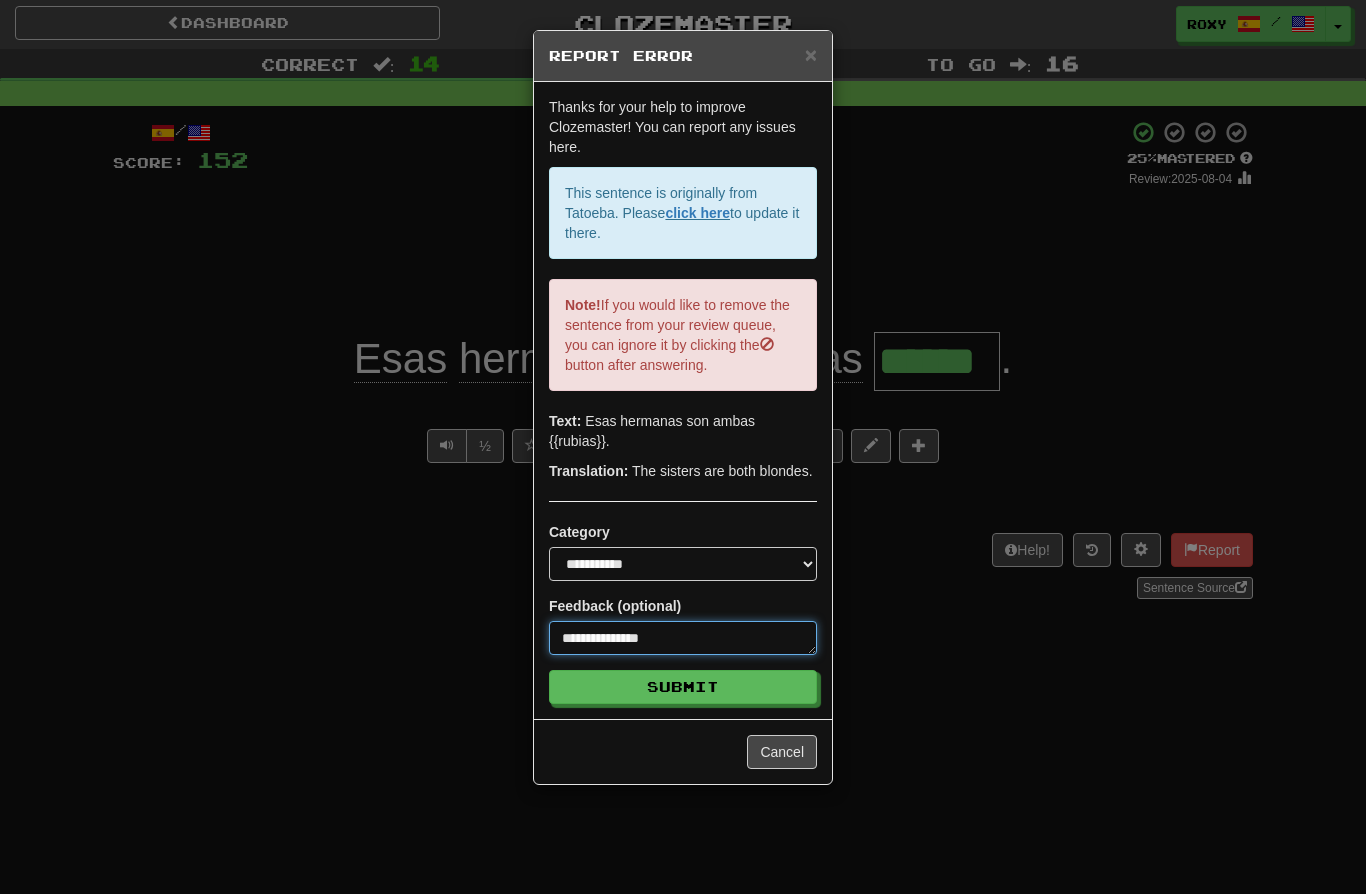 type on "*" 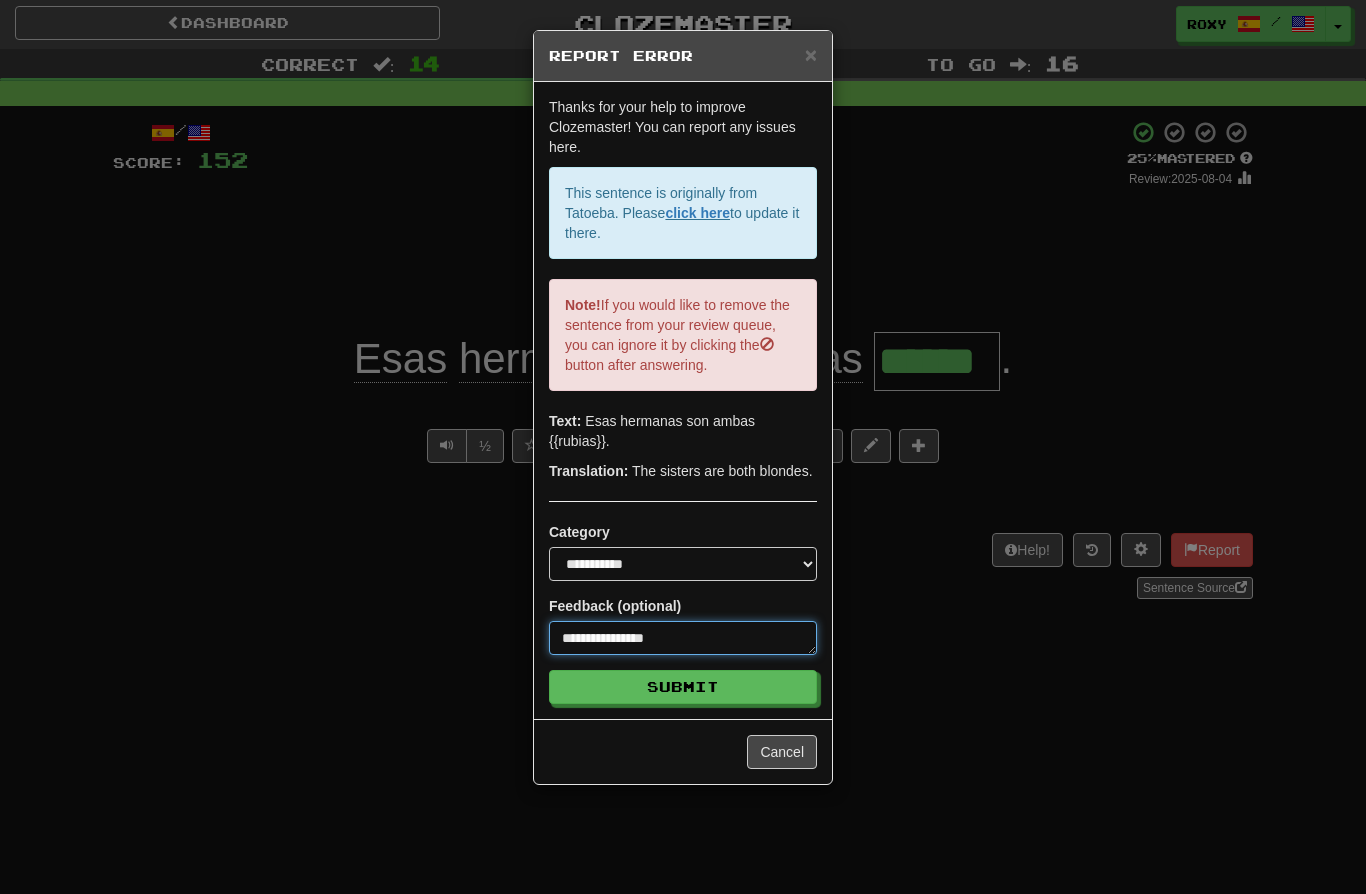 type on "*" 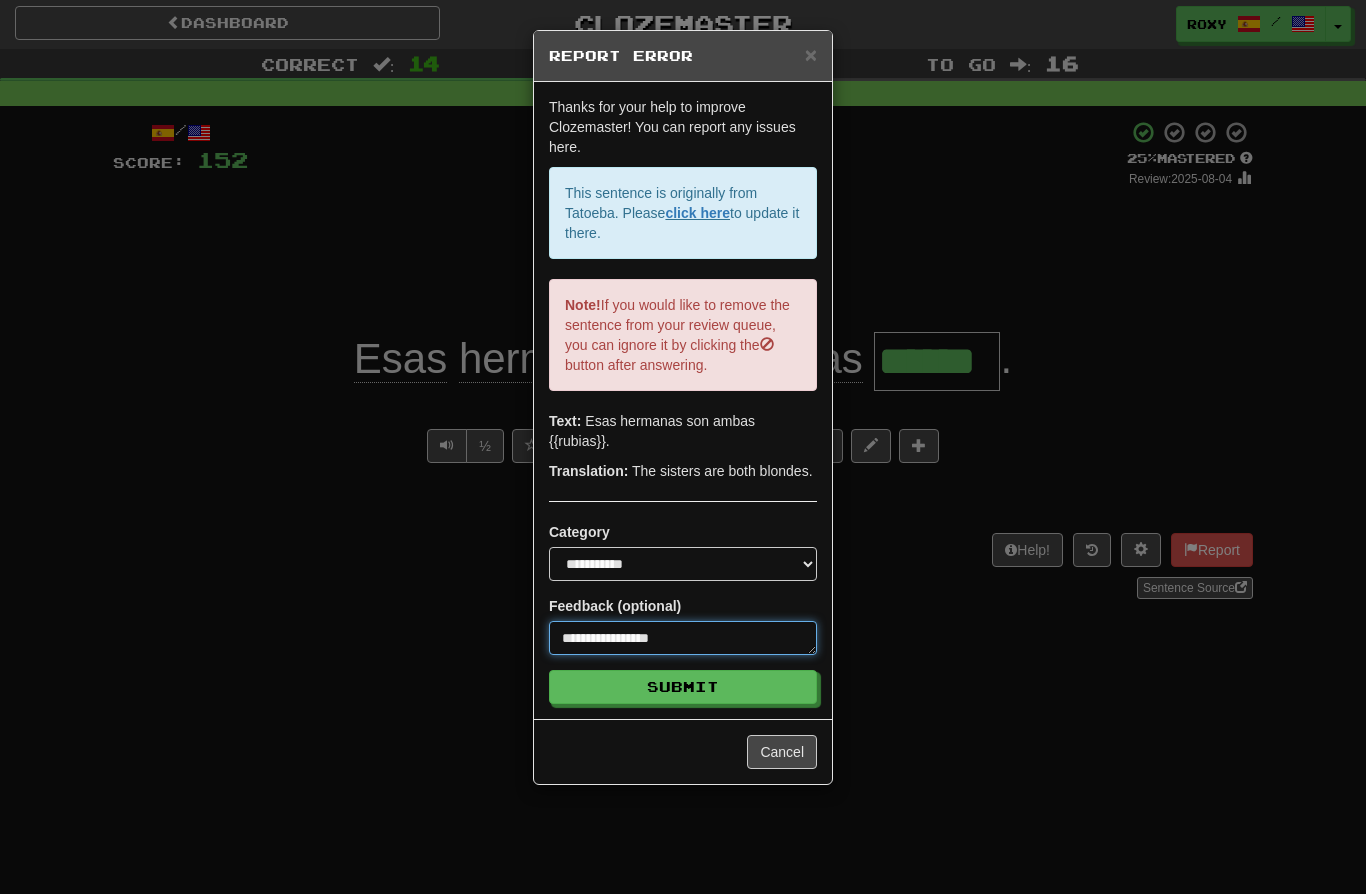 type on "*" 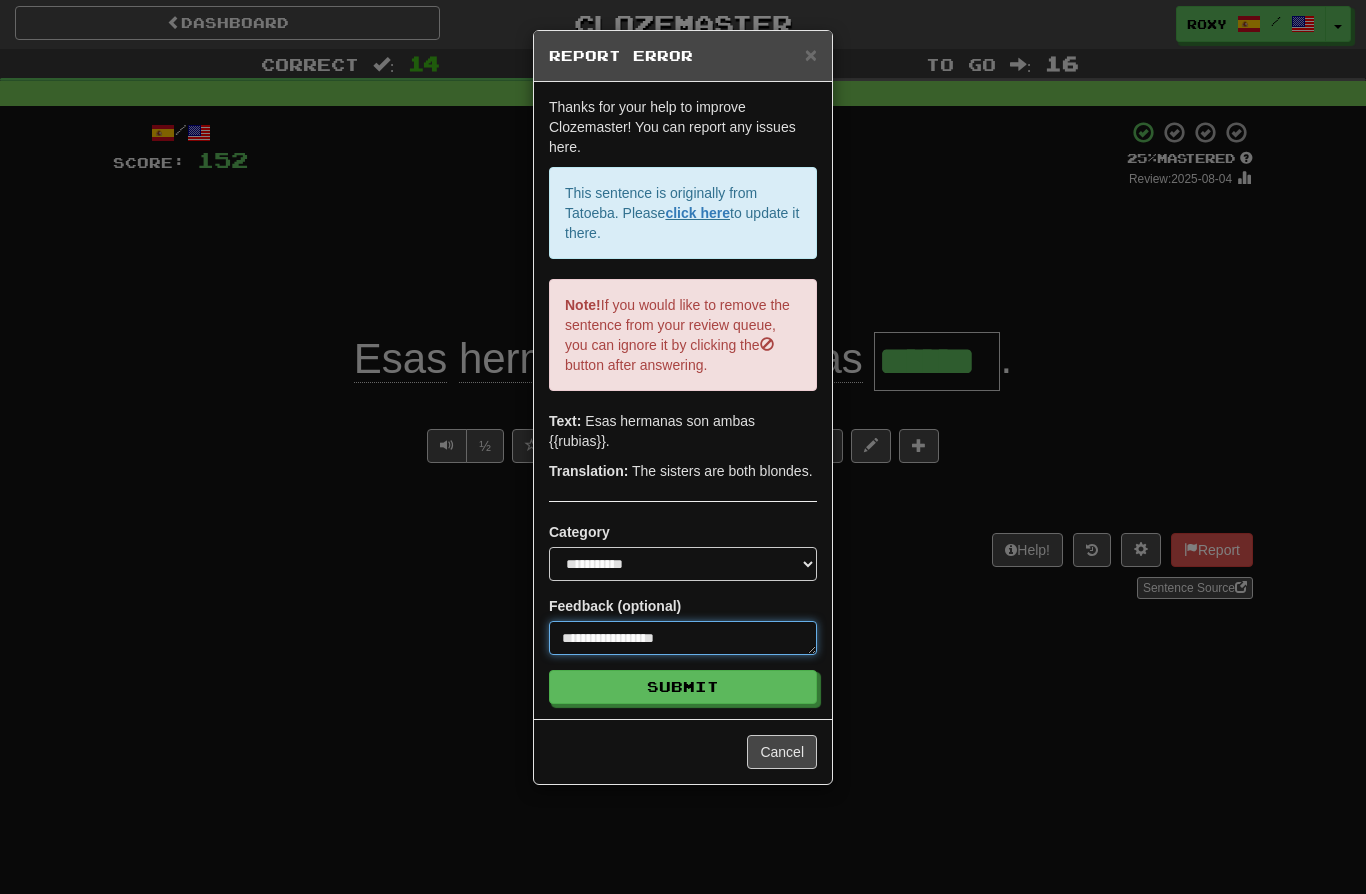 type on "*" 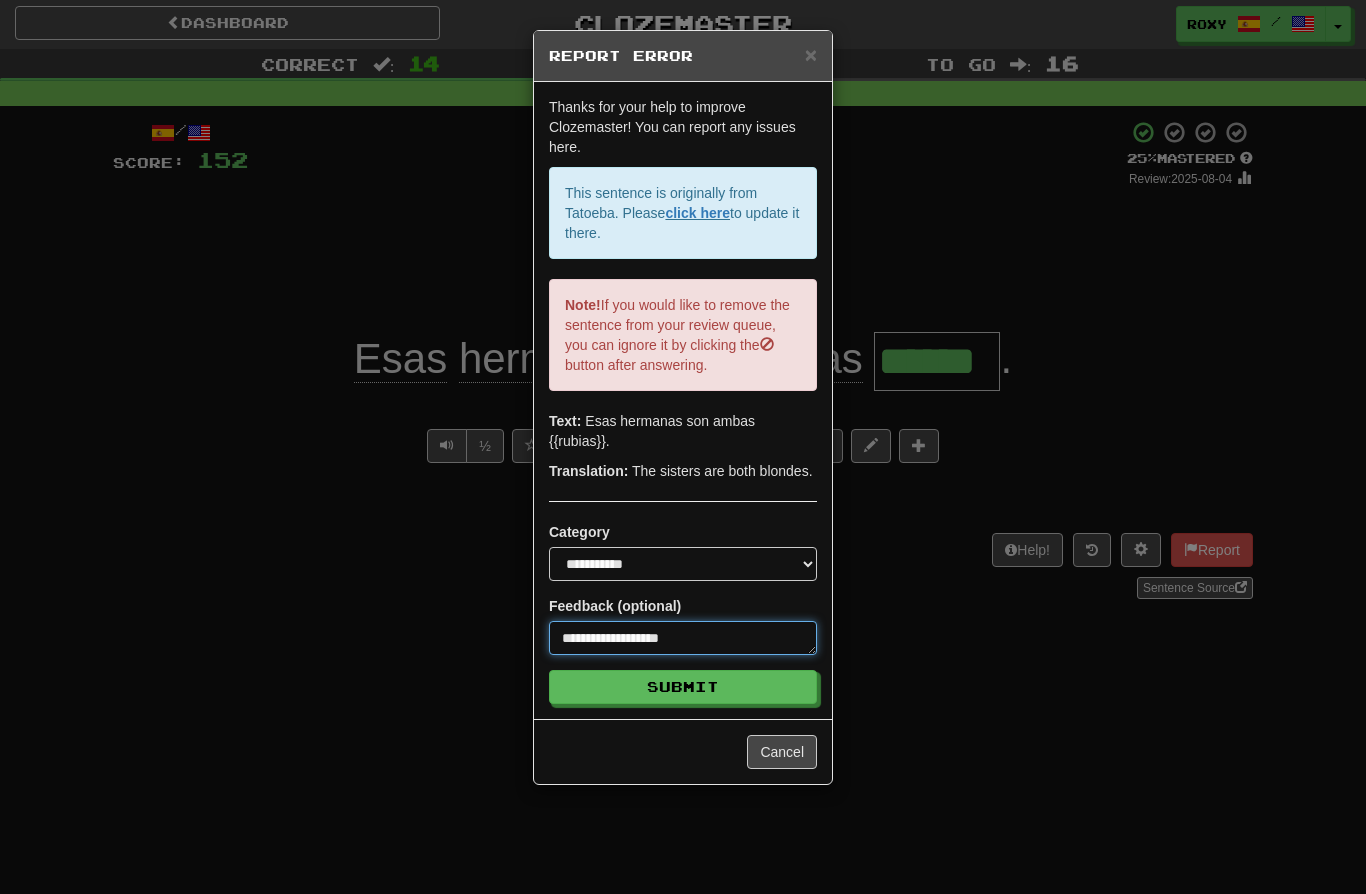 type on "*" 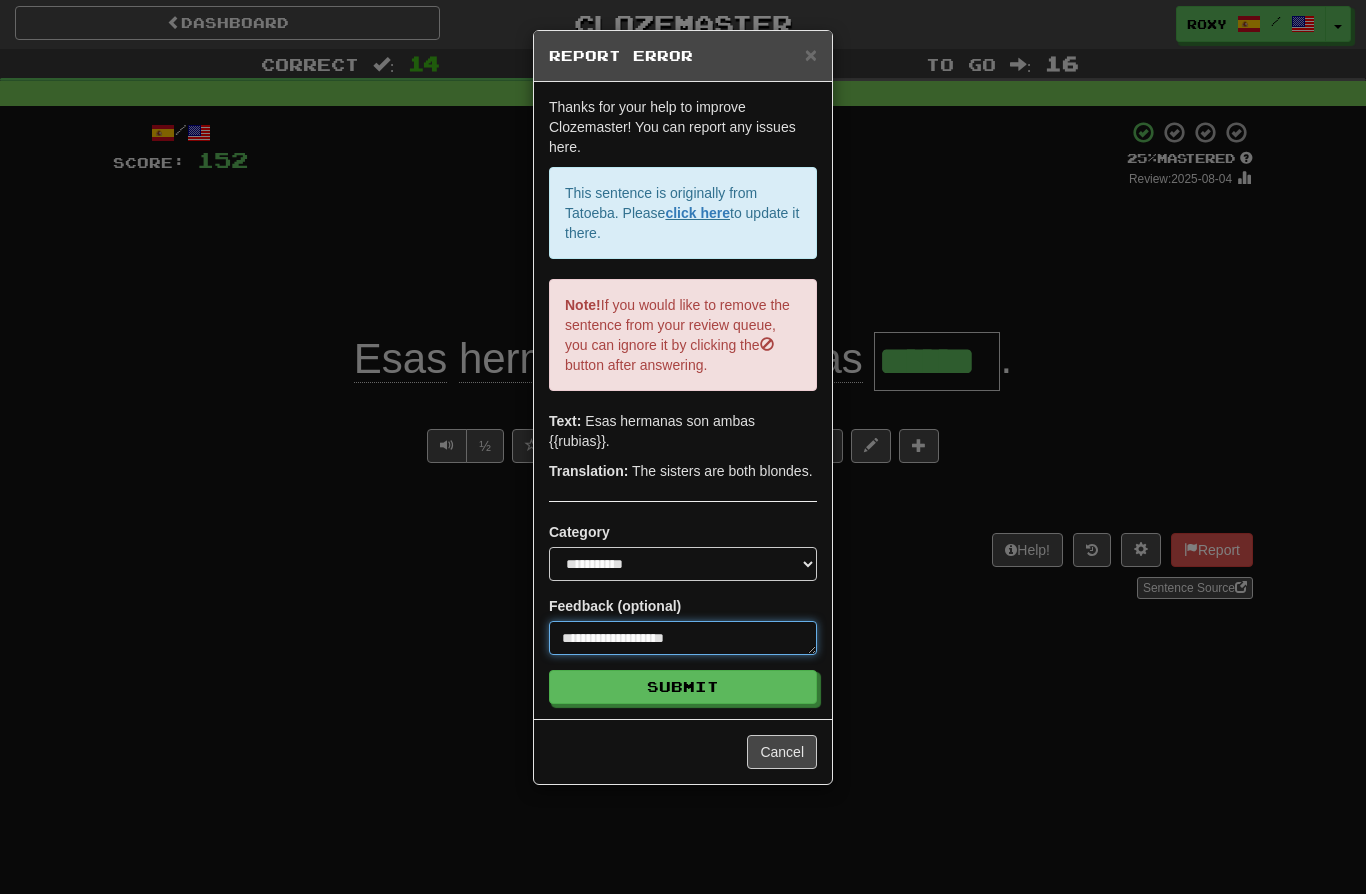 type on "*" 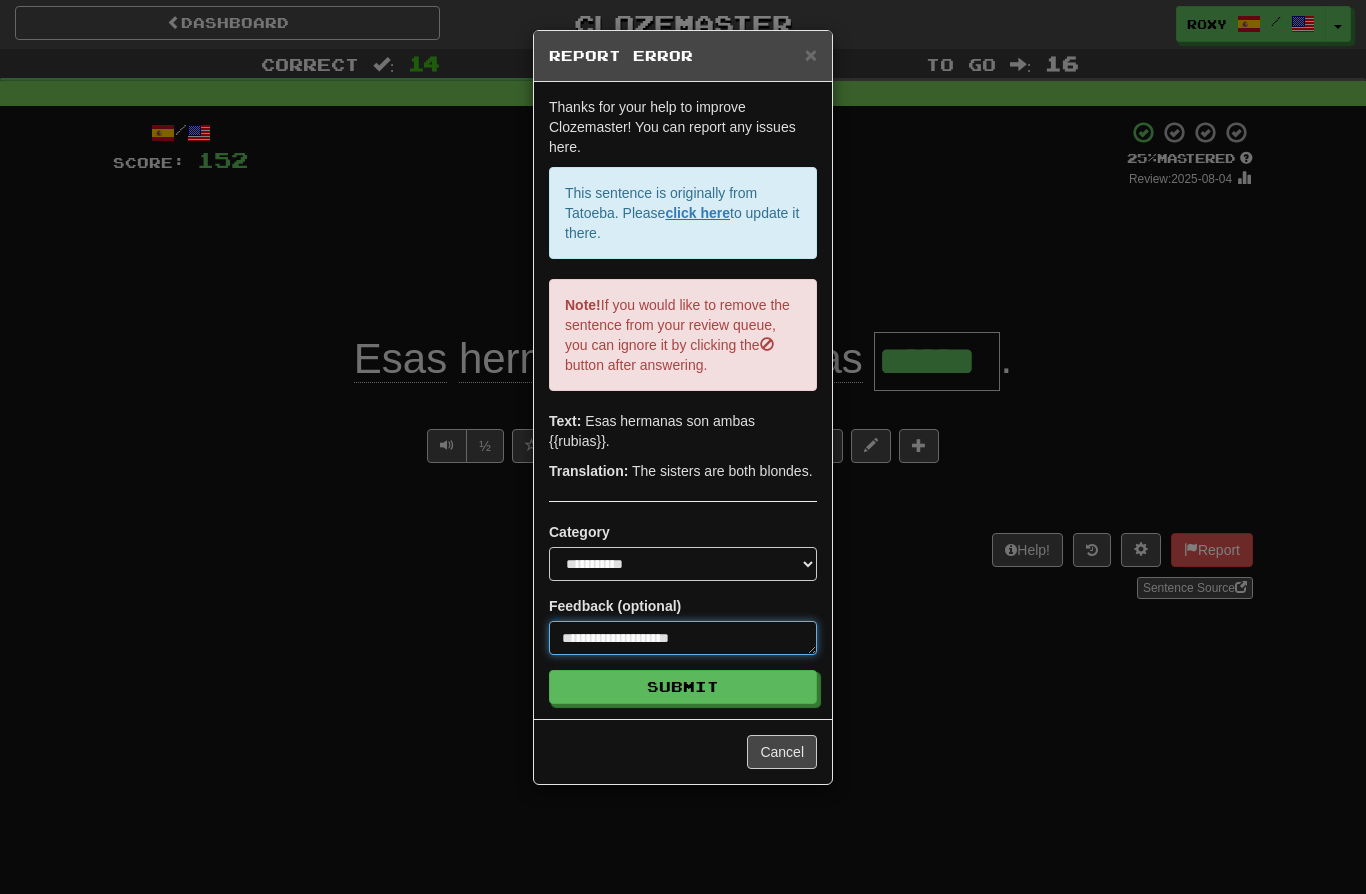 type on "*" 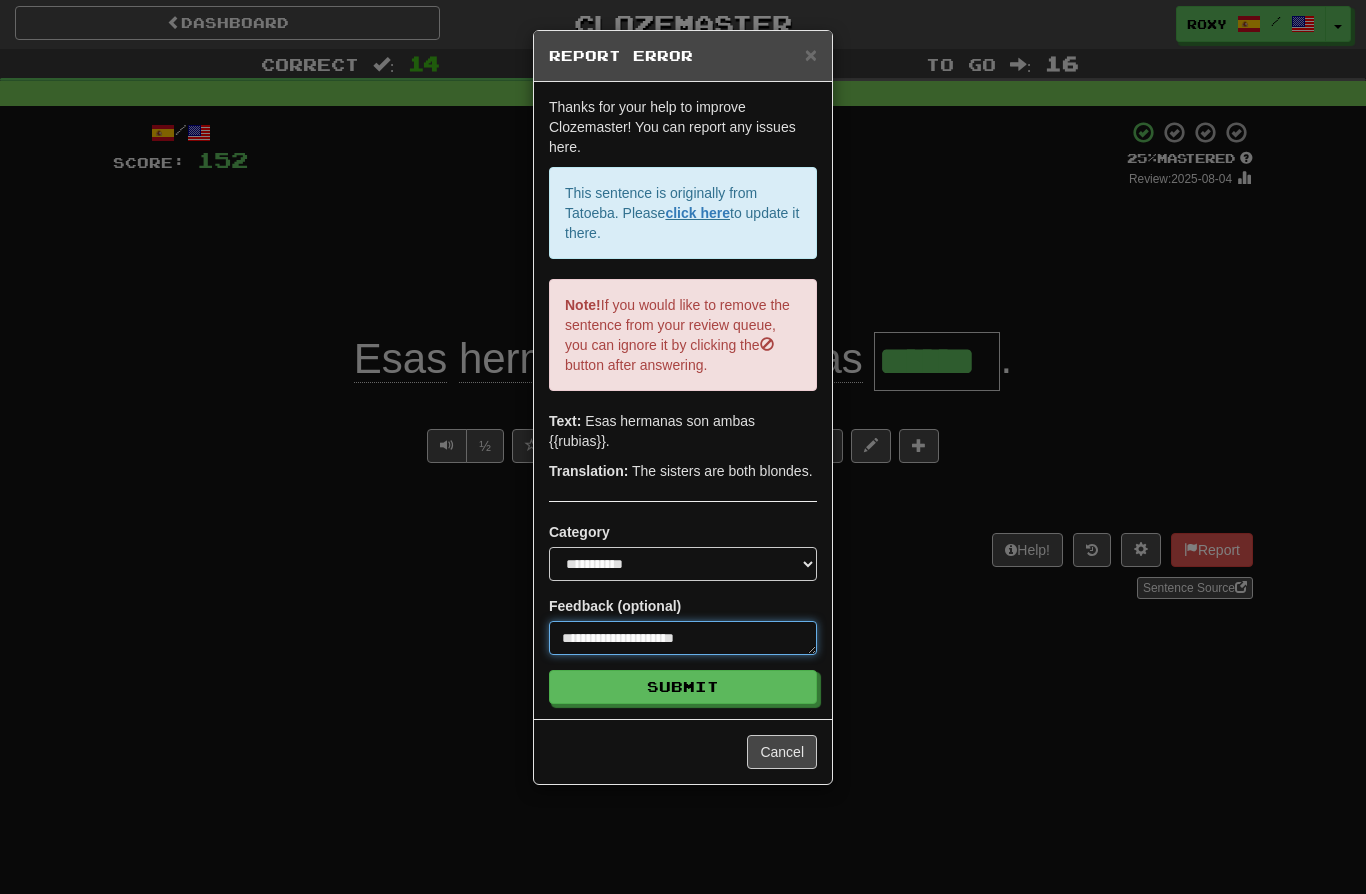 type on "*" 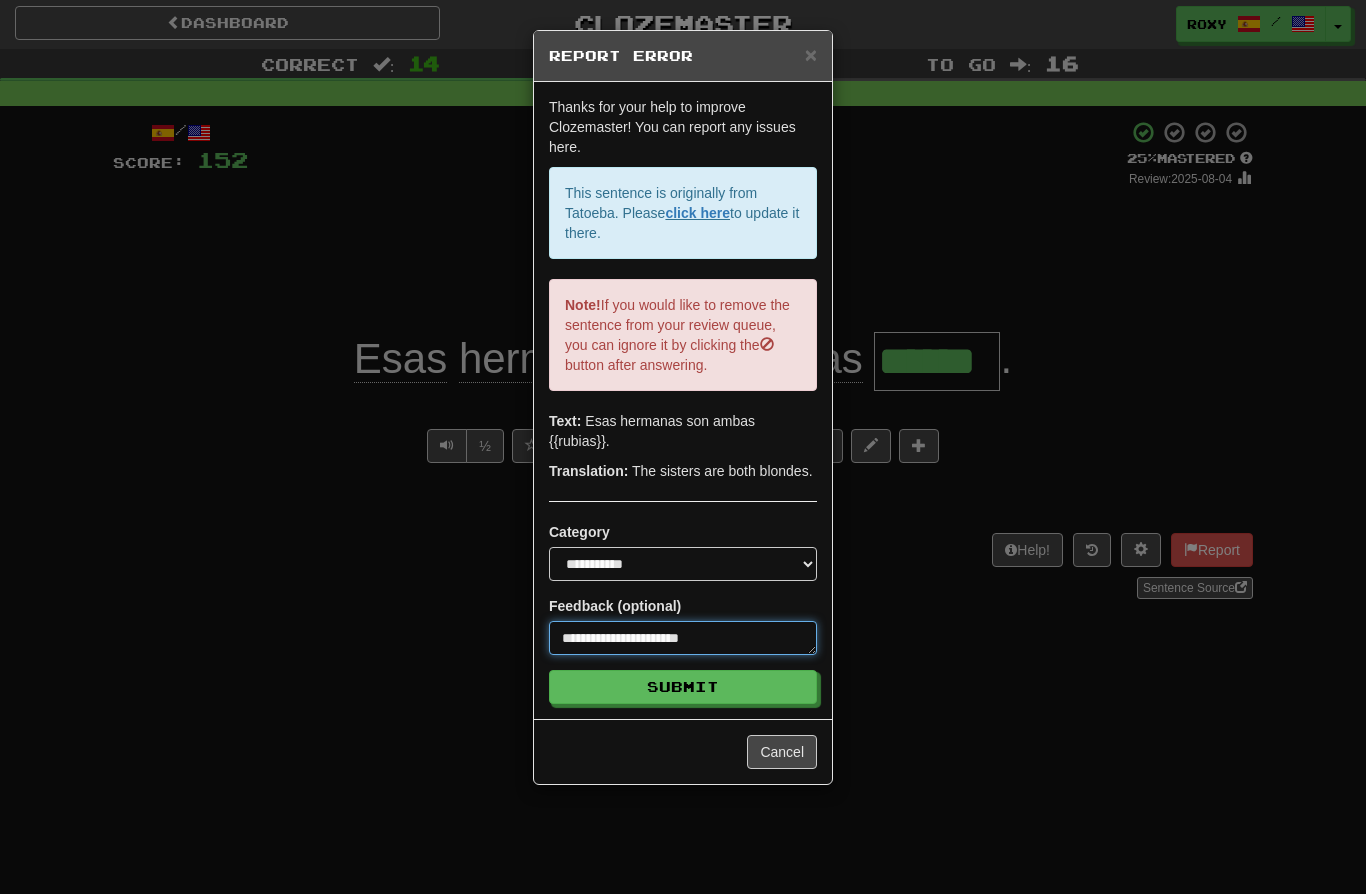 type on "*" 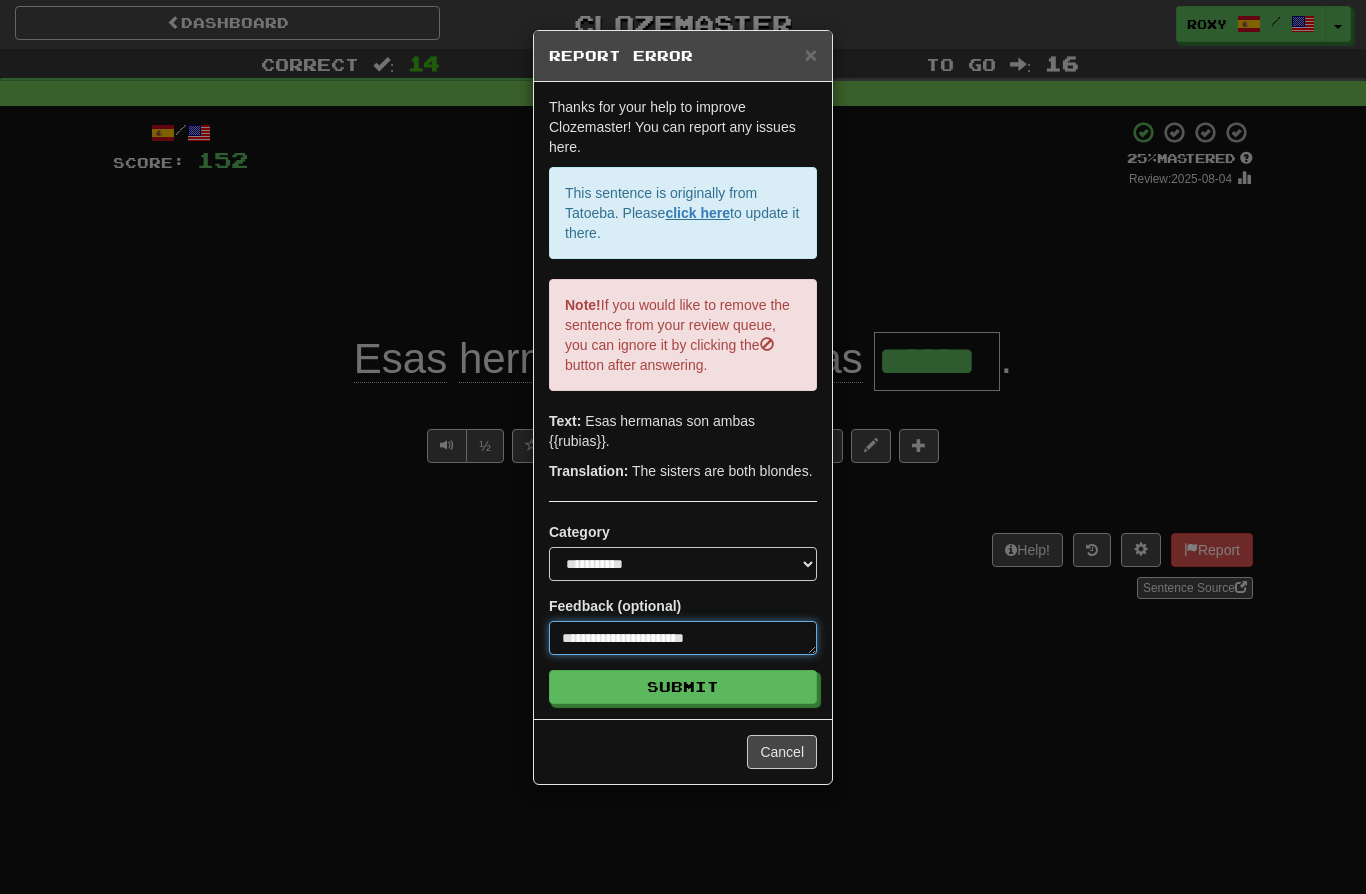 type on "*" 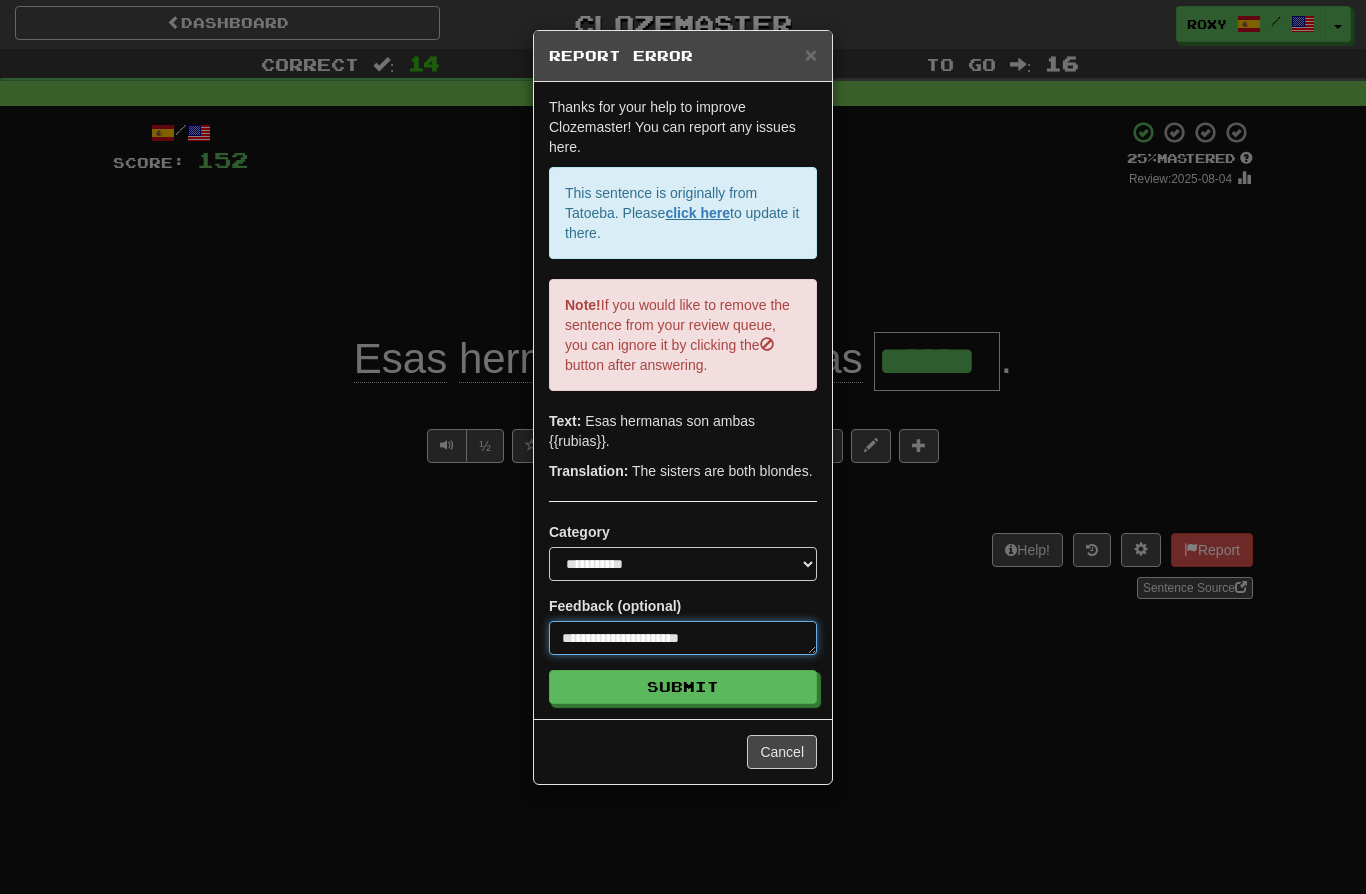 type on "*" 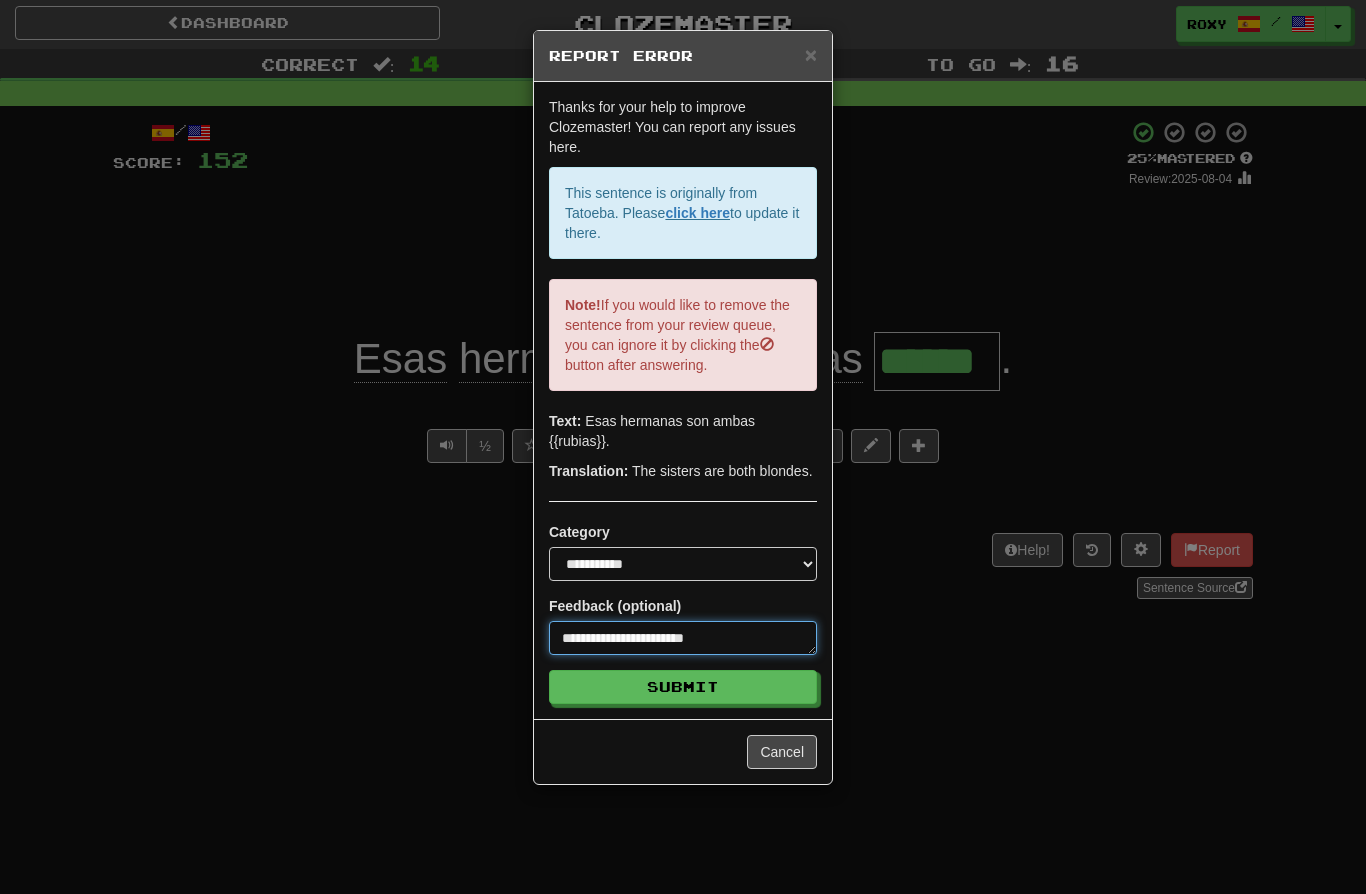 type on "*" 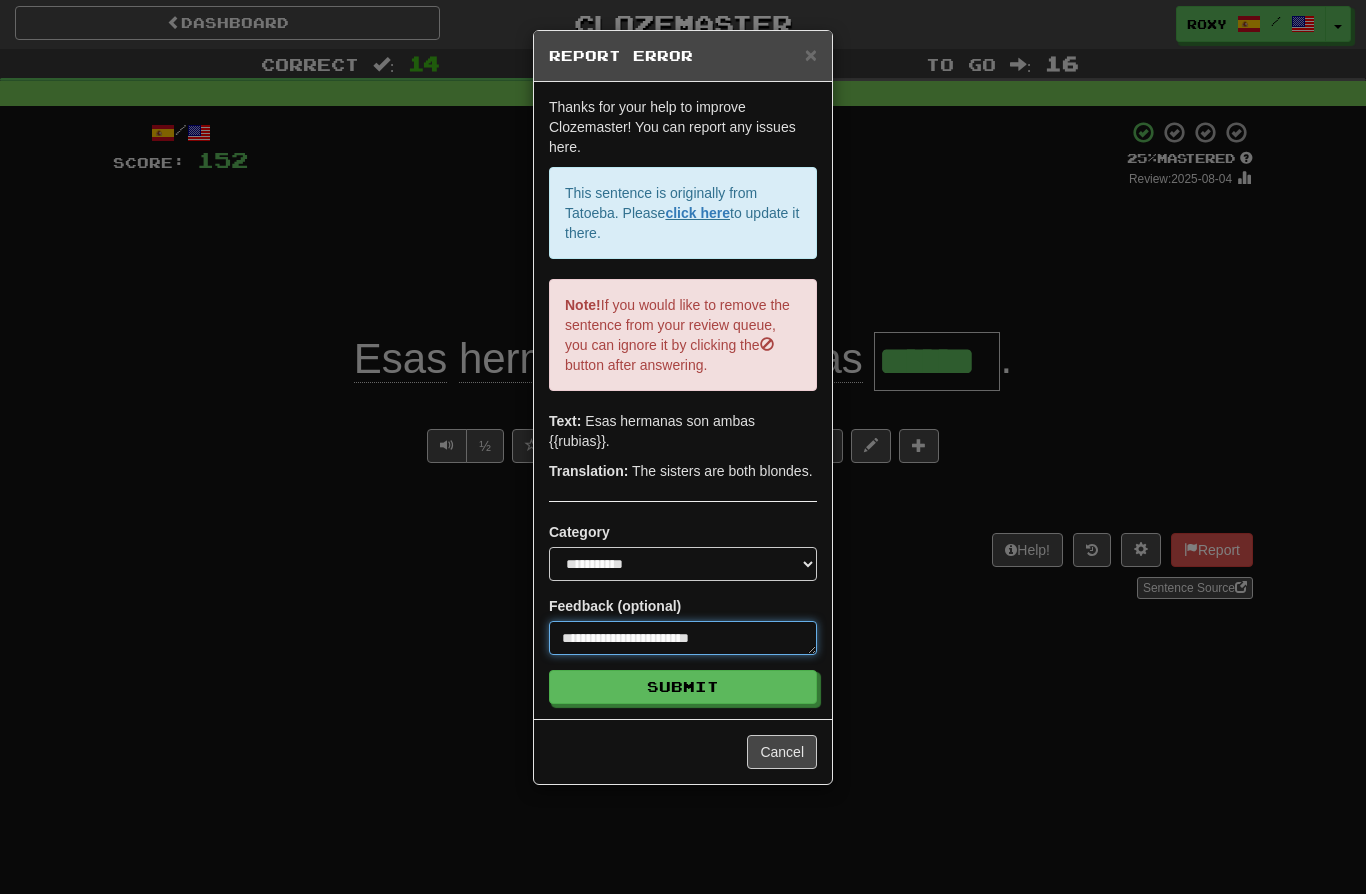 type on "*" 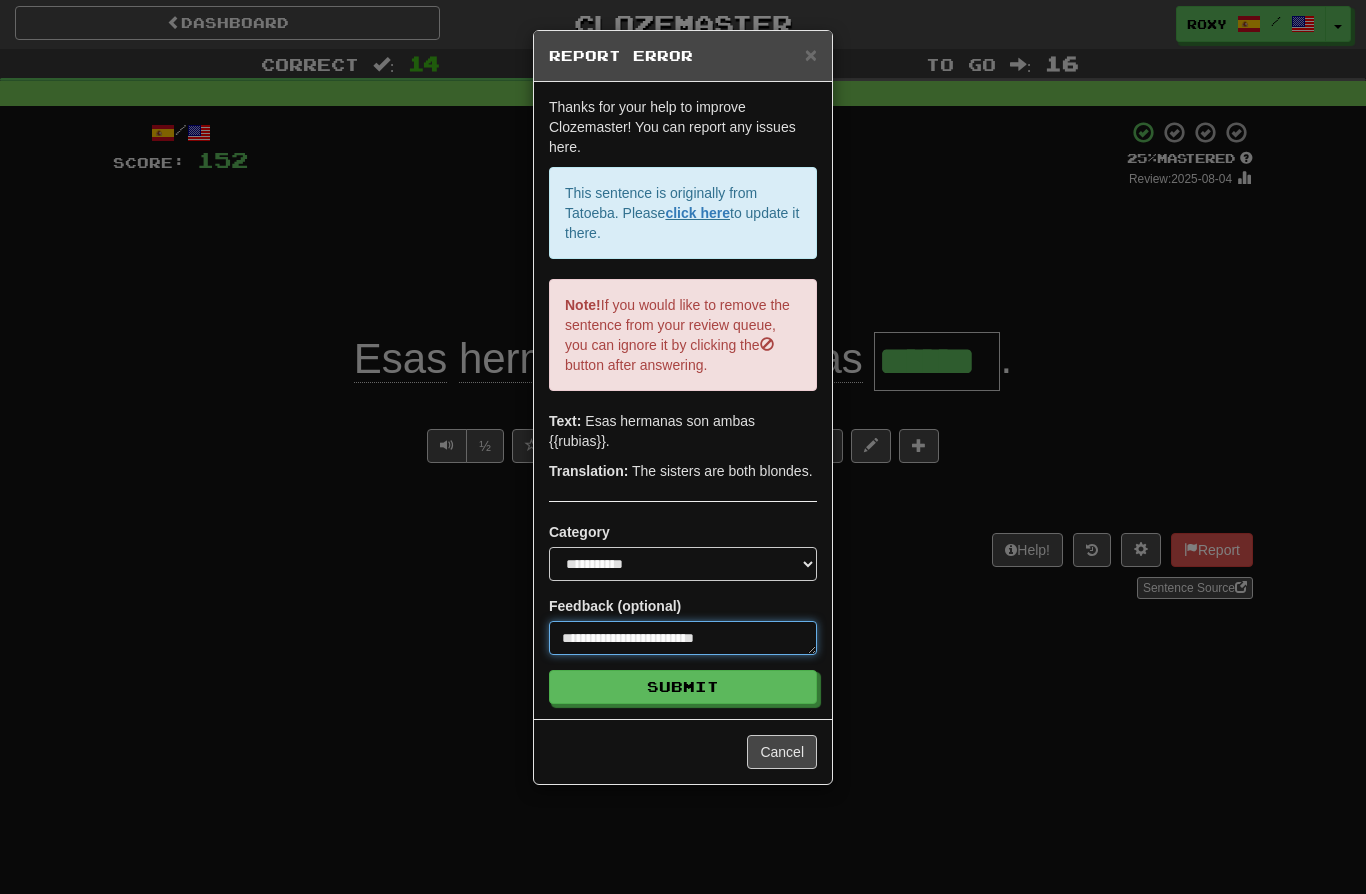 type on "*" 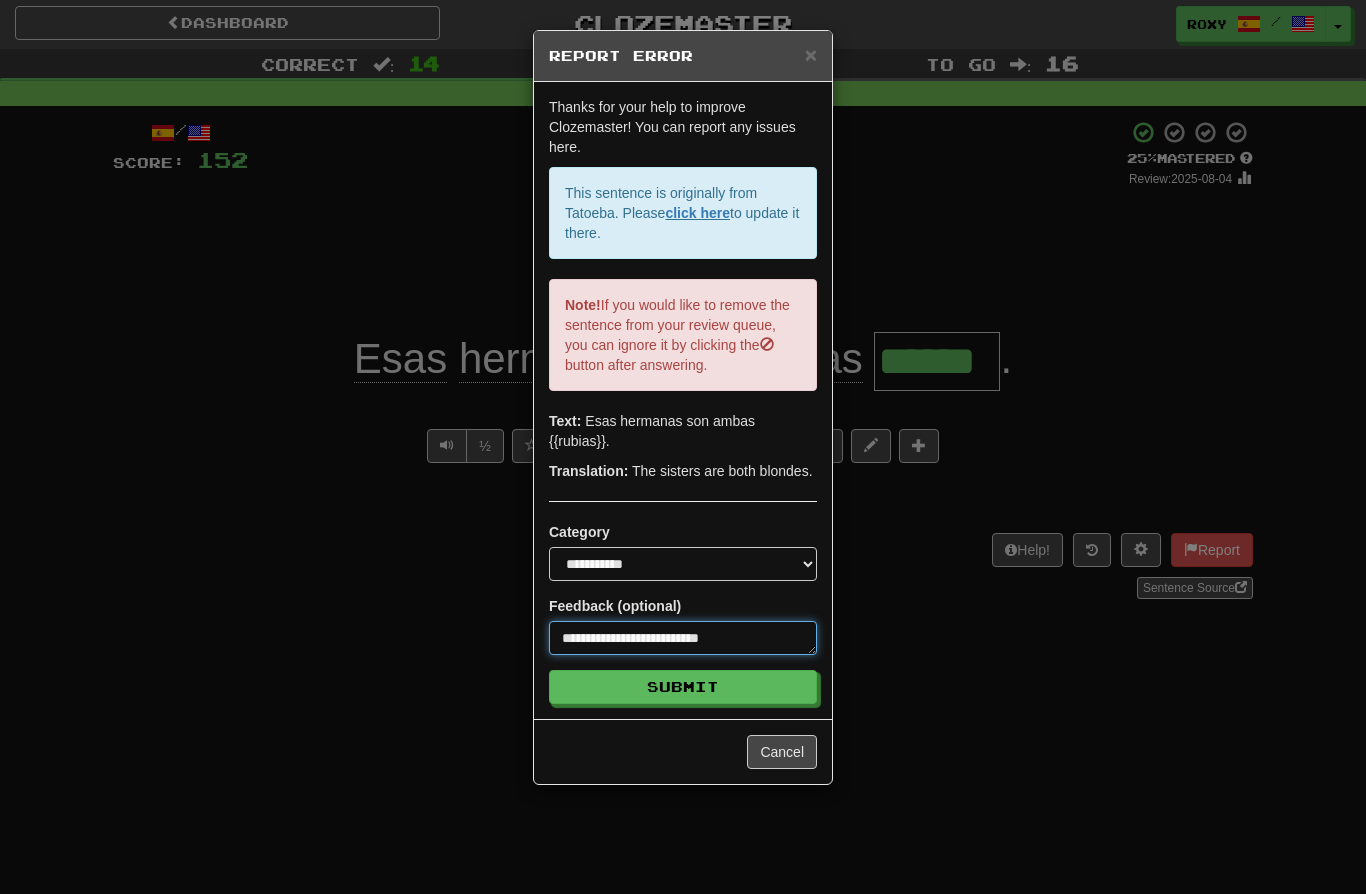 type on "*" 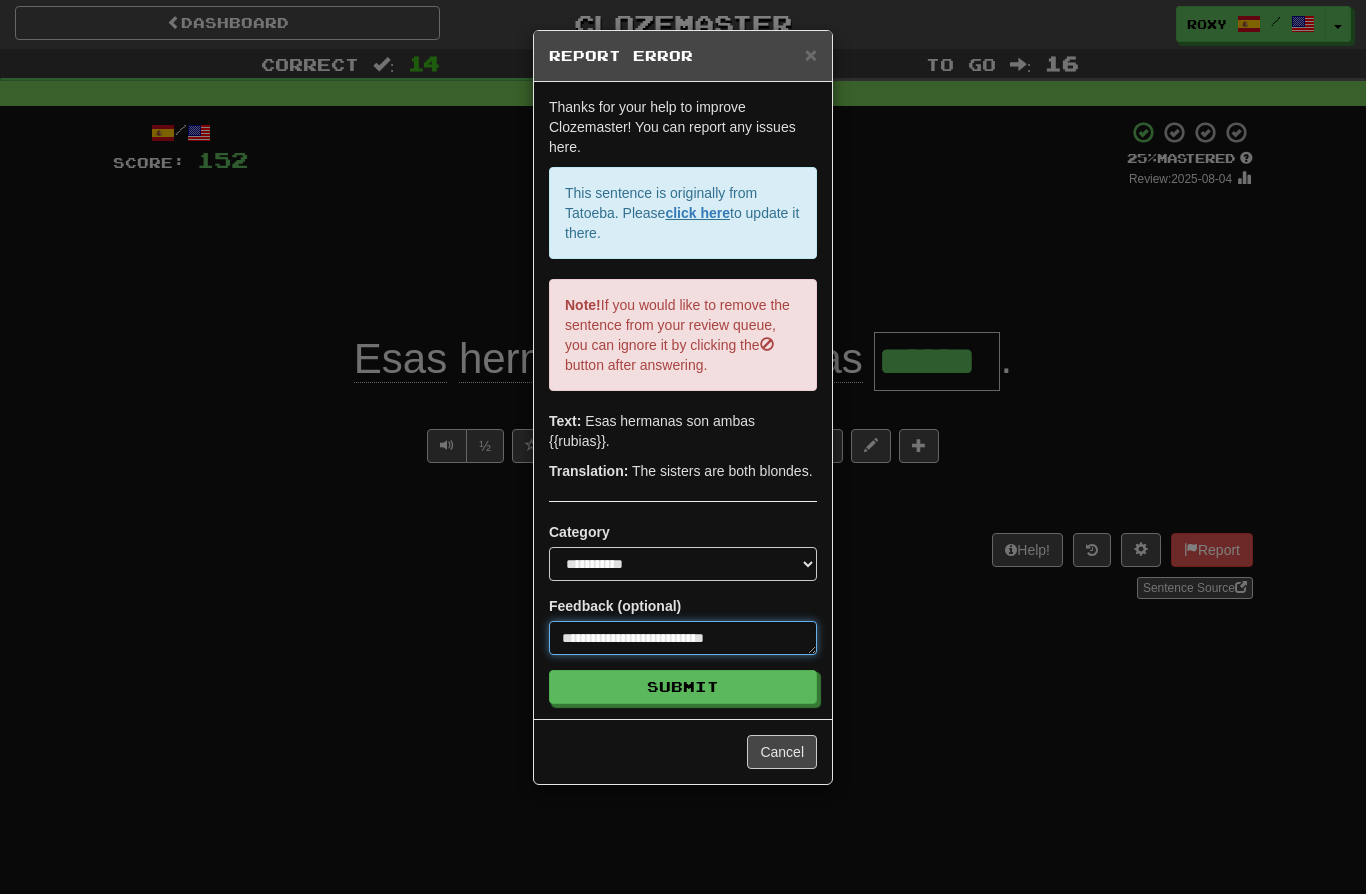 type on "*" 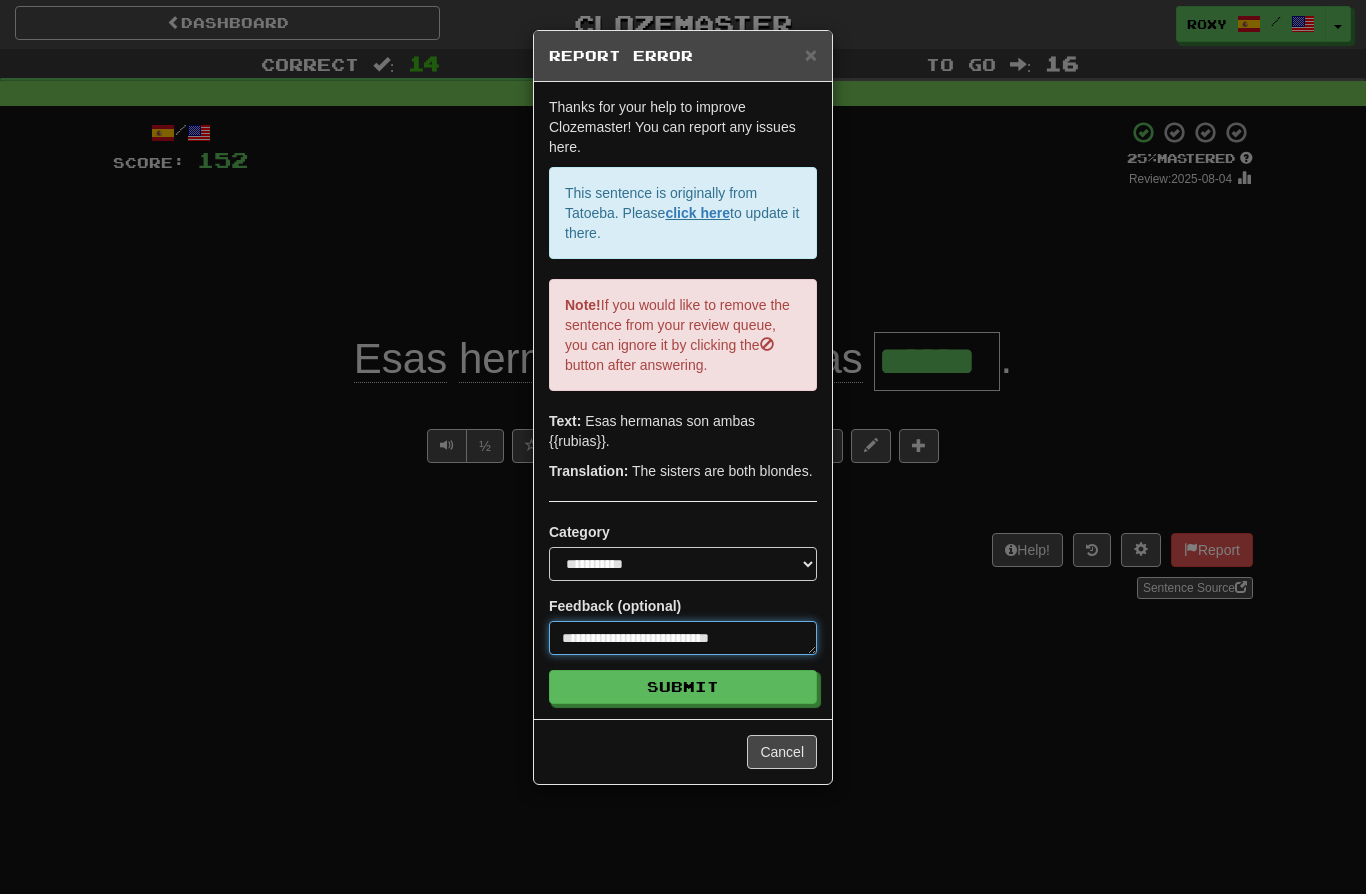 type on "*" 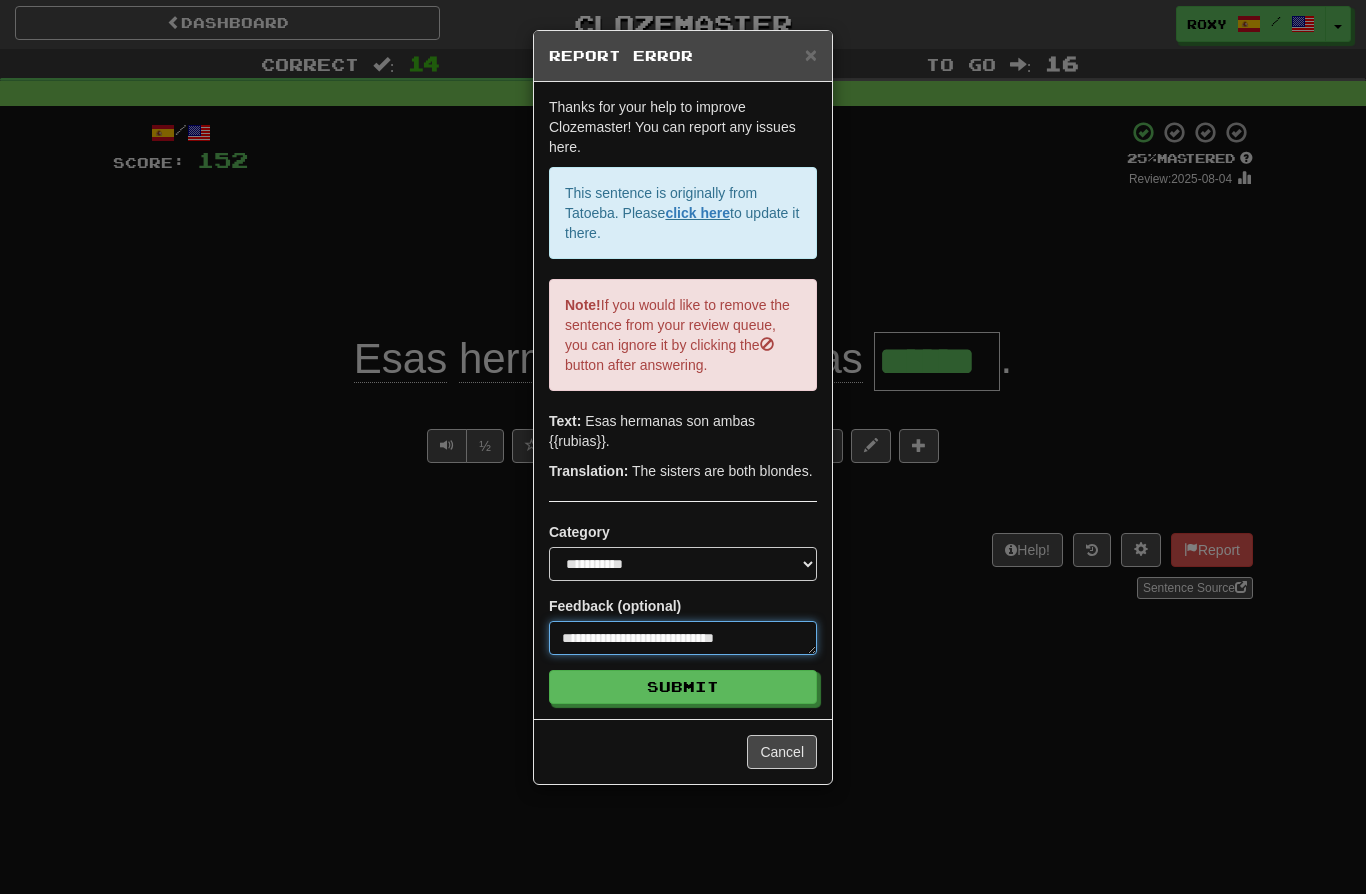 type on "*" 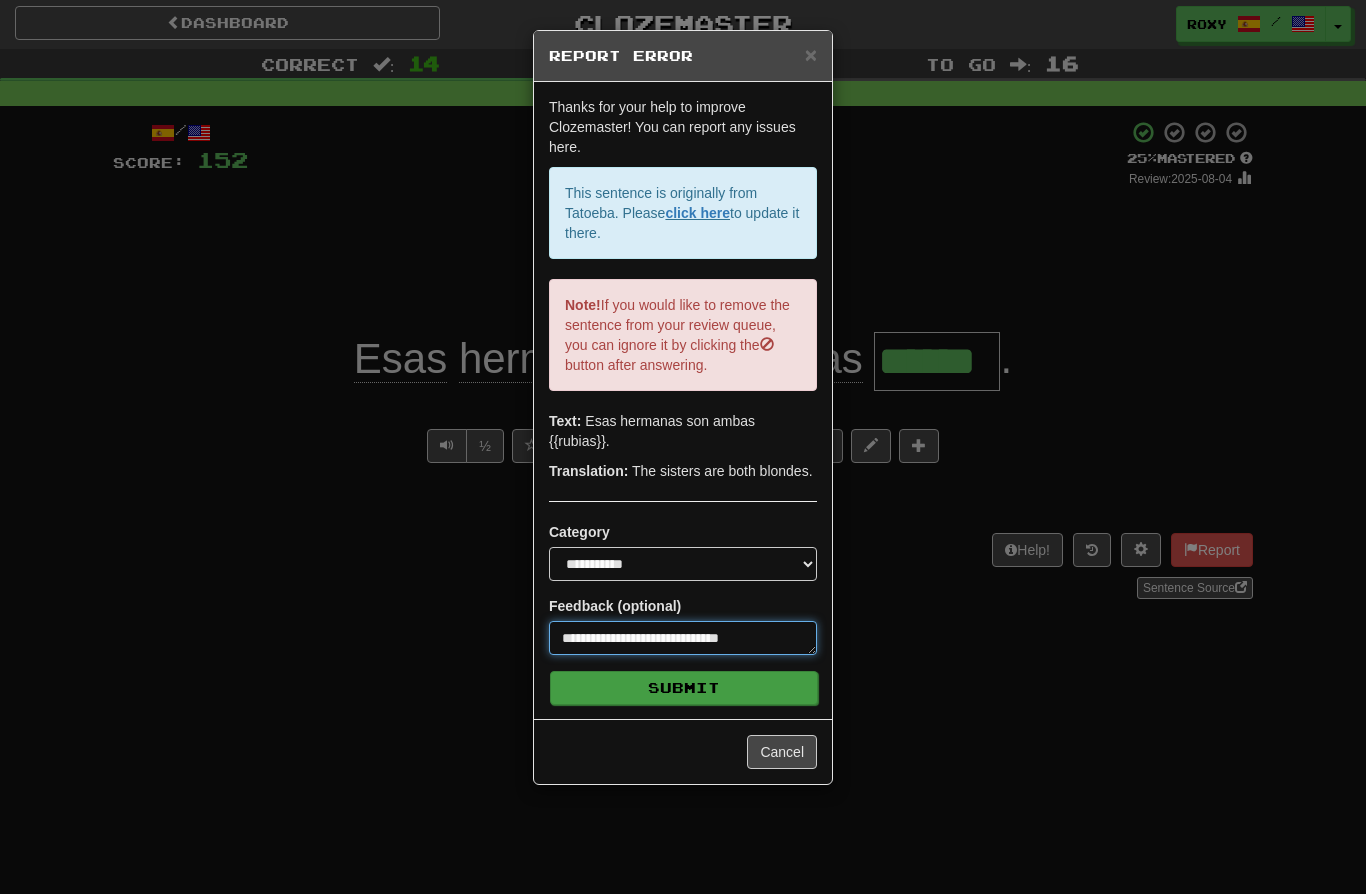 type on "**********" 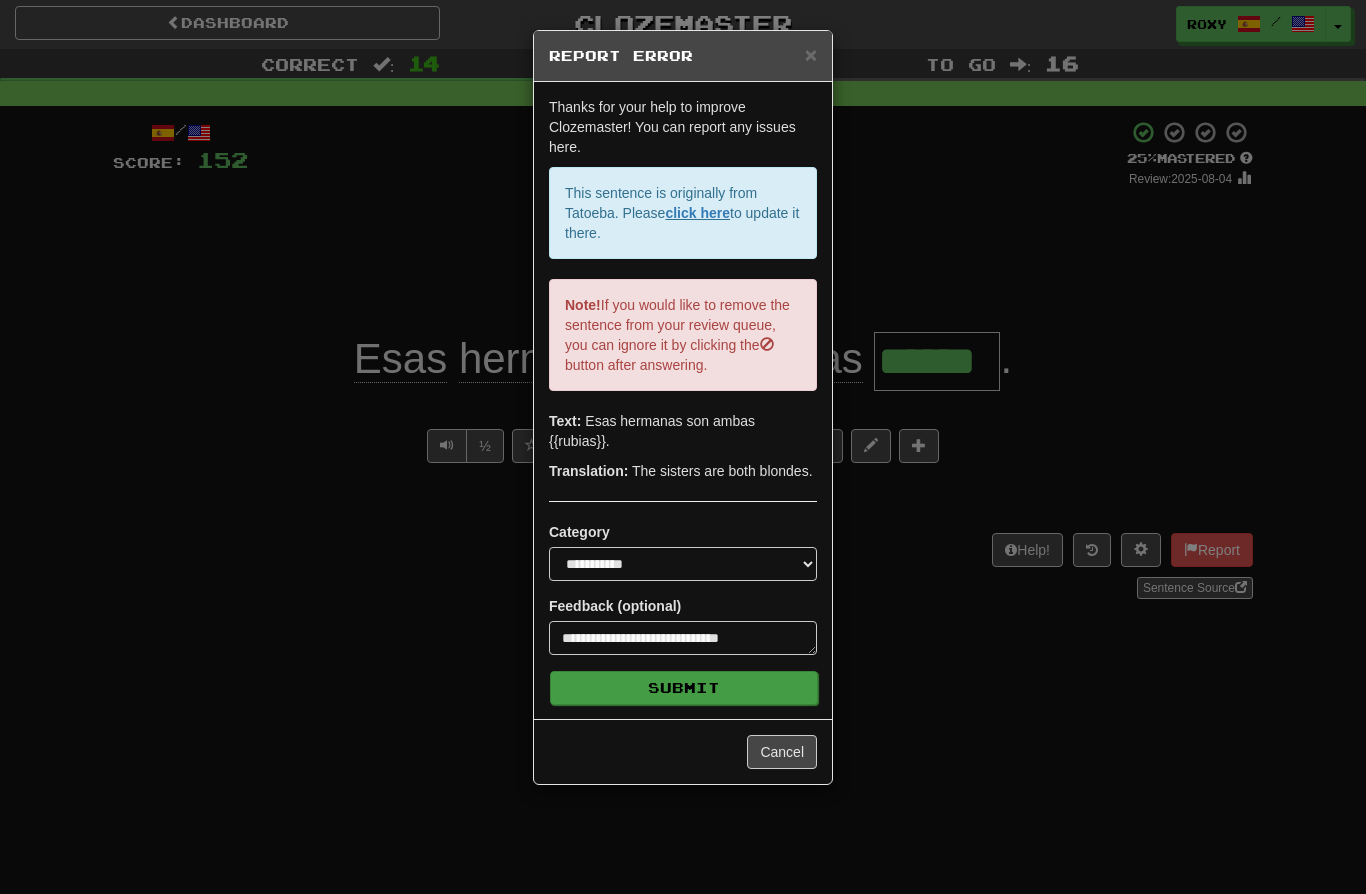 click on "Submit" at bounding box center (684, 688) 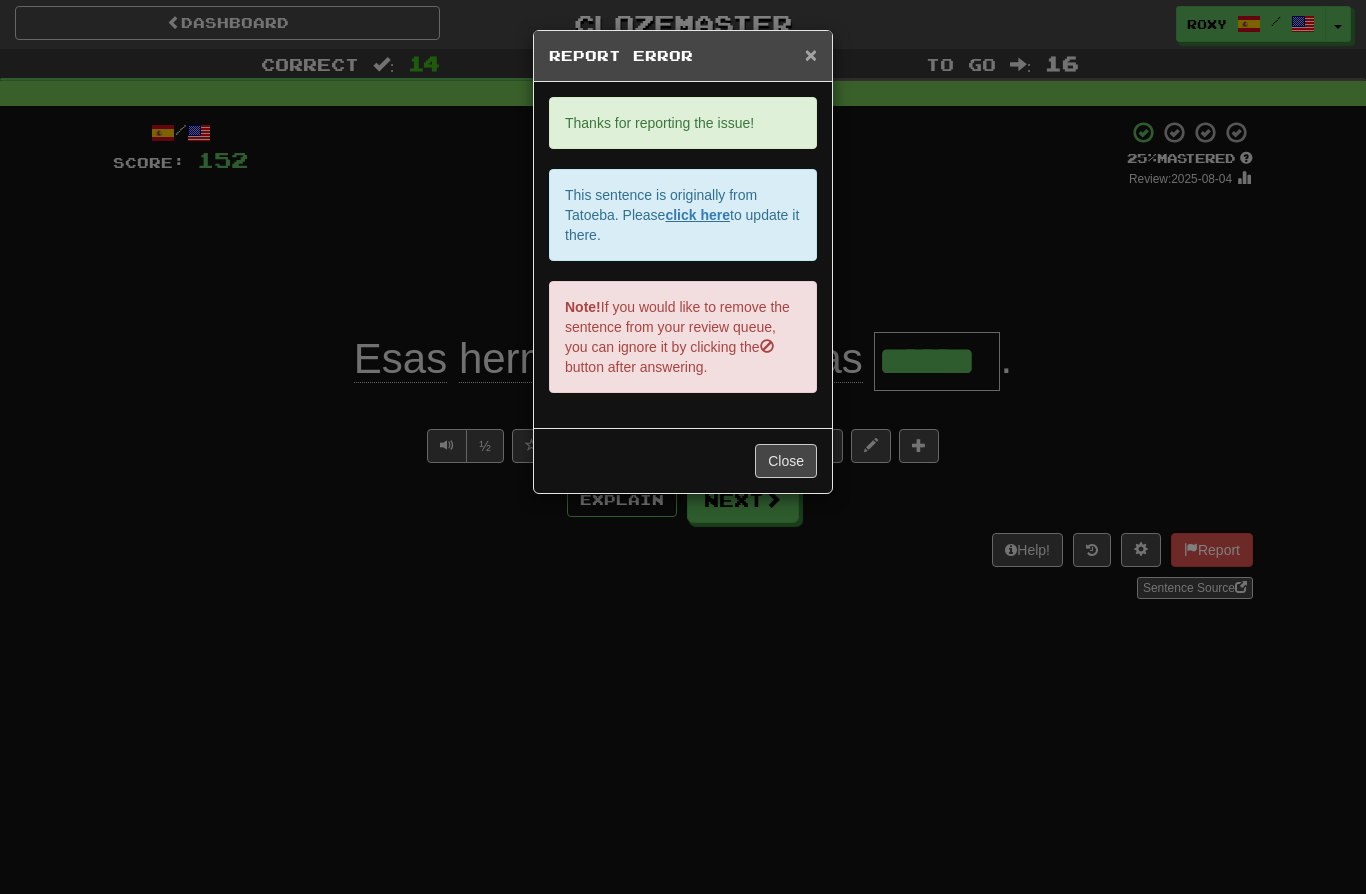 click on "×" at bounding box center (811, 54) 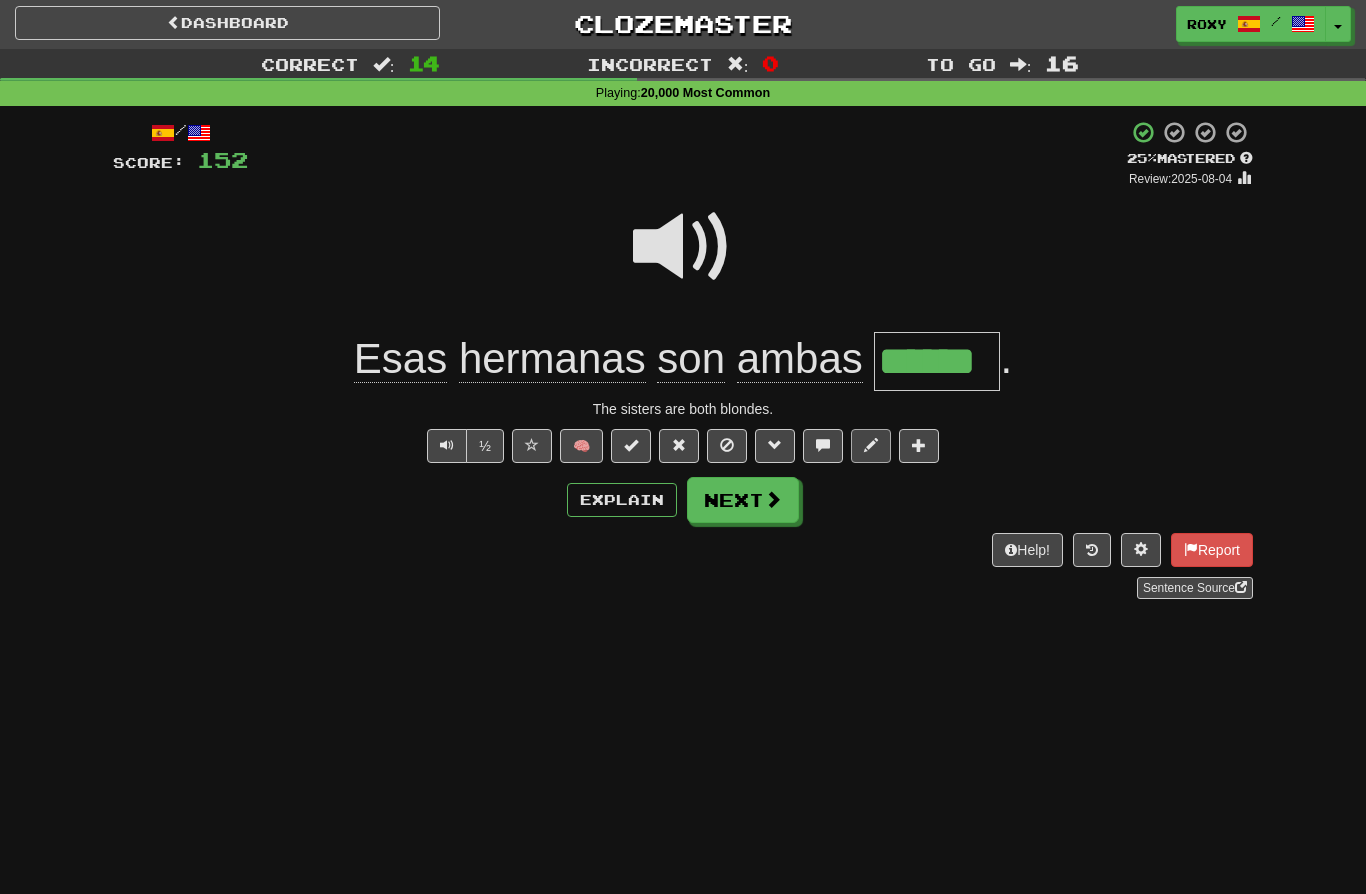 click at bounding box center (871, 445) 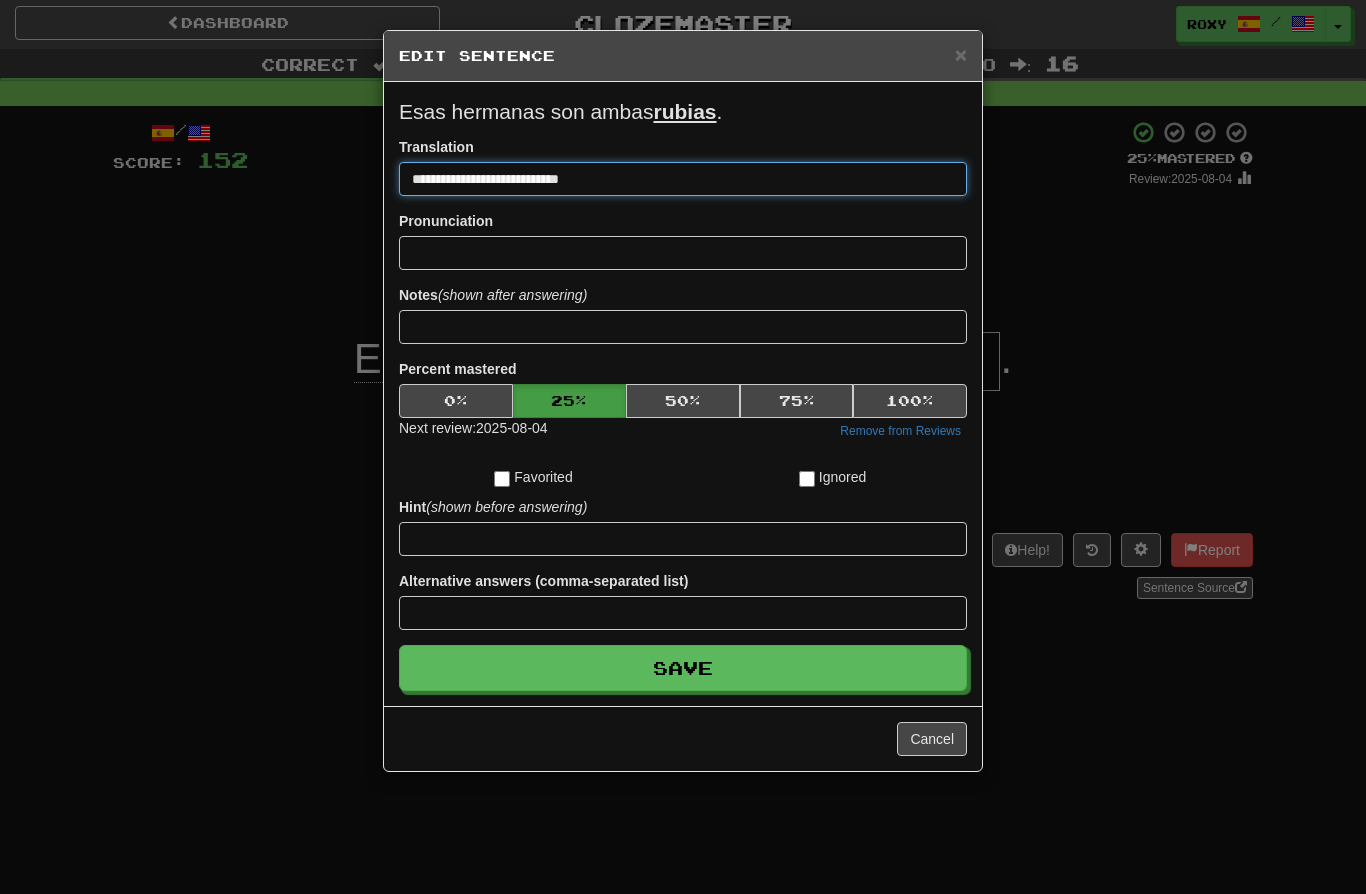 click on "**********" at bounding box center [683, 179] 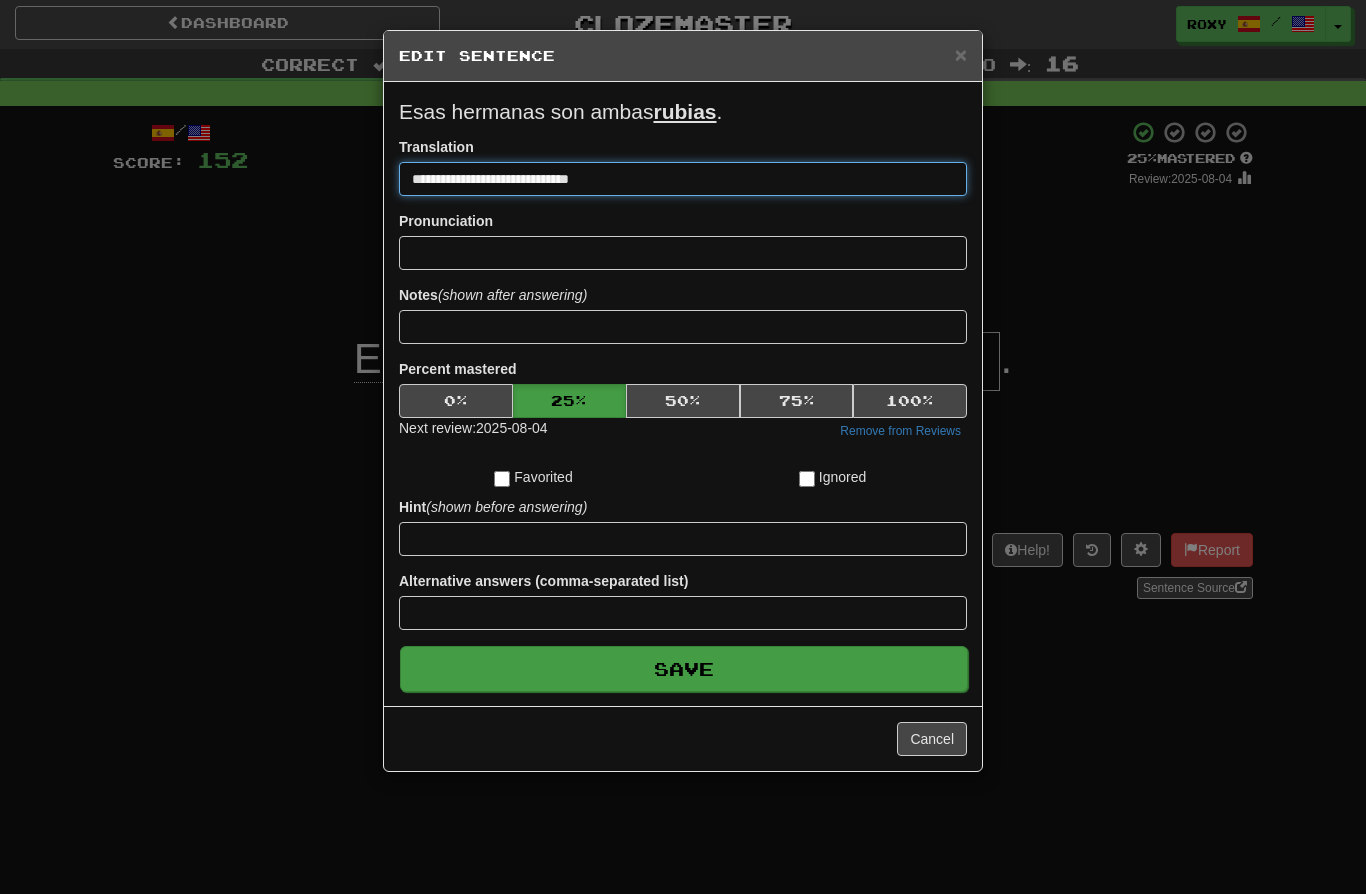type on "**********" 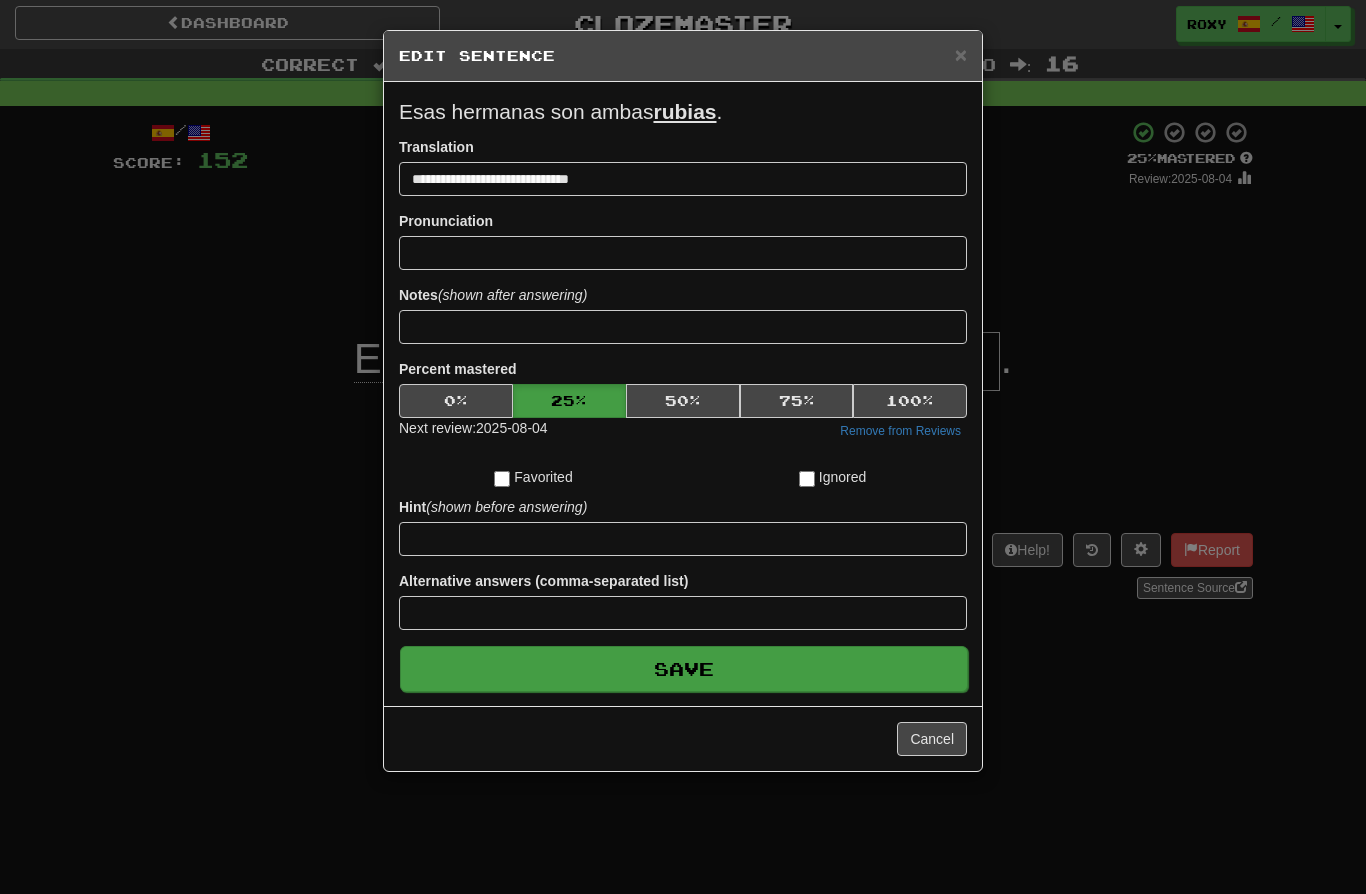 click on "Save" at bounding box center [684, 669] 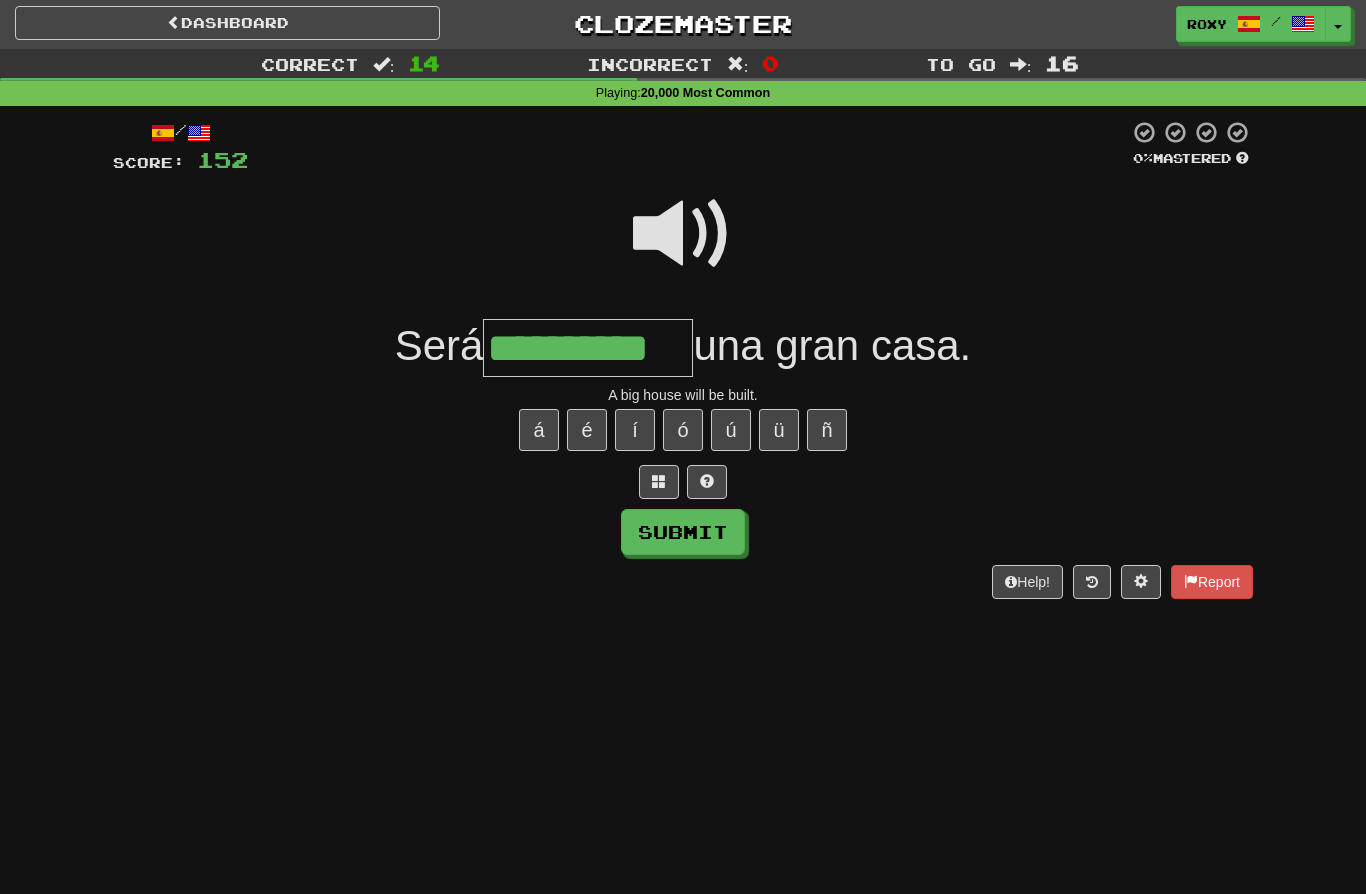 type on "**********" 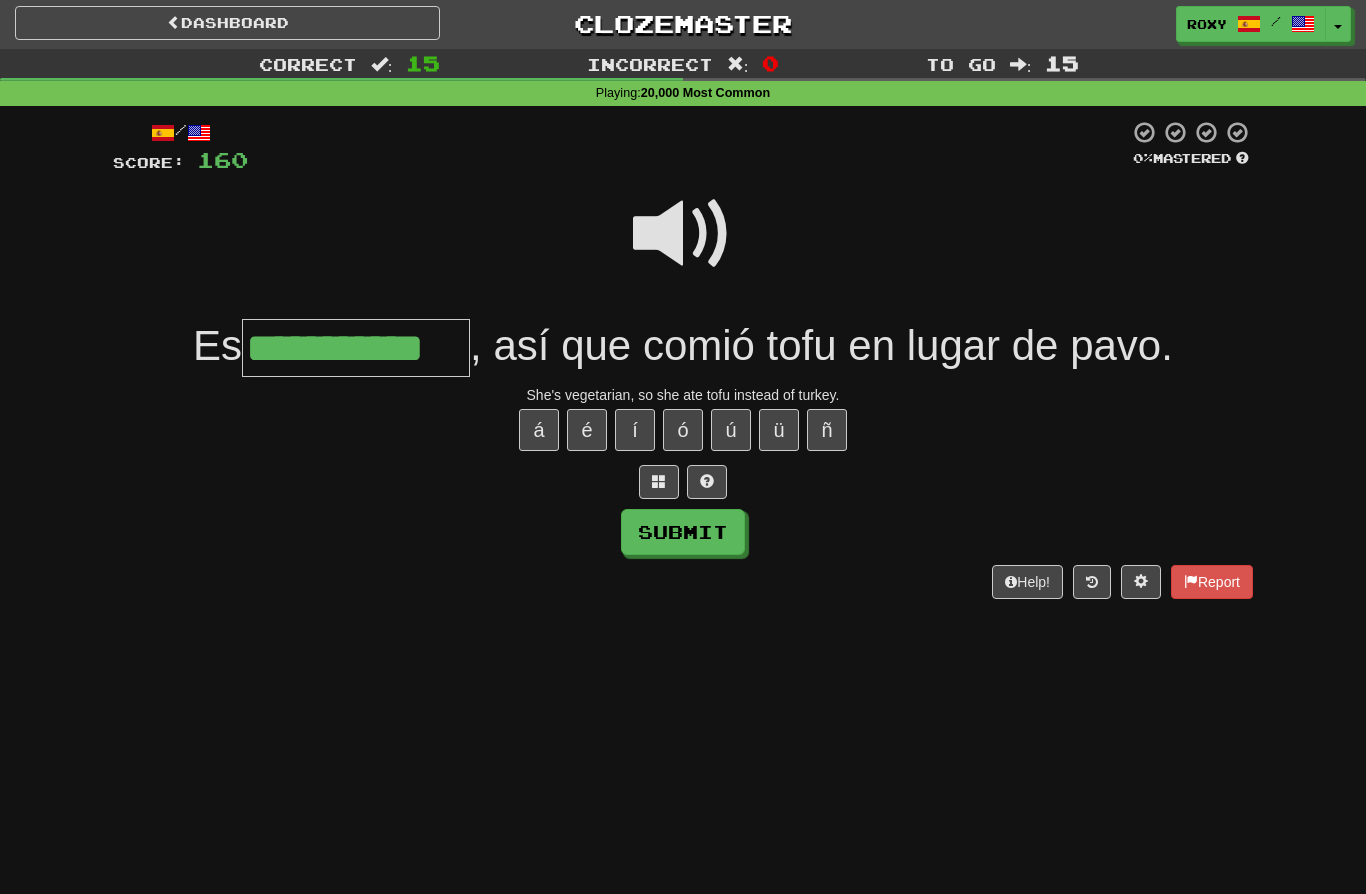 type on "**********" 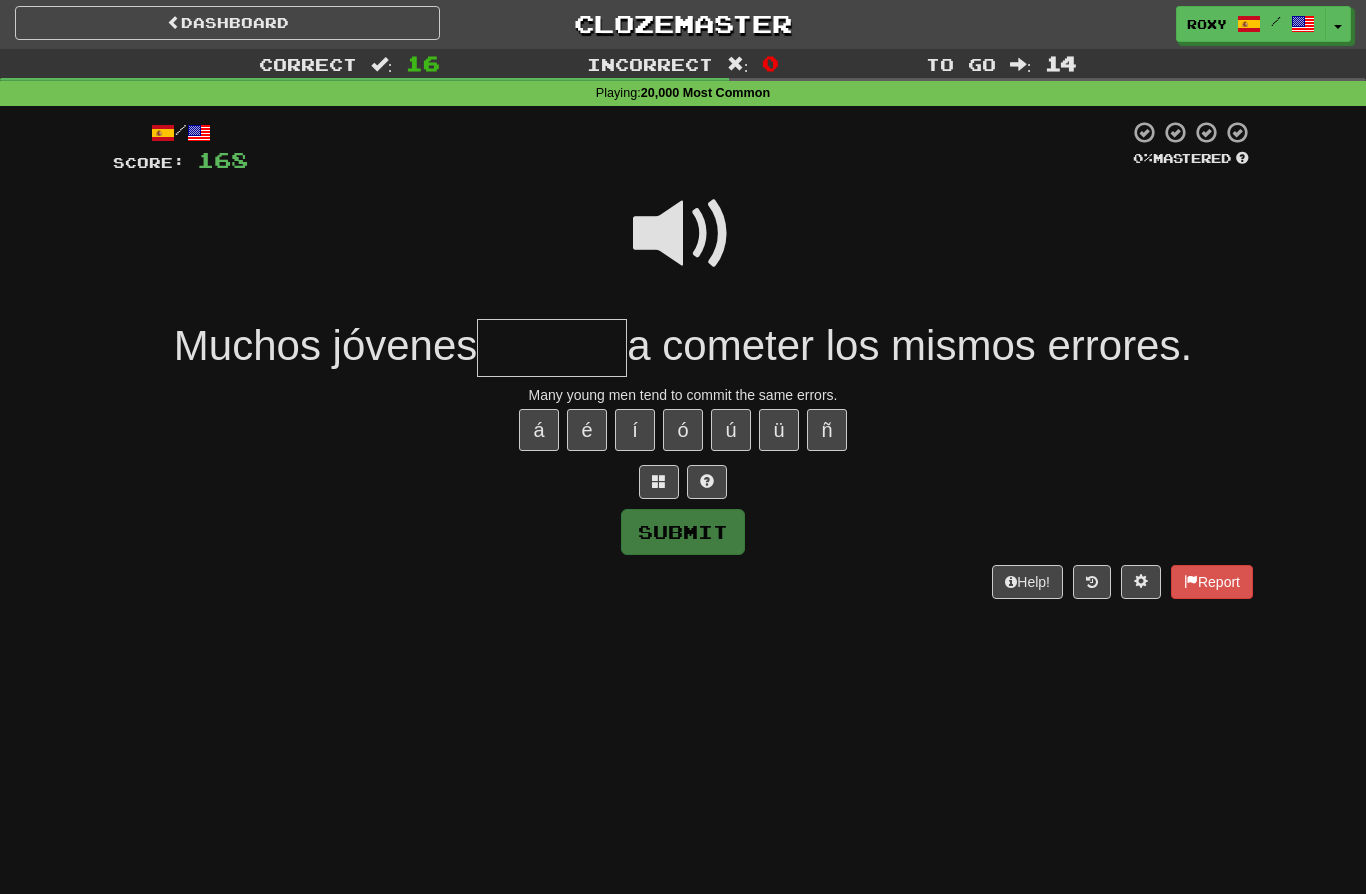 click at bounding box center [683, 234] 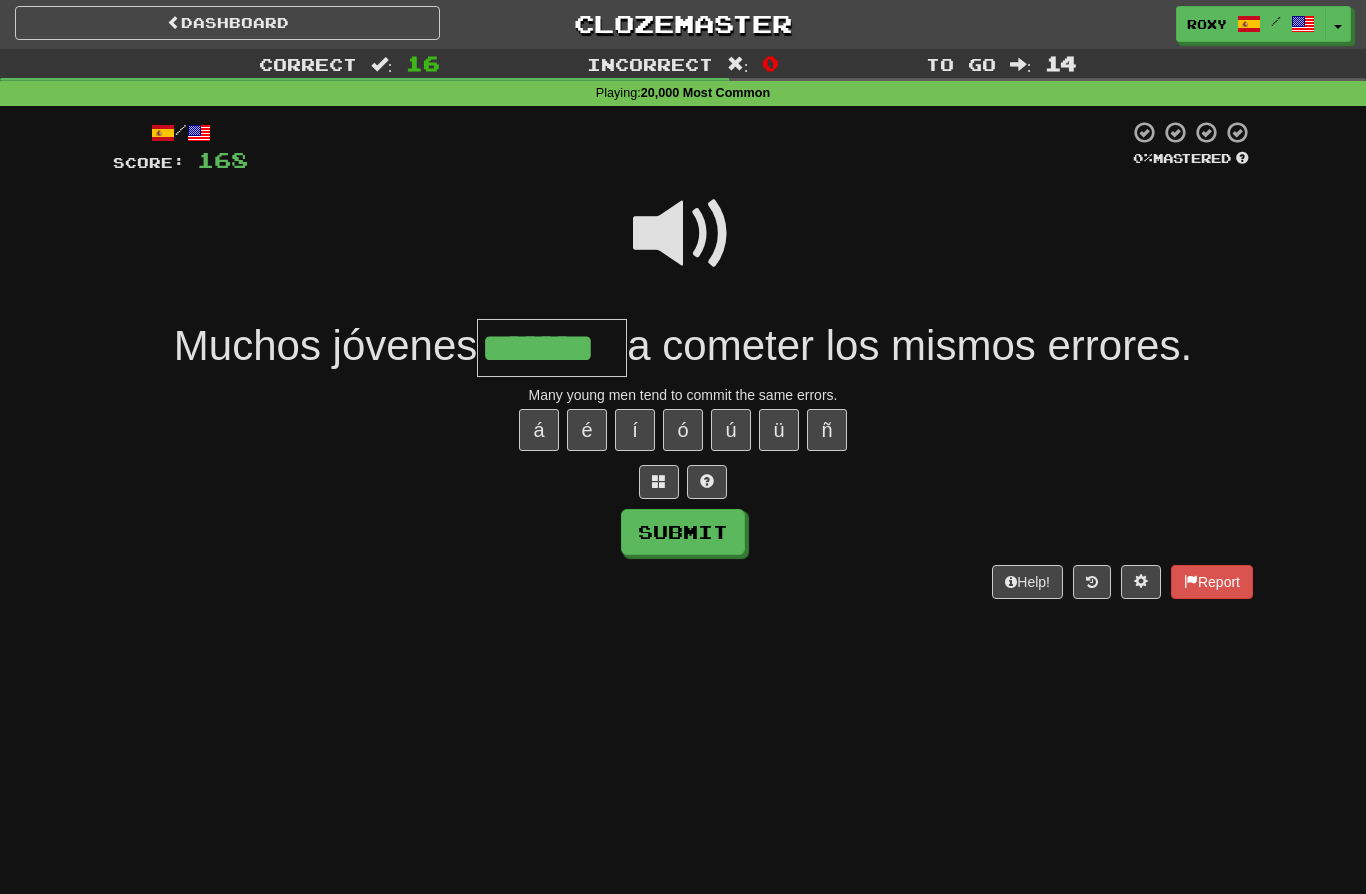 type on "*******" 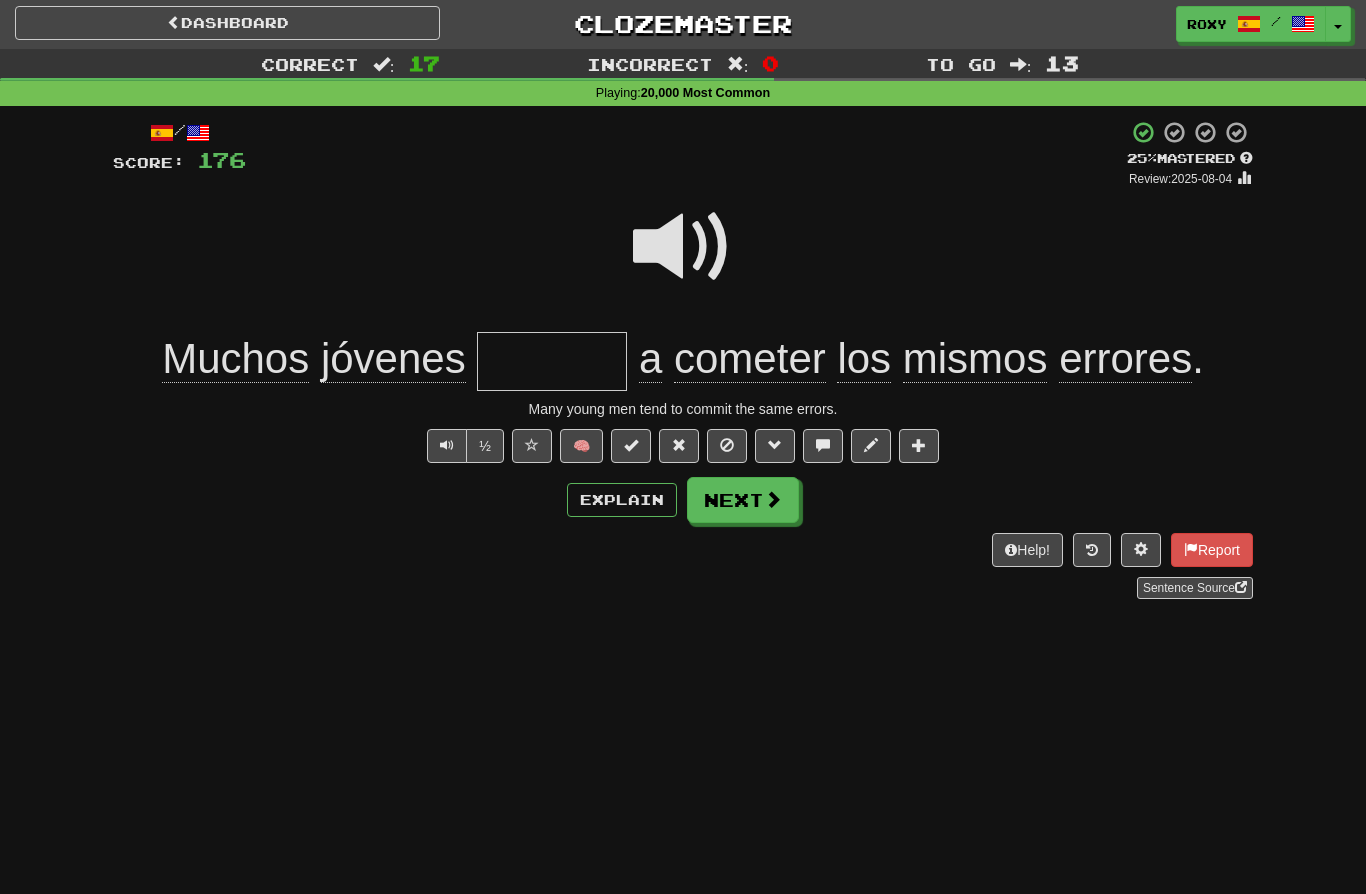 click at bounding box center (552, 361) 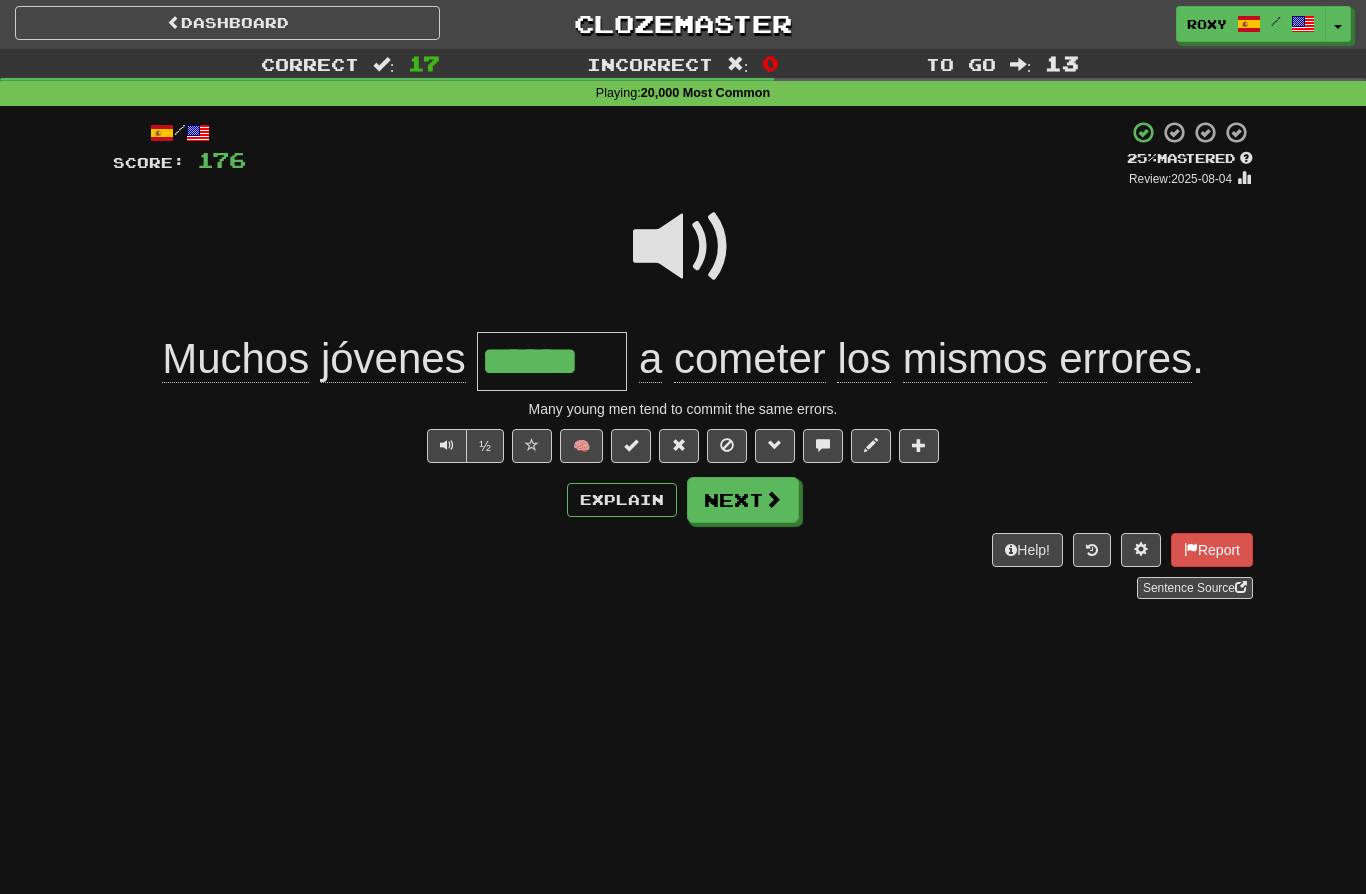 type on "*******" 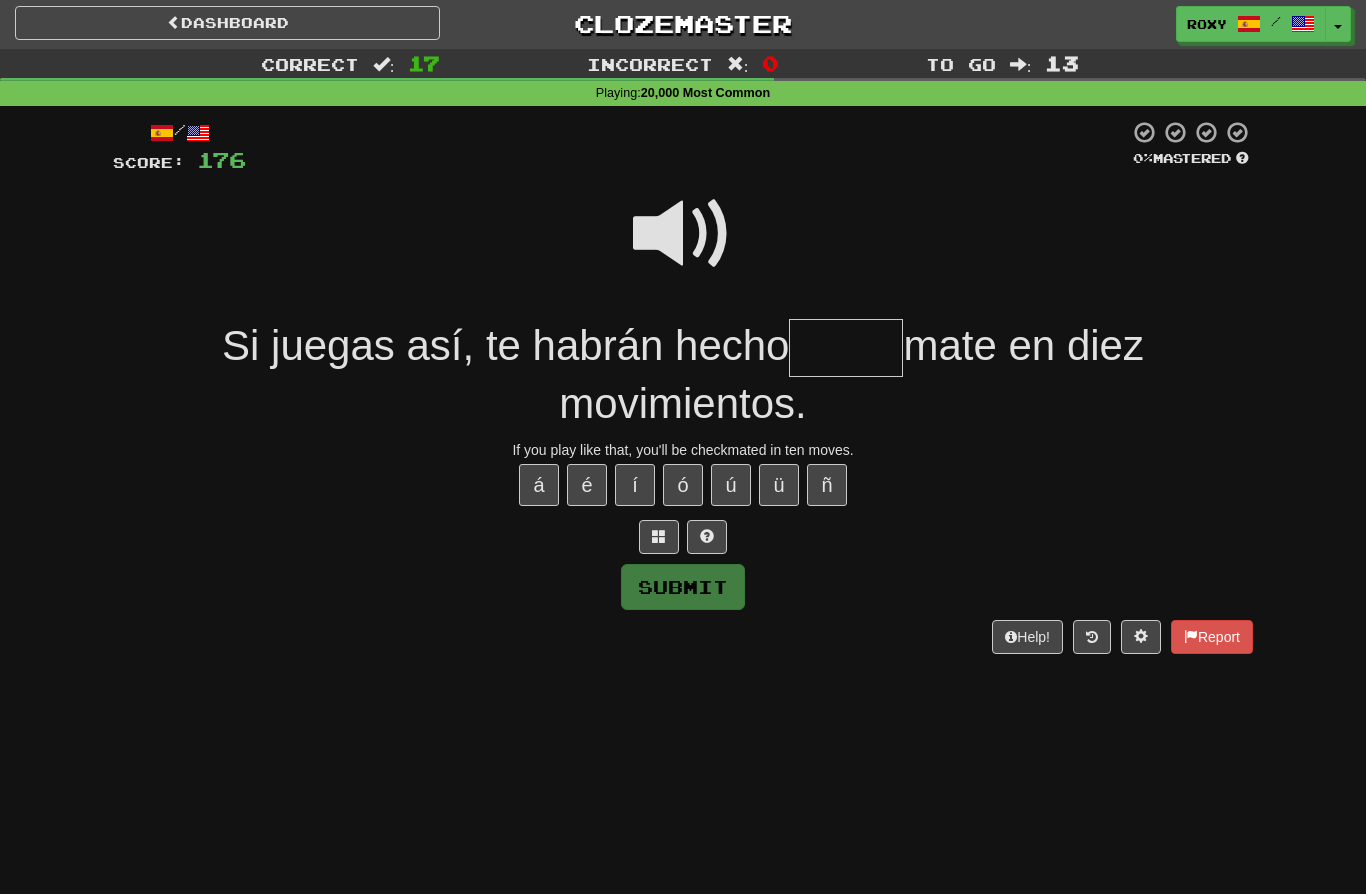 click at bounding box center [683, 234] 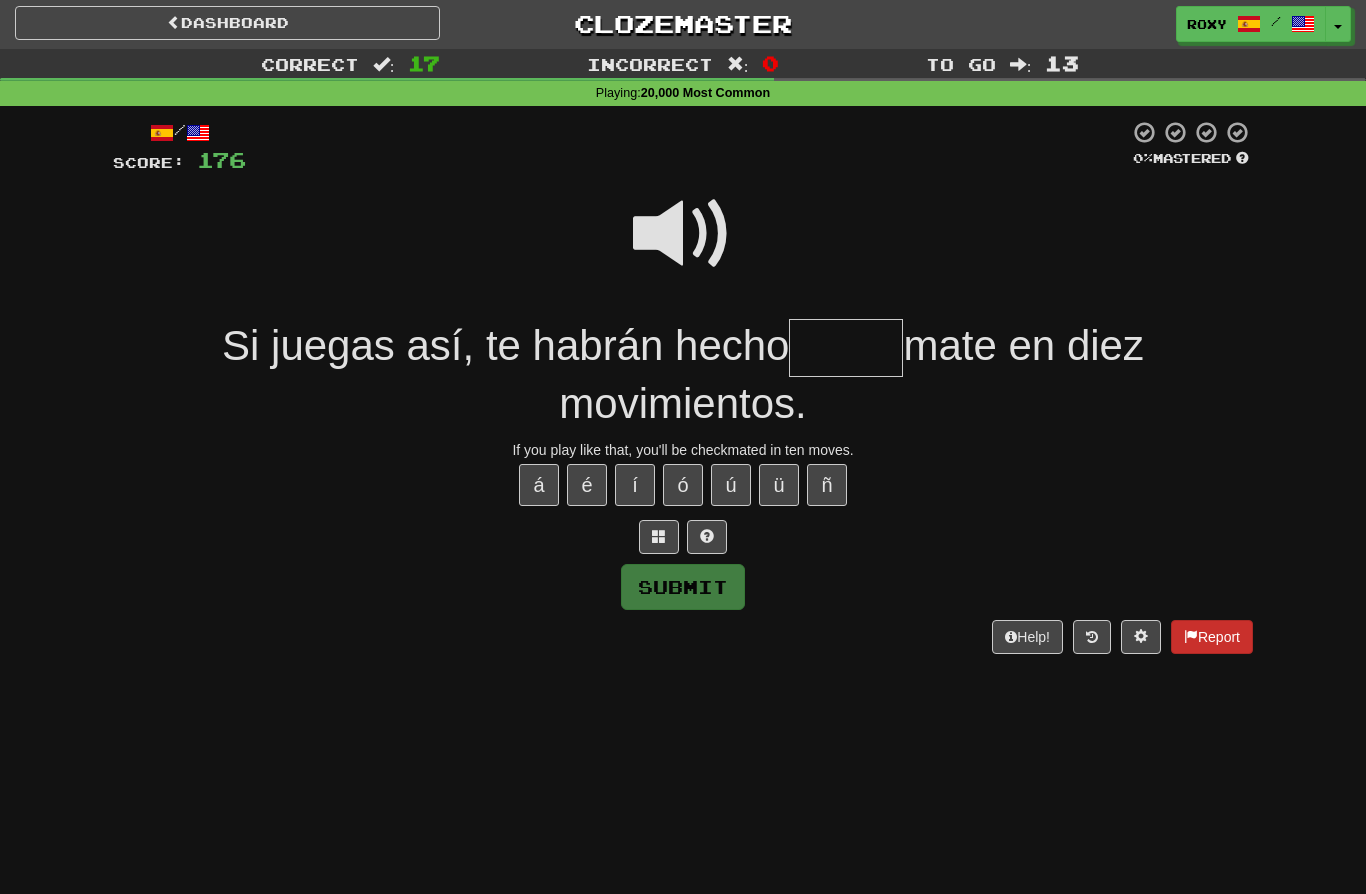 click on "Report" at bounding box center [1212, 637] 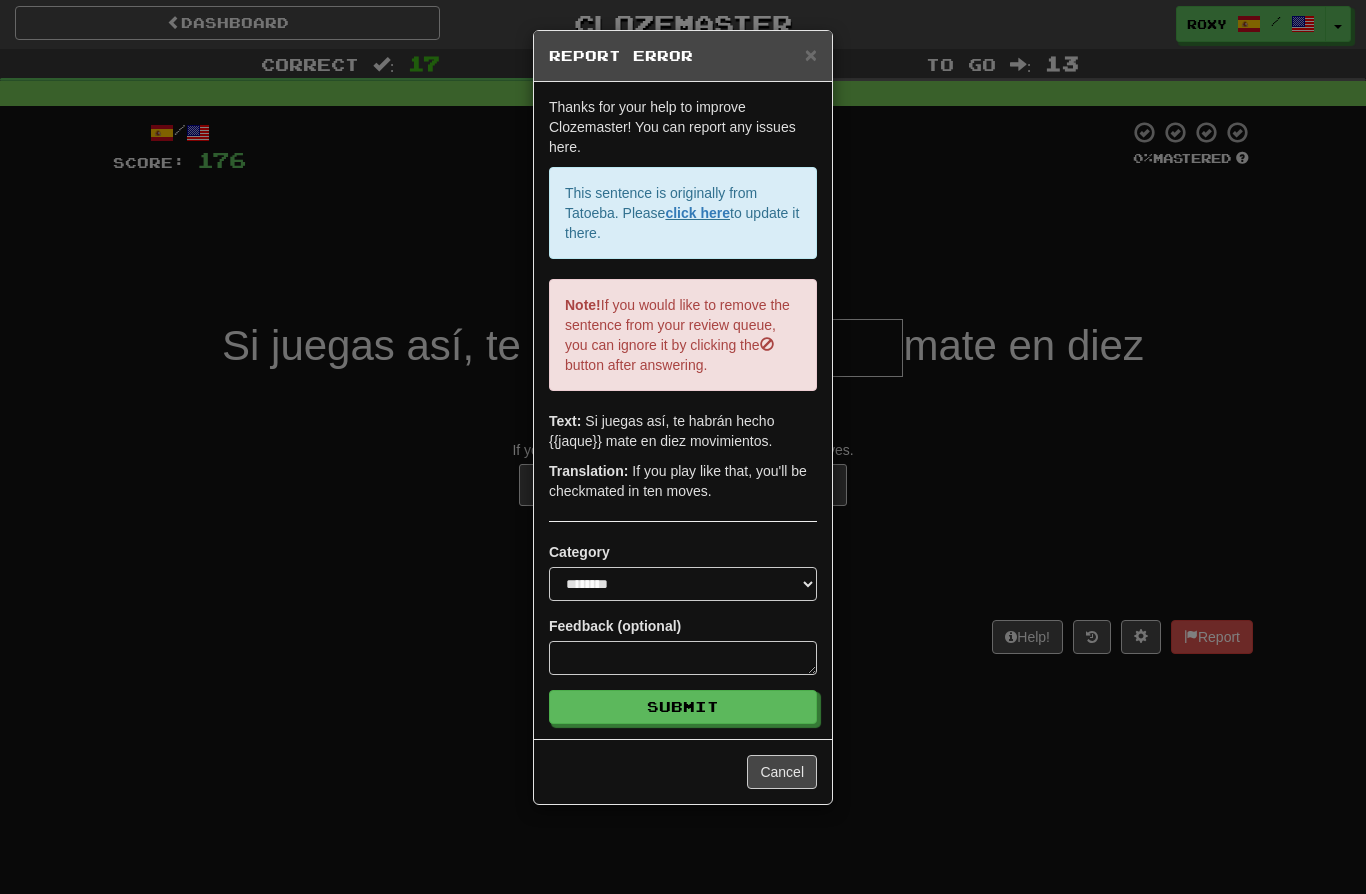 click on "**********" at bounding box center (683, 447) 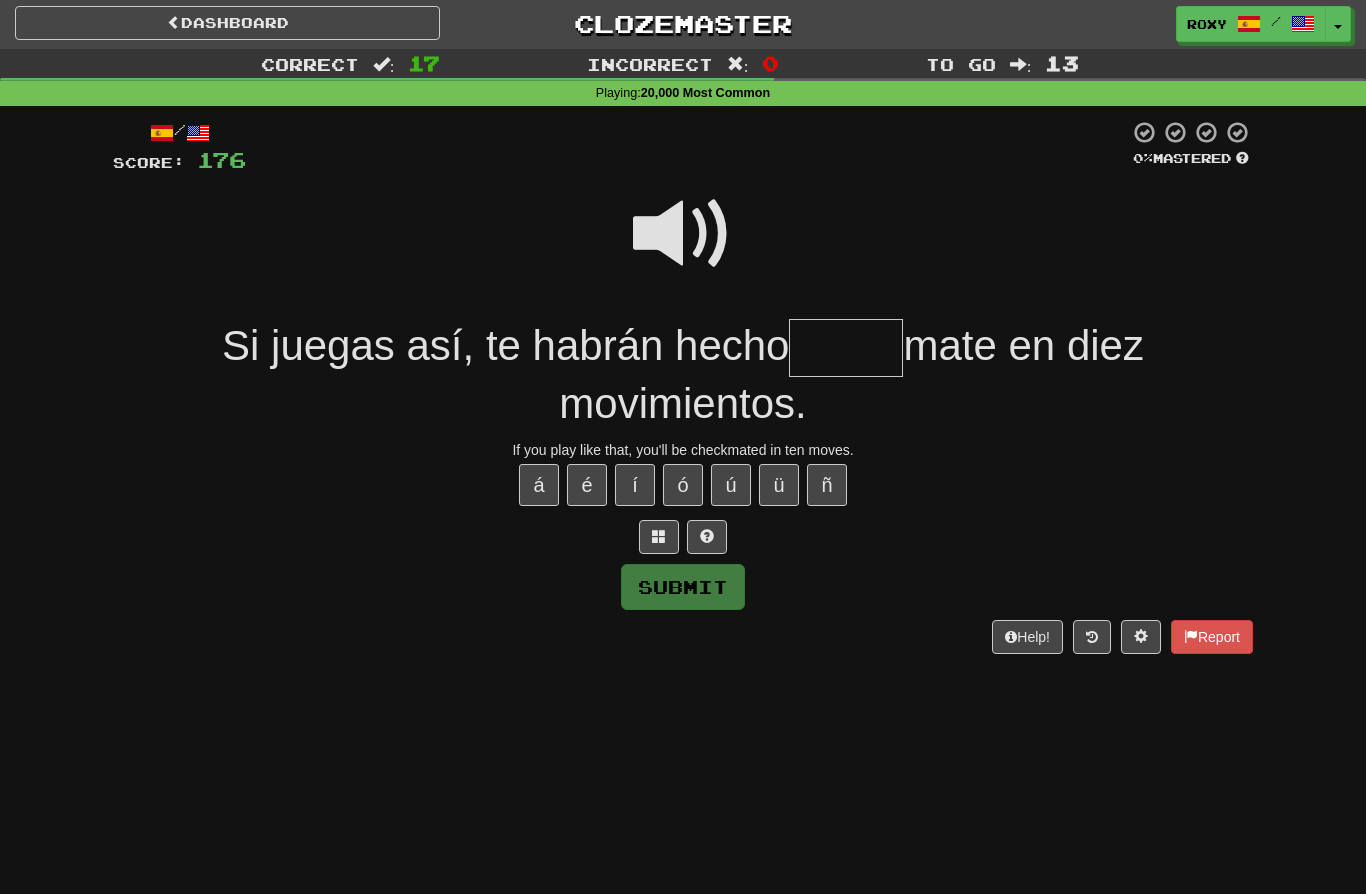 click at bounding box center (846, 348) 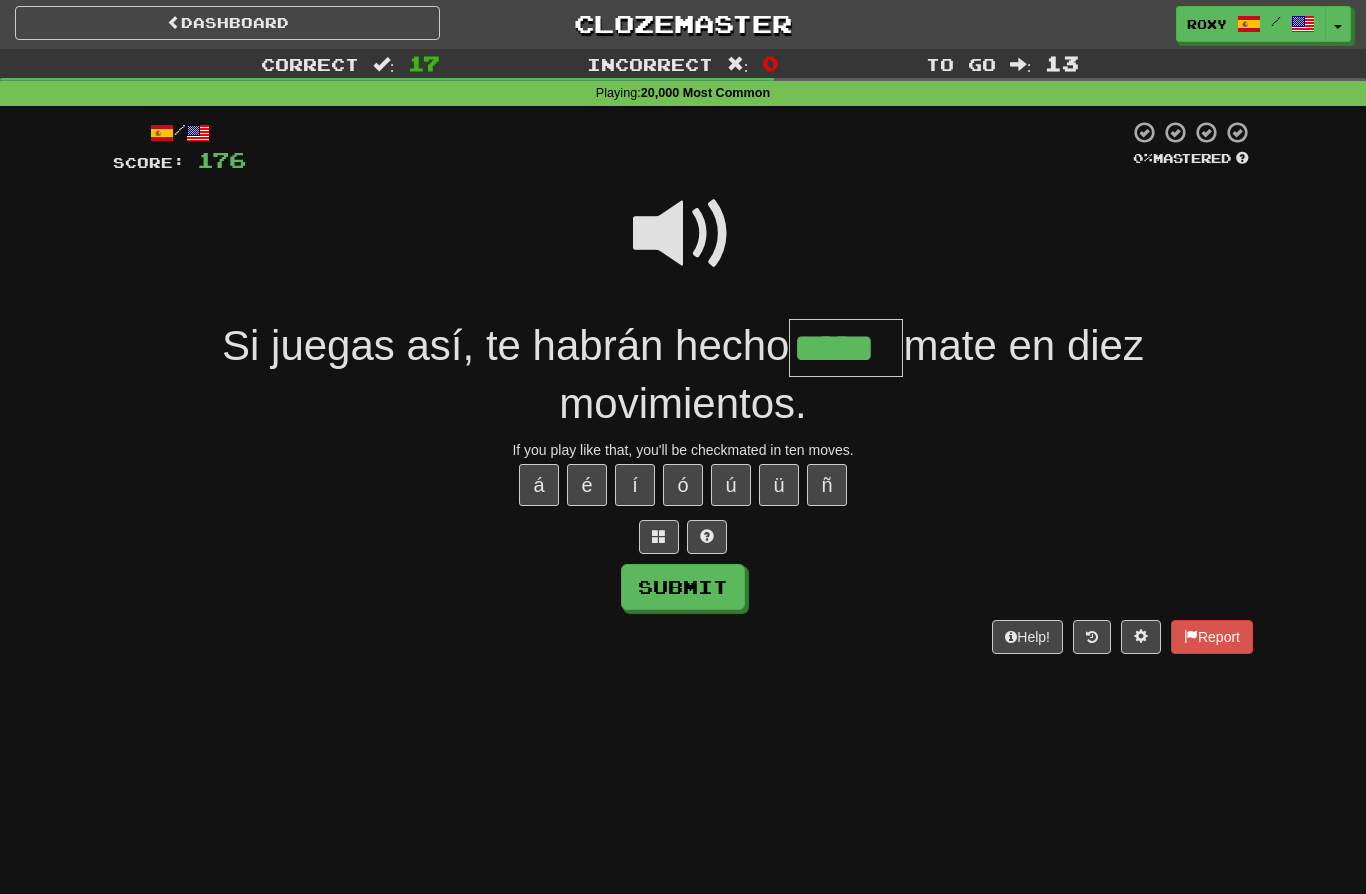 type on "*****" 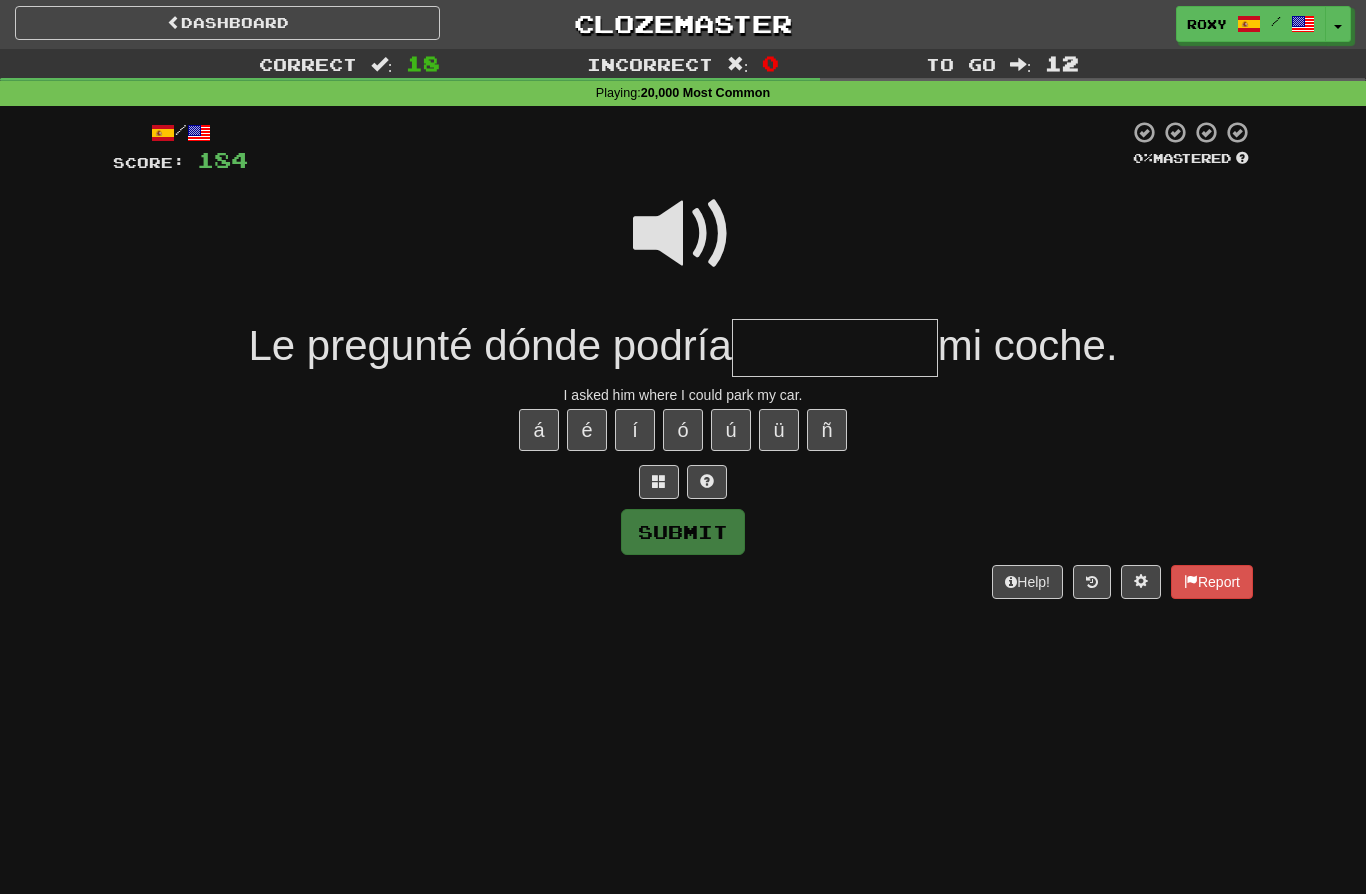 click at bounding box center (835, 348) 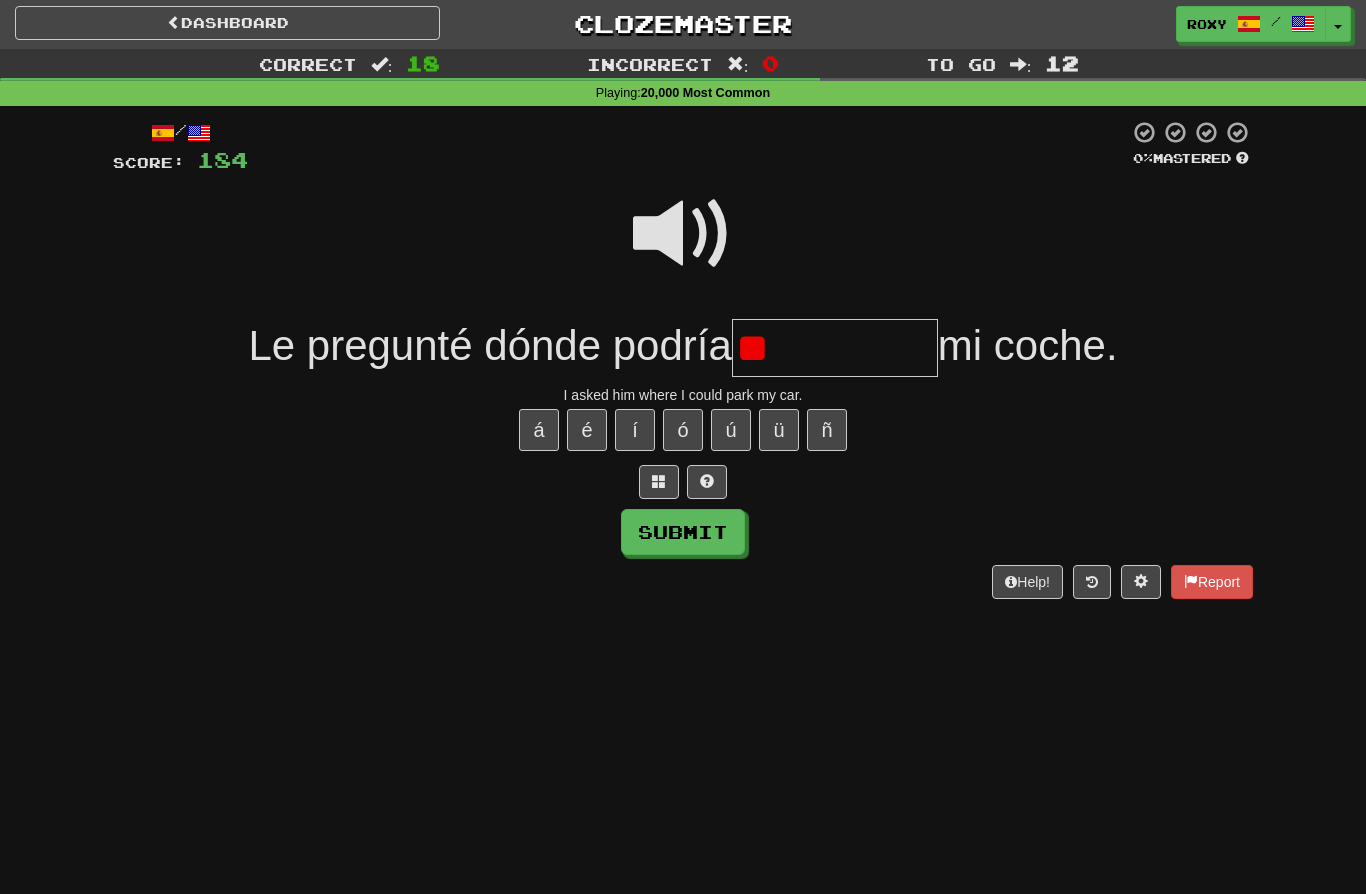 type on "*" 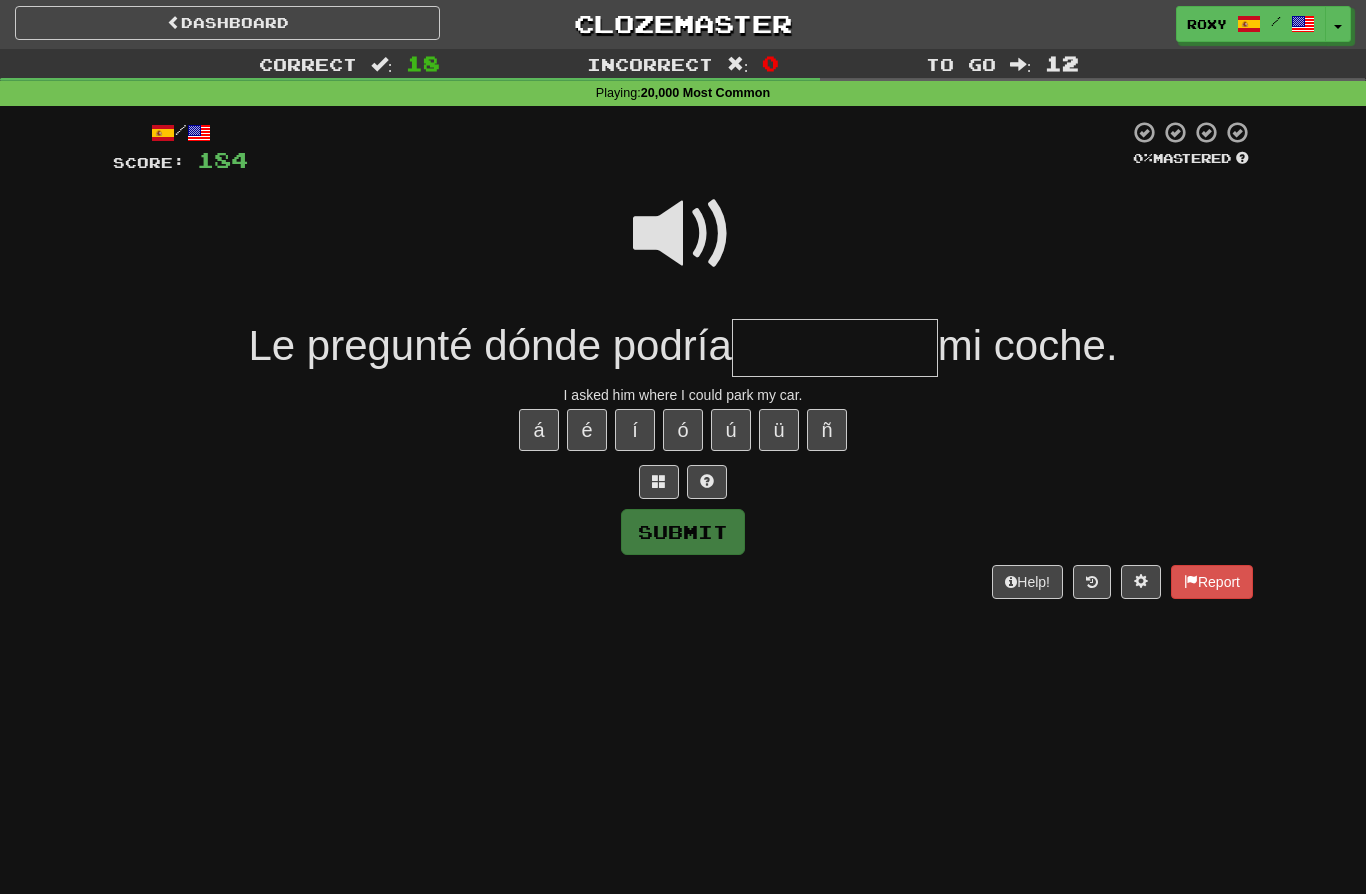 click at bounding box center (683, 234) 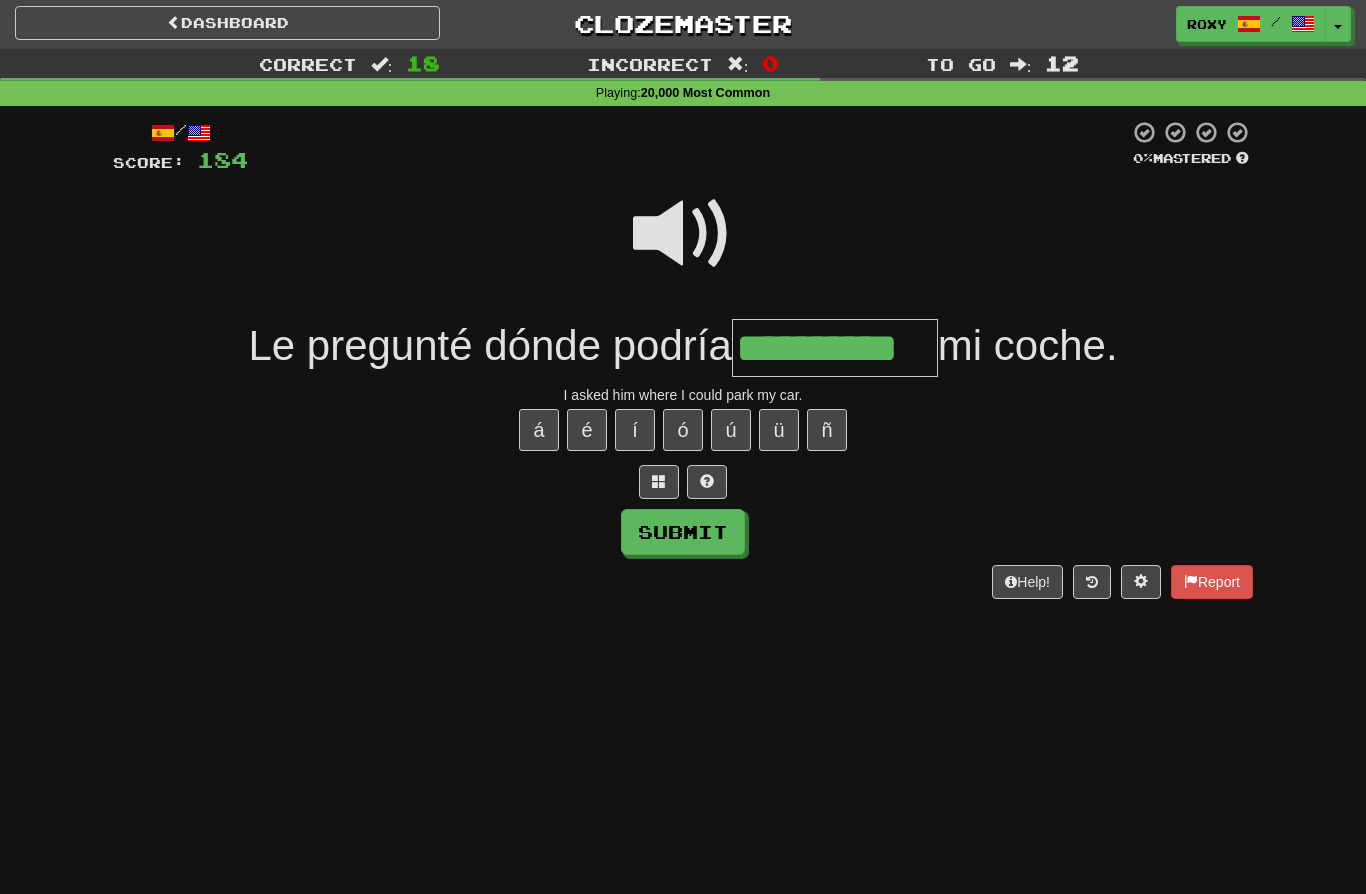type on "**********" 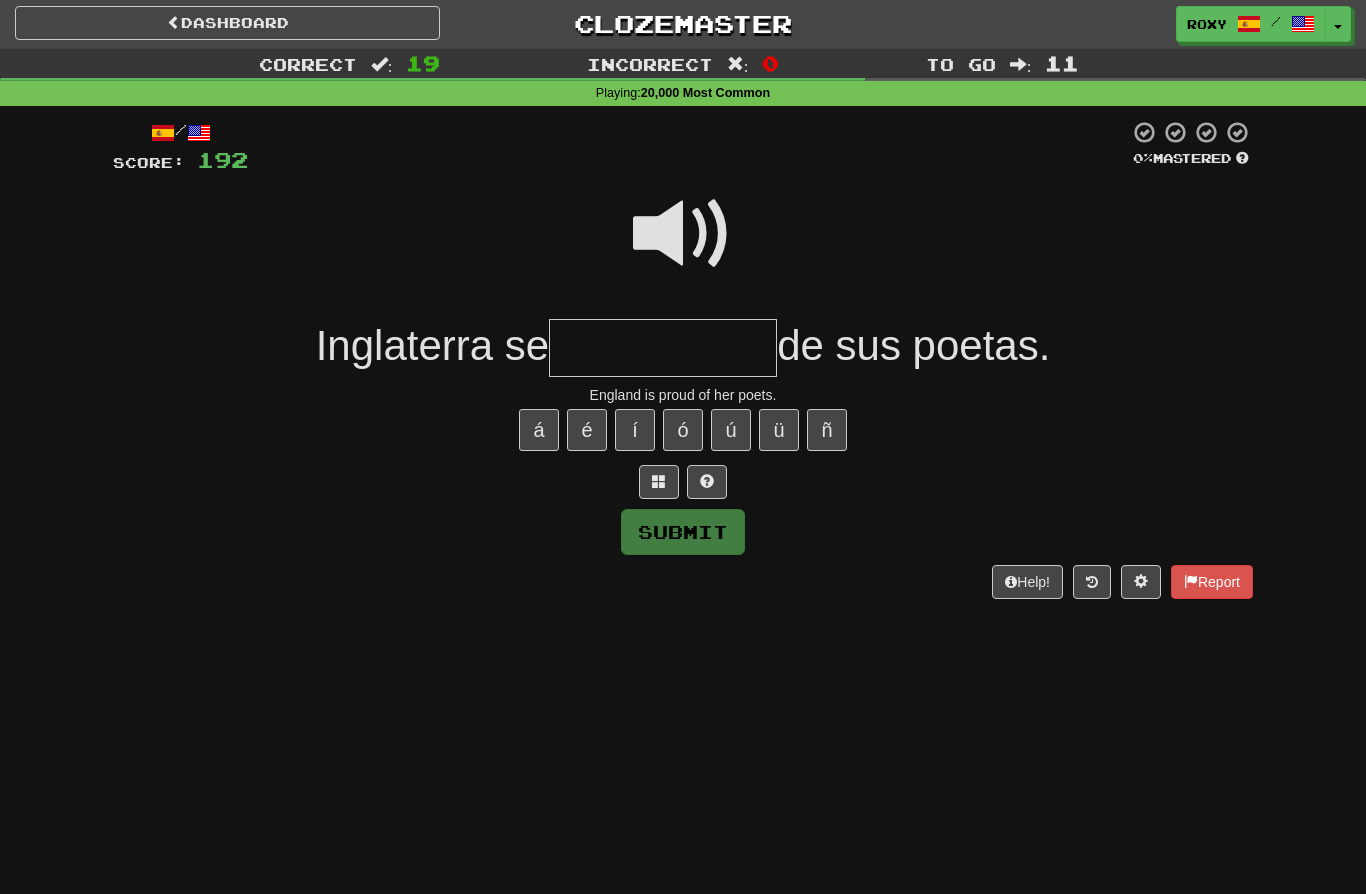 click at bounding box center (683, 234) 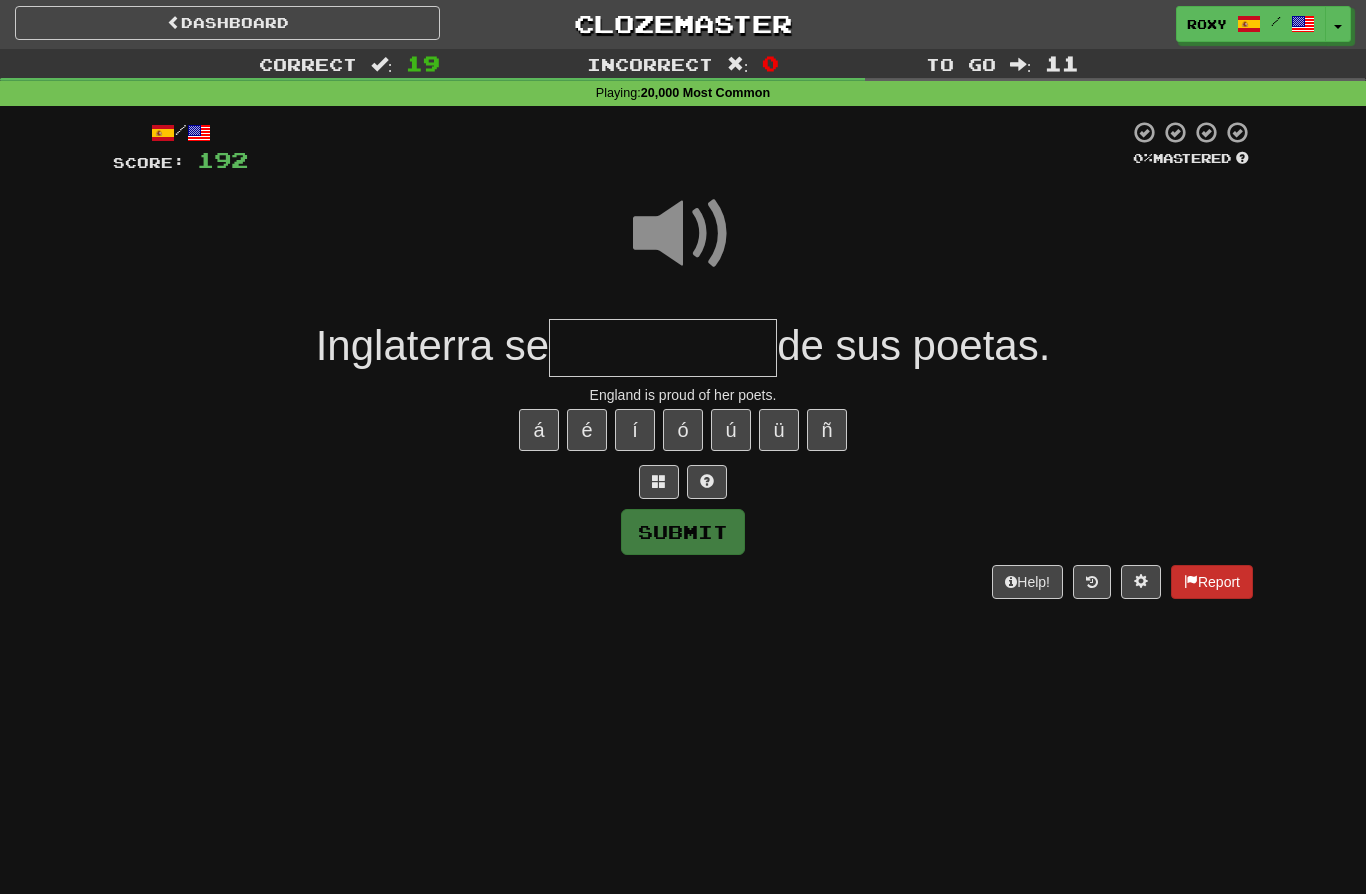 click on "Report" at bounding box center (1212, 582) 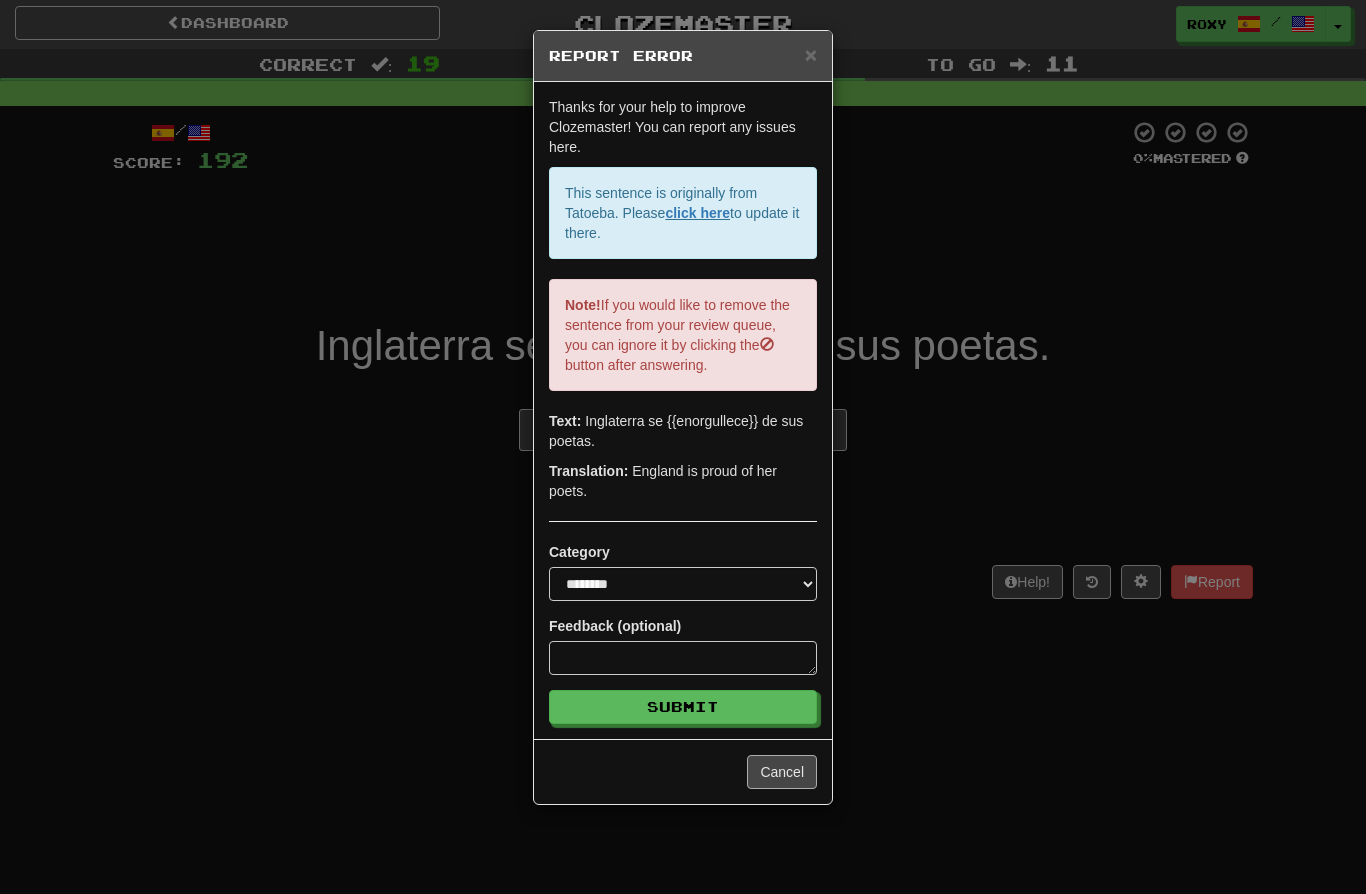 click on "Cancel" at bounding box center [782, 772] 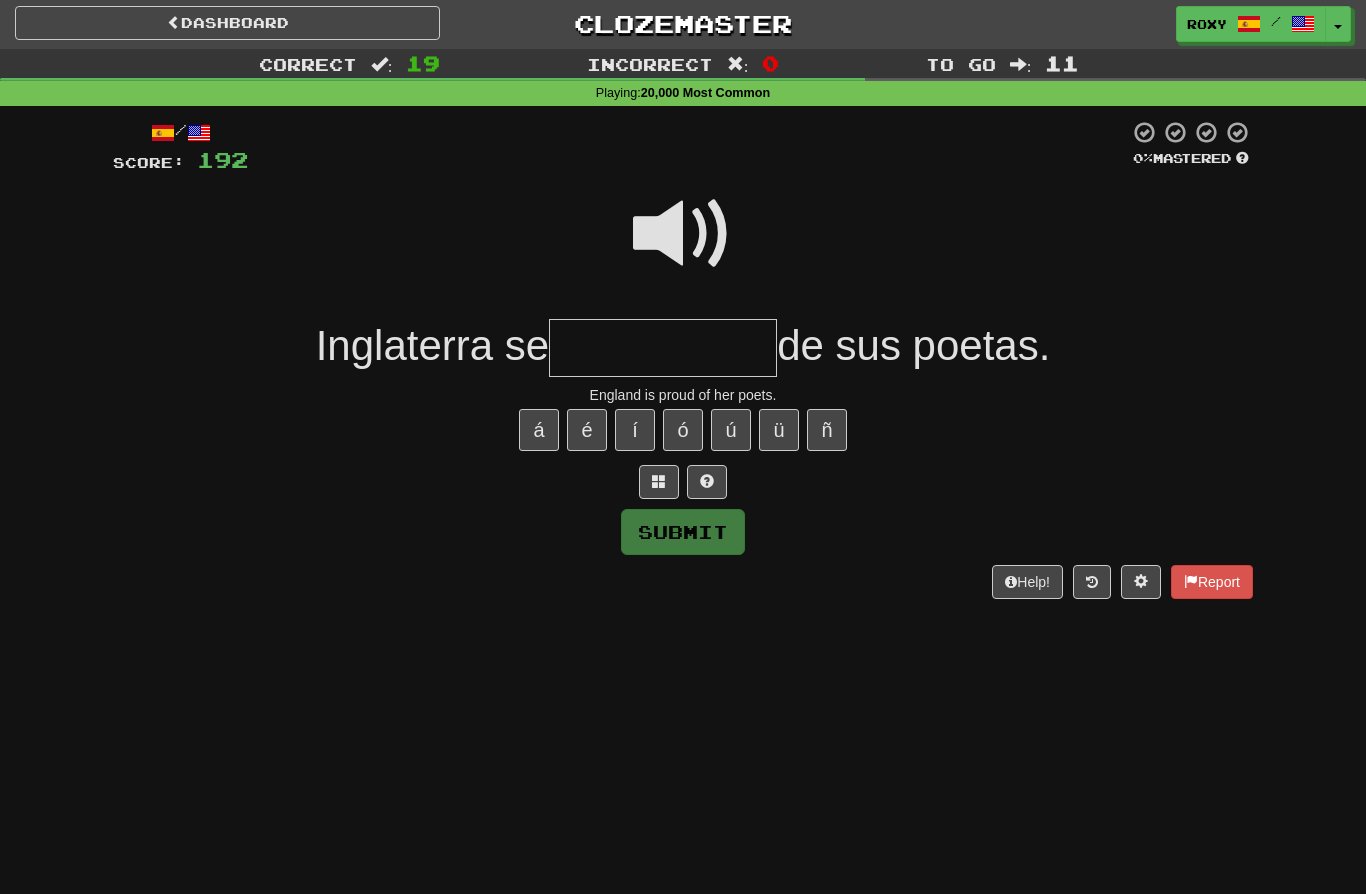 click at bounding box center (663, 348) 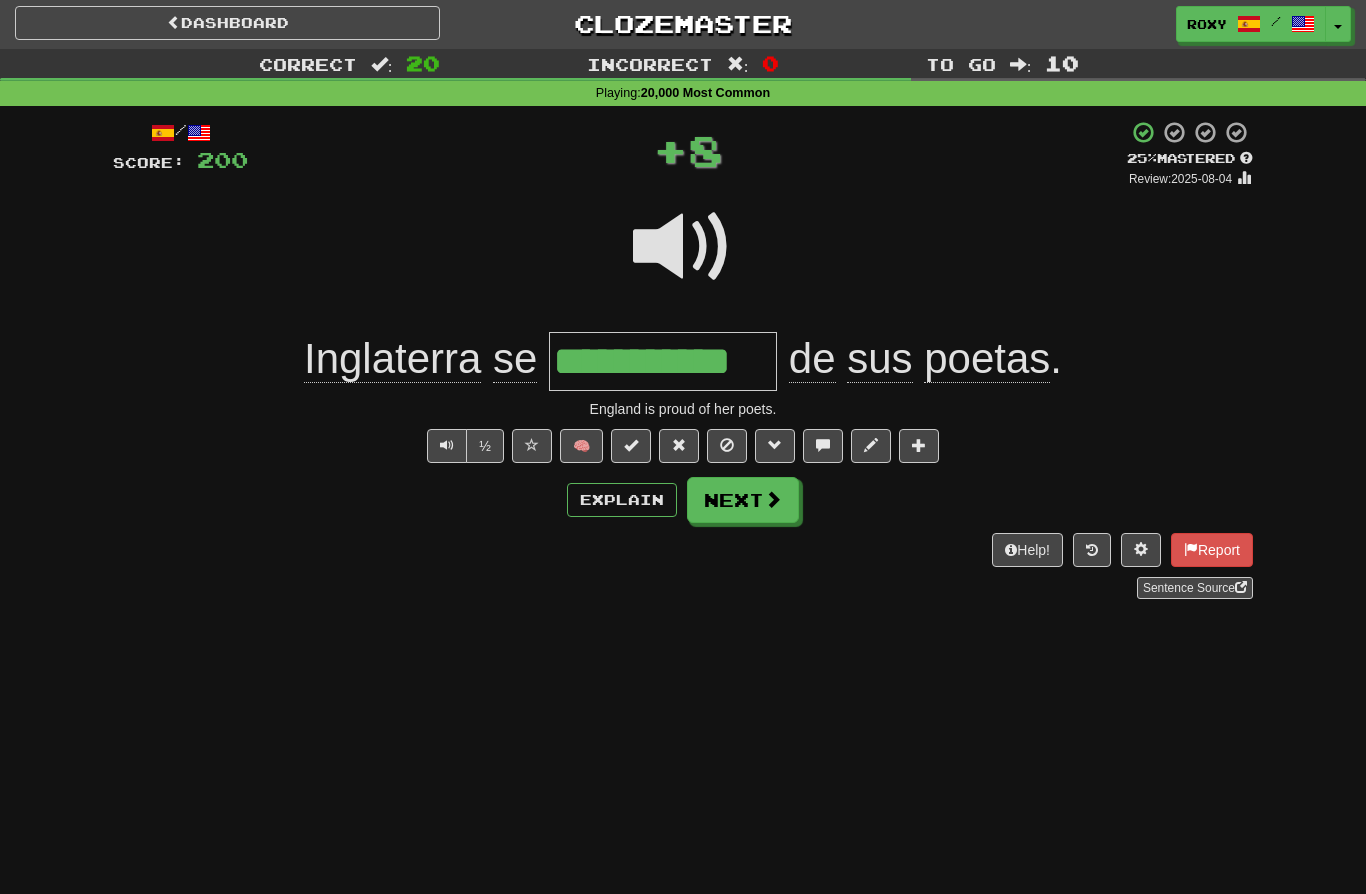 type on "**********" 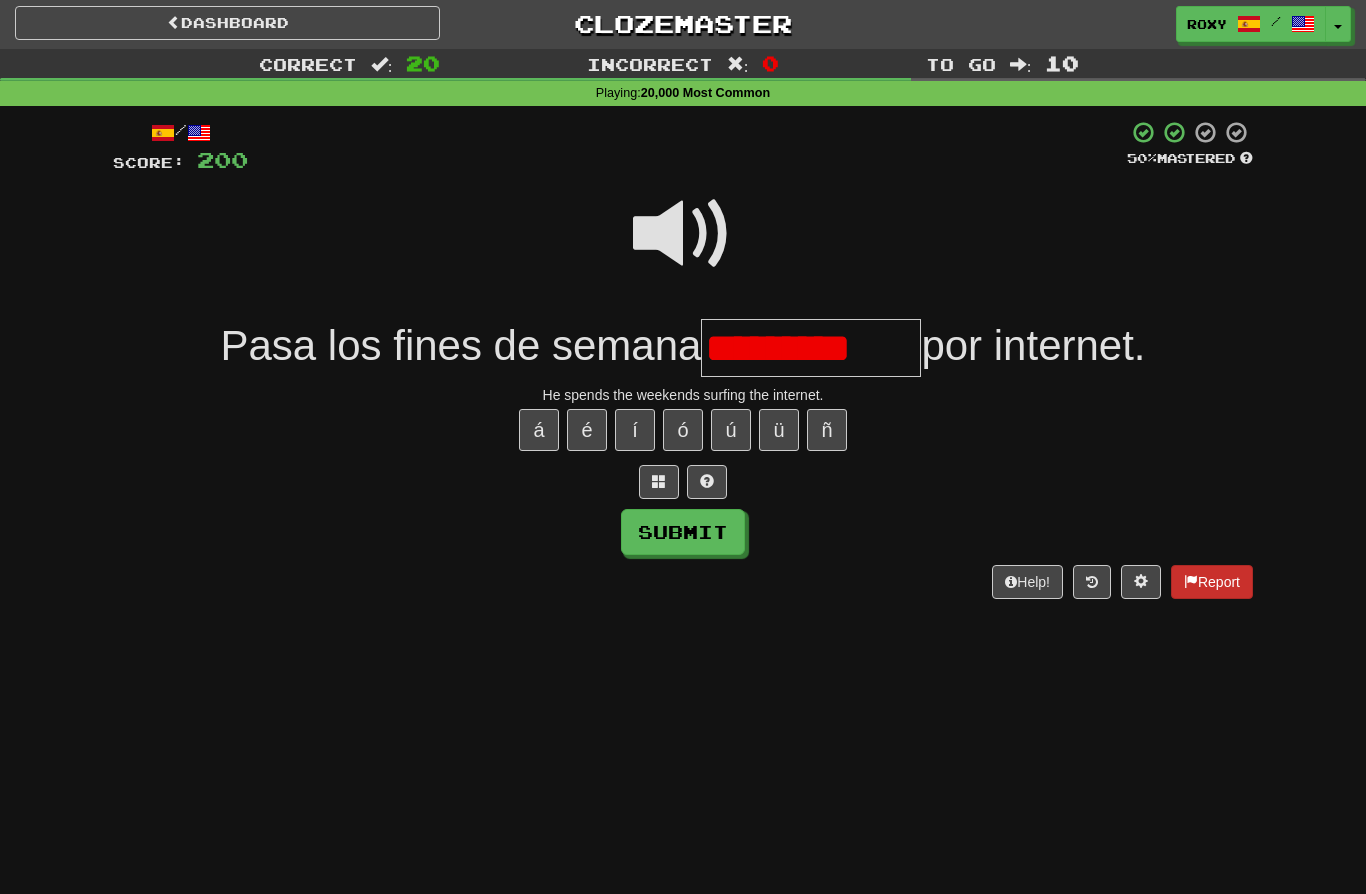 click on "Report" at bounding box center (1212, 582) 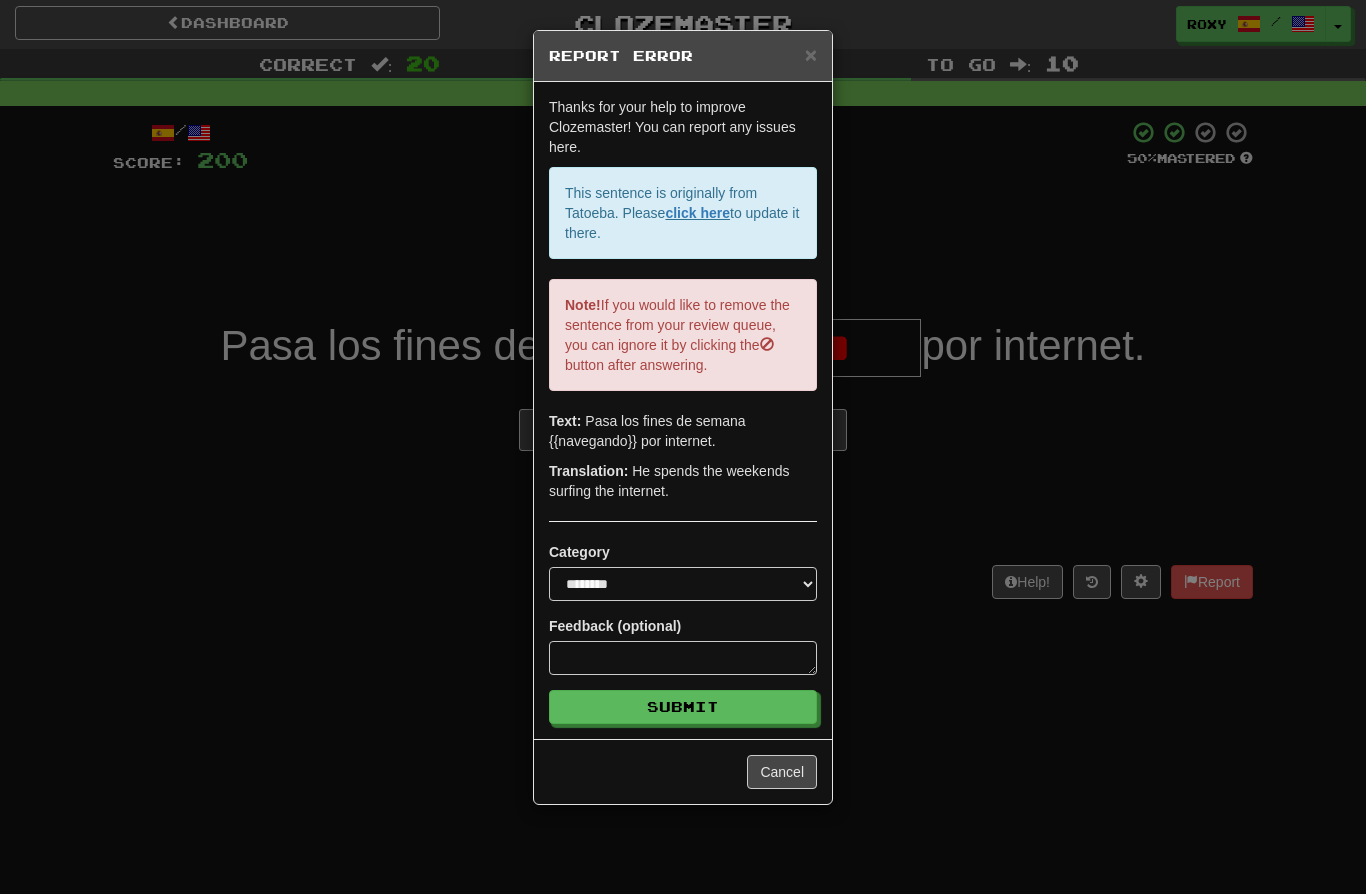 click on "**********" at bounding box center [683, 447] 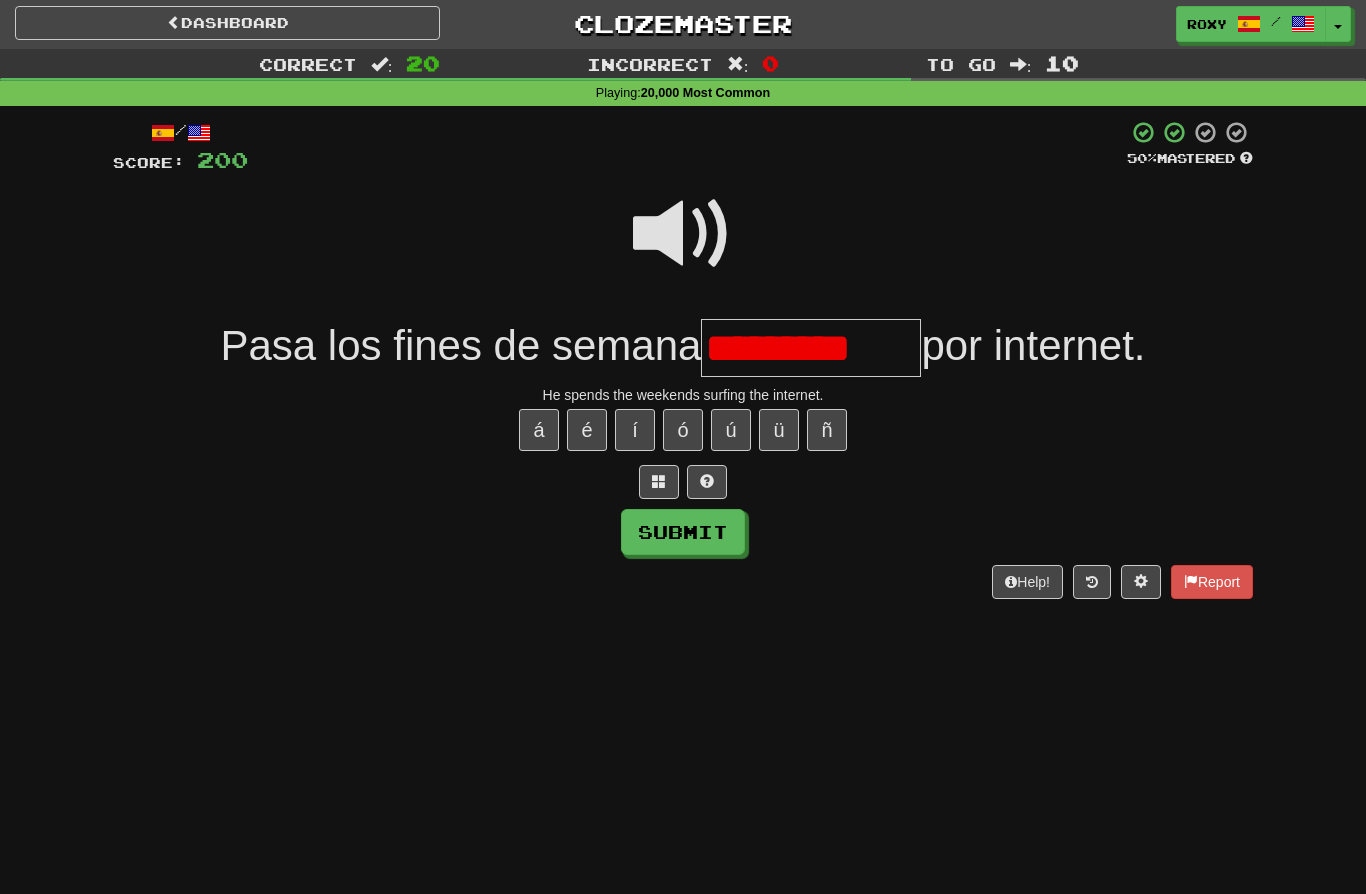 click on "*********" at bounding box center (811, 348) 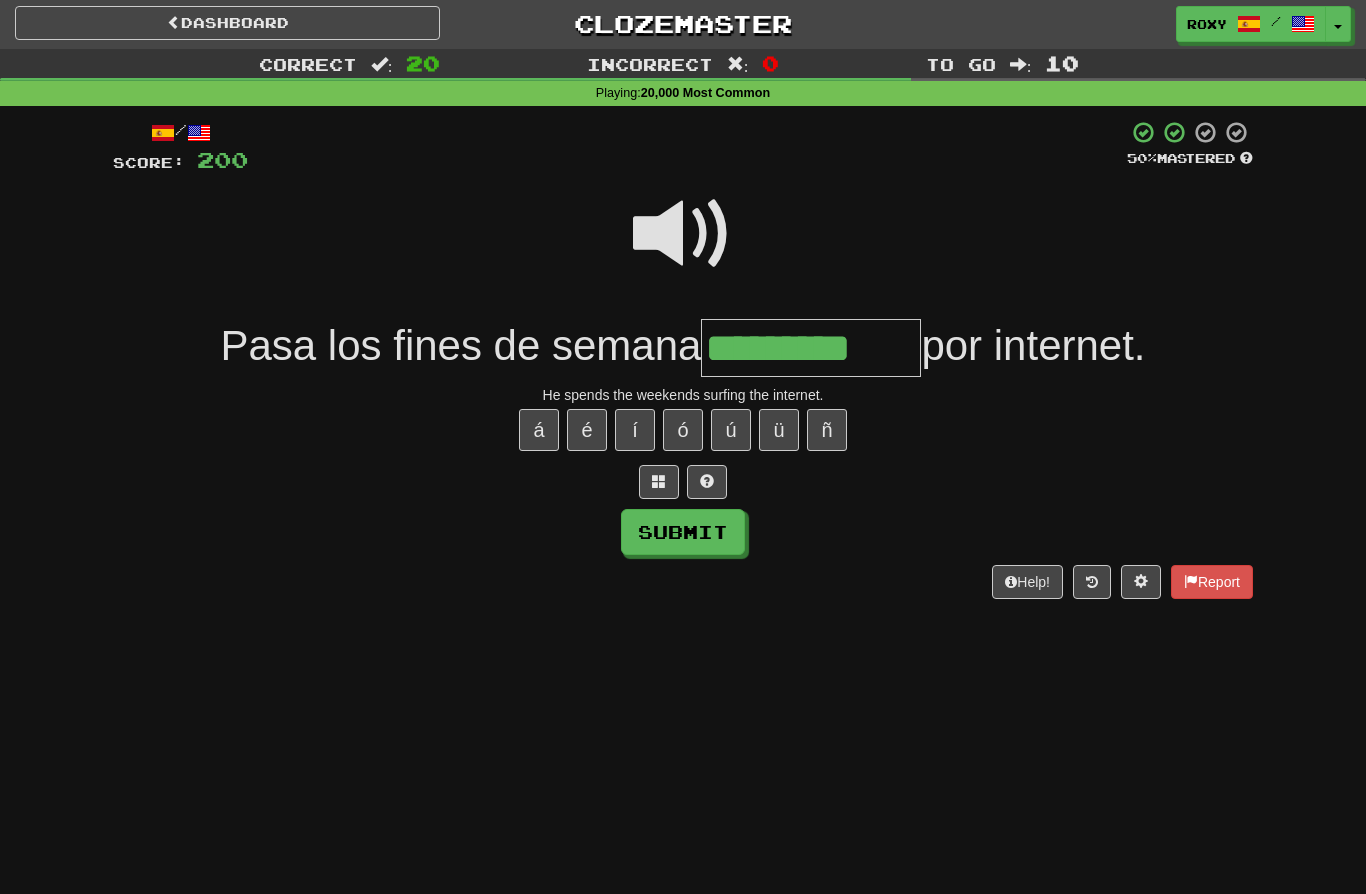 type on "*********" 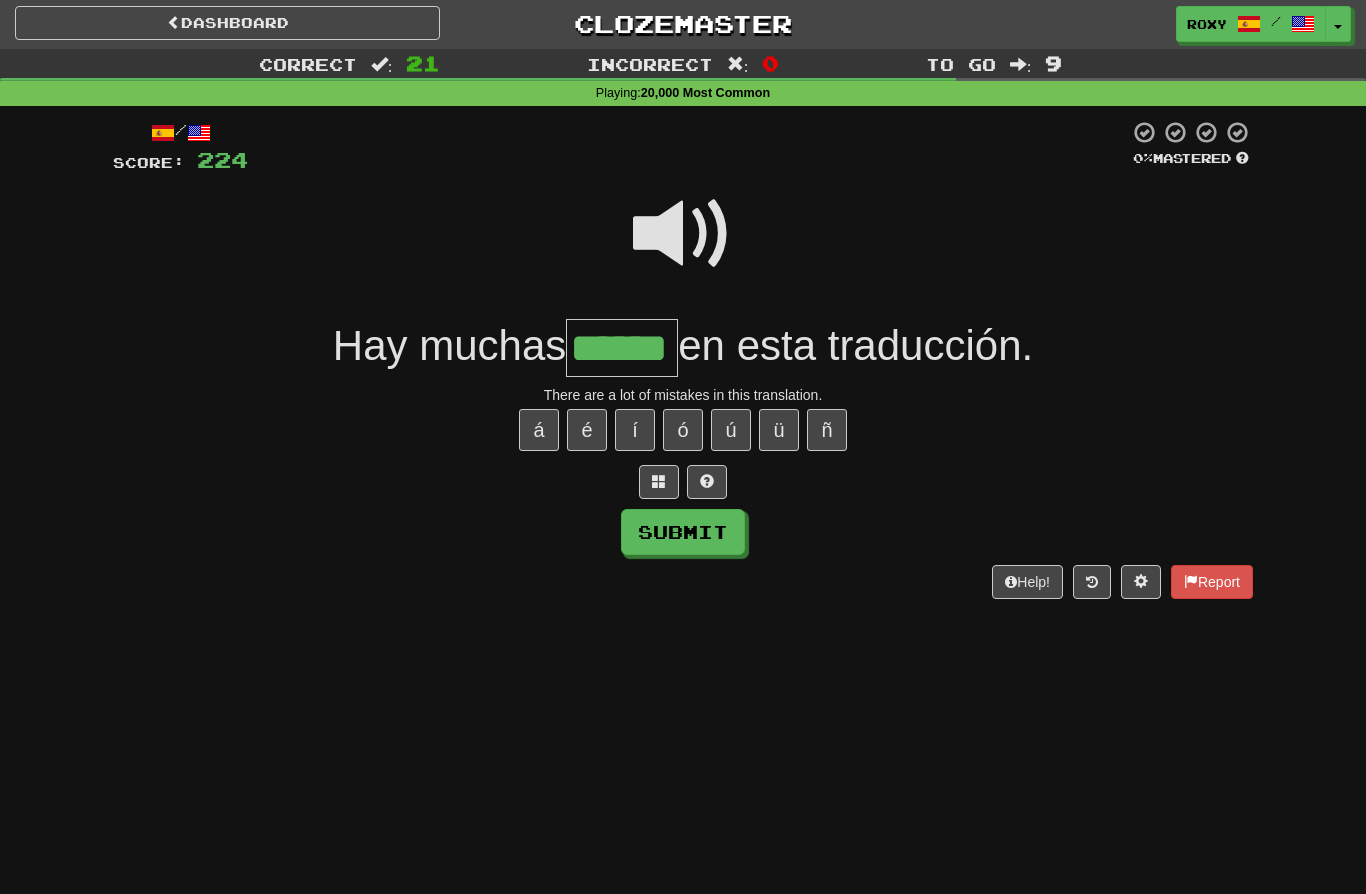 type on "******" 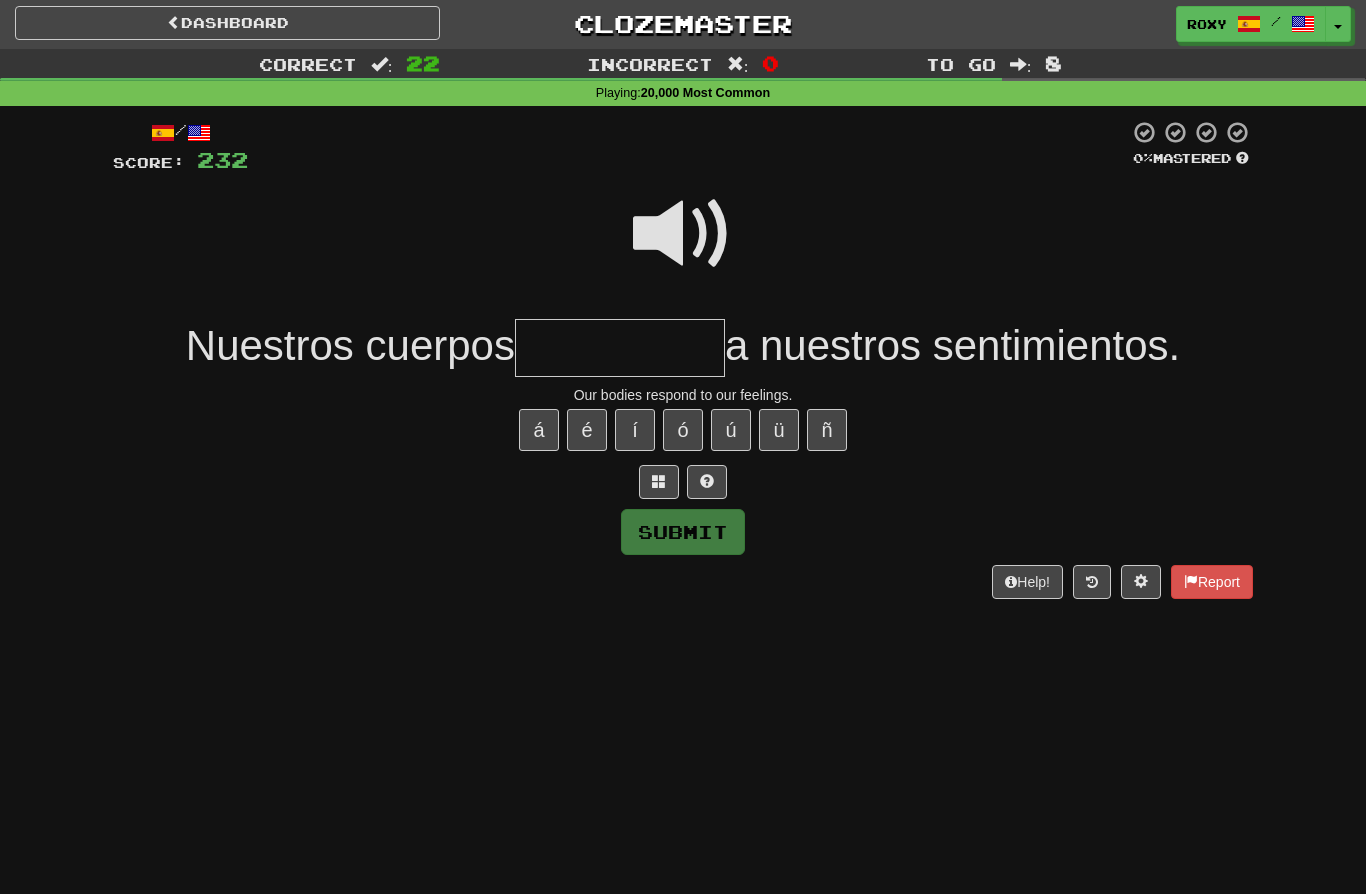 click at bounding box center (683, 234) 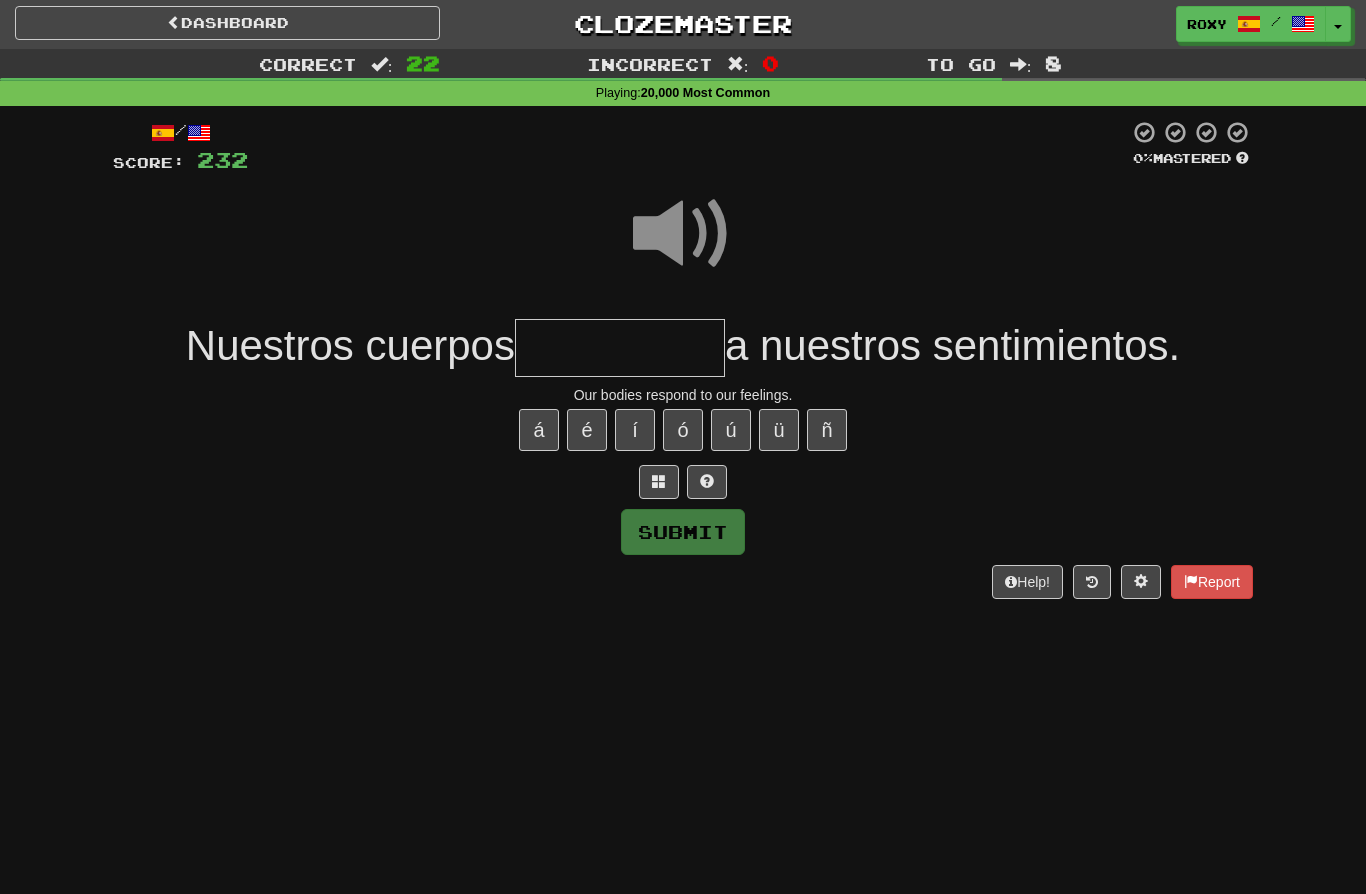 click at bounding box center [620, 348] 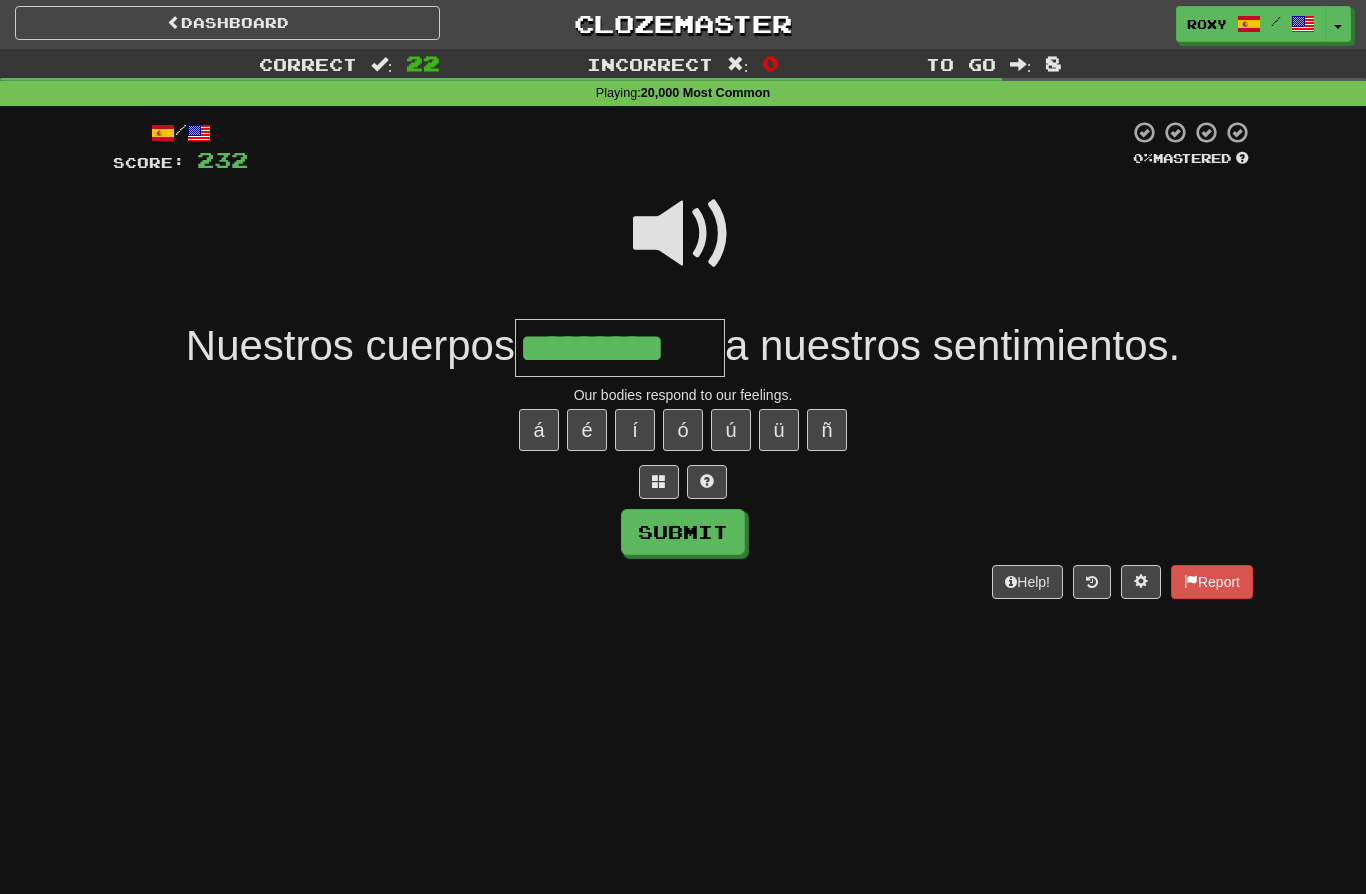 type on "*********" 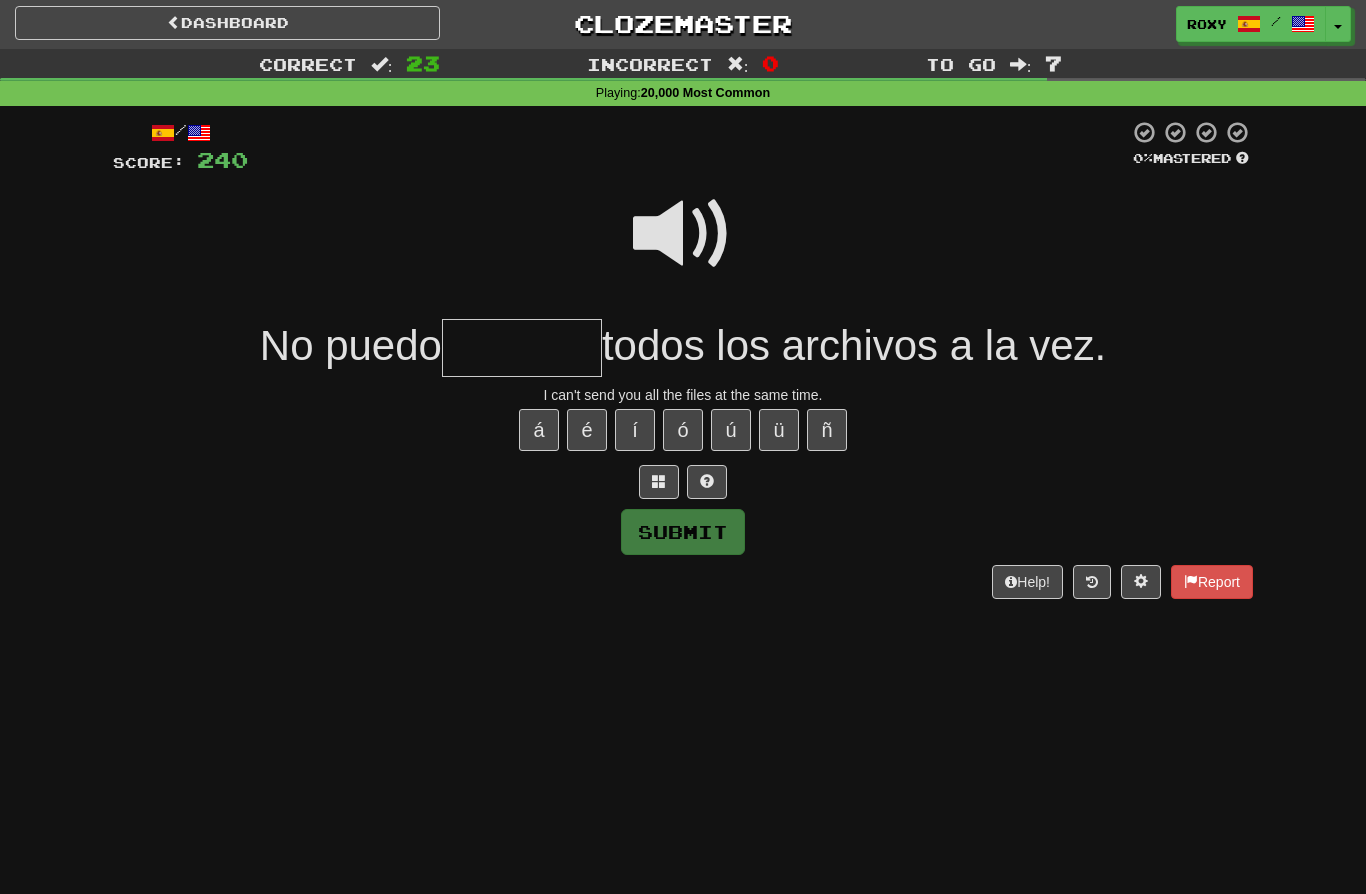click at bounding box center (683, 234) 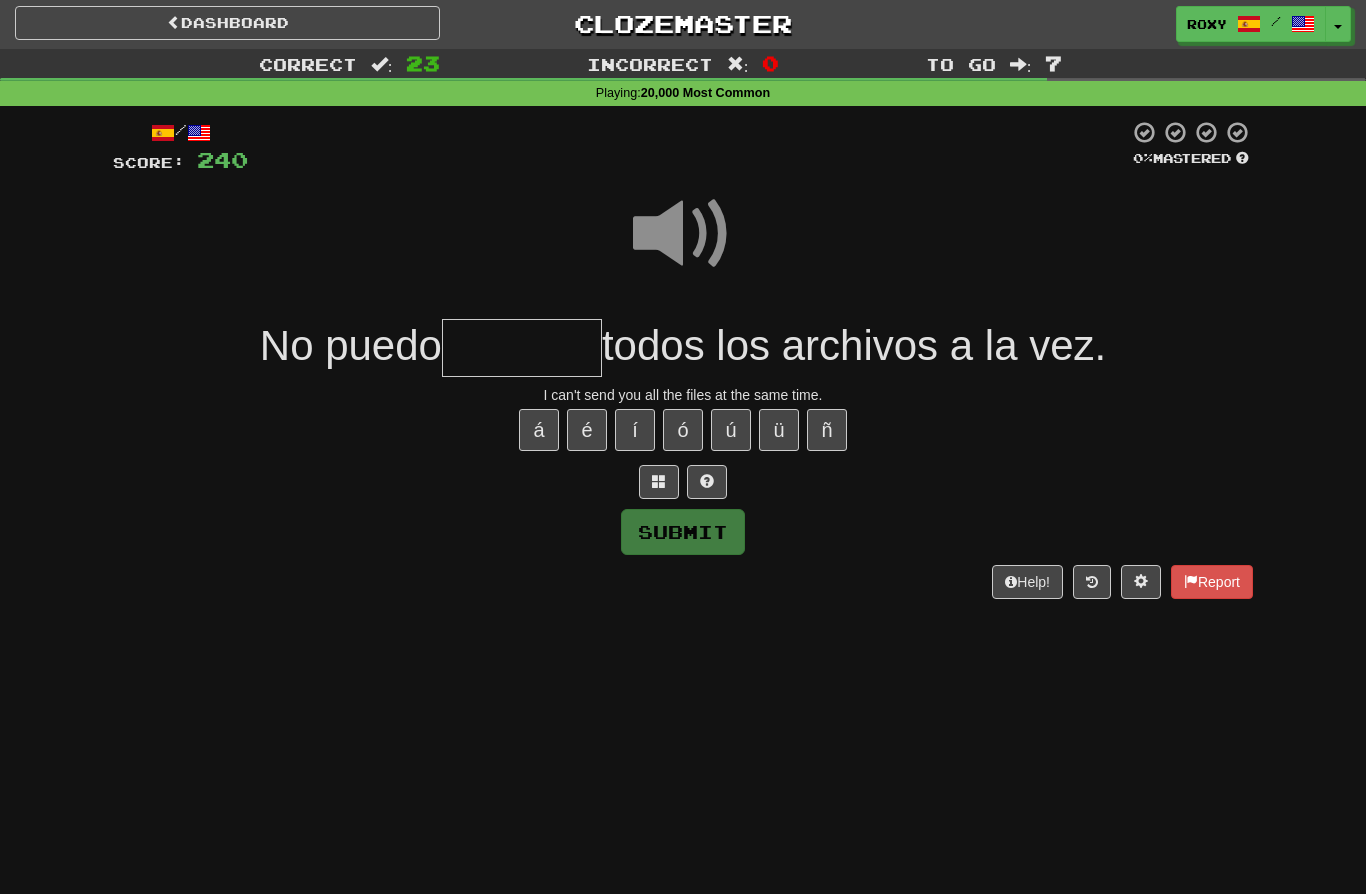 click at bounding box center [522, 348] 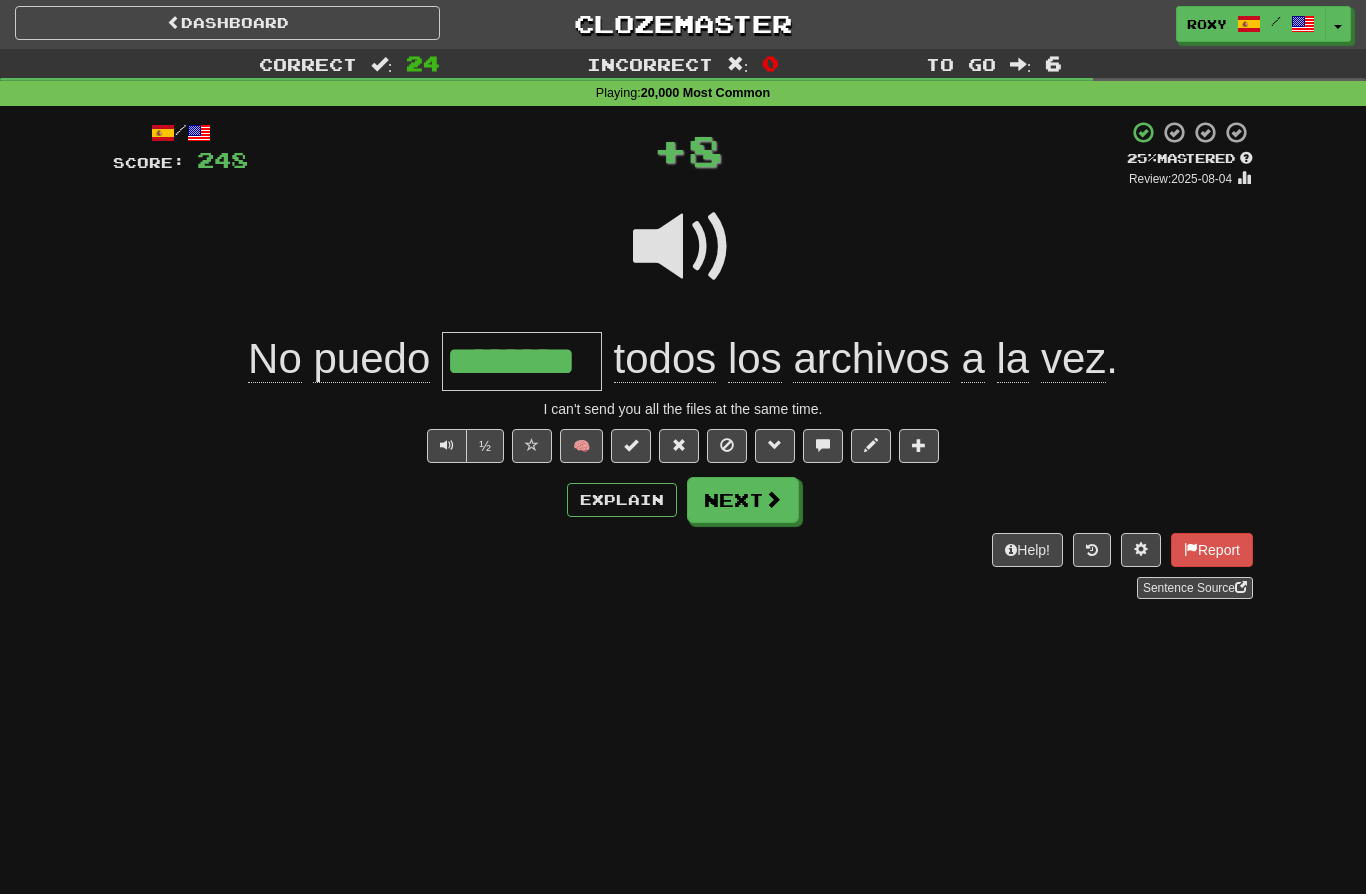 type on "********" 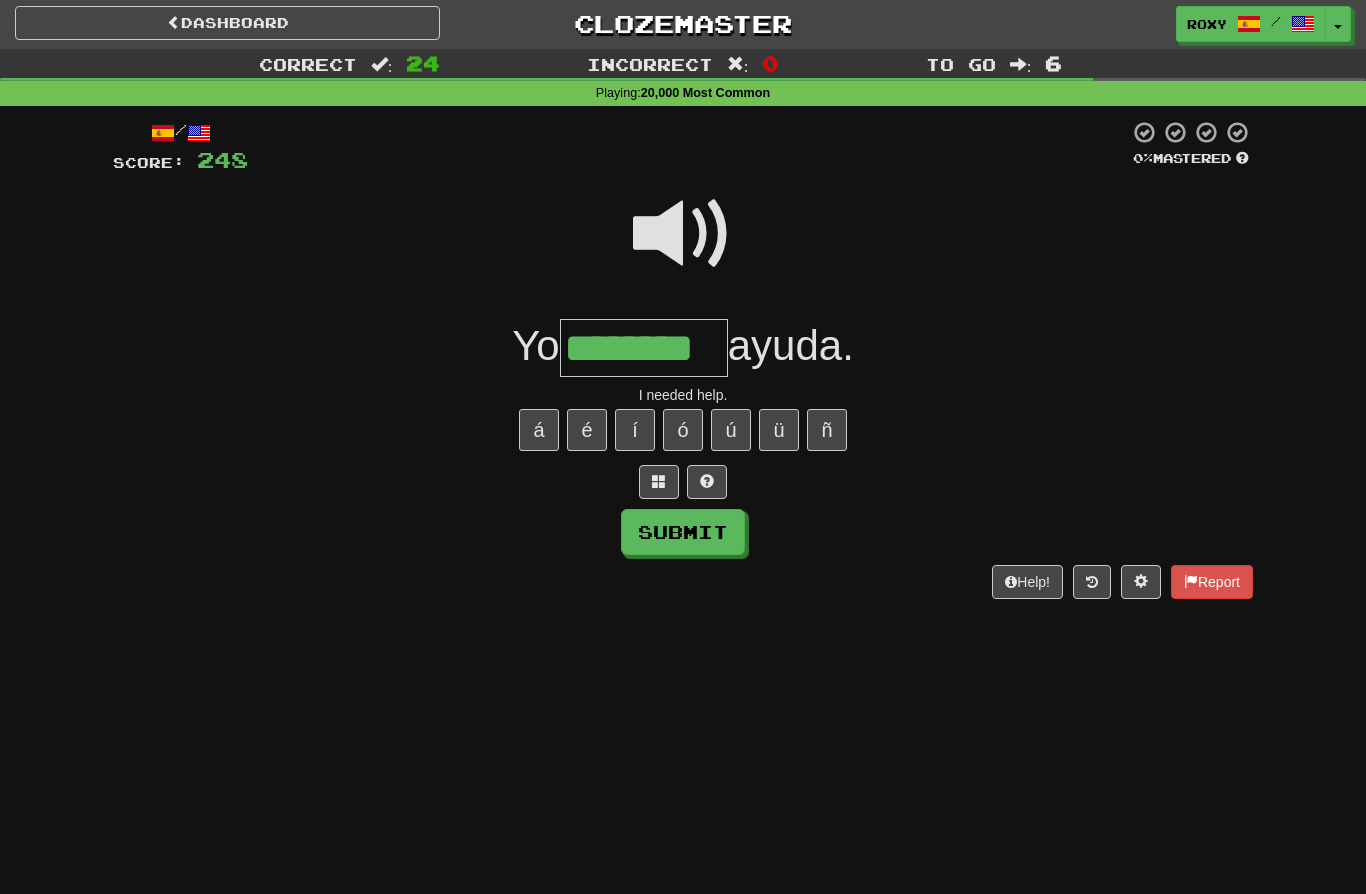 type on "********" 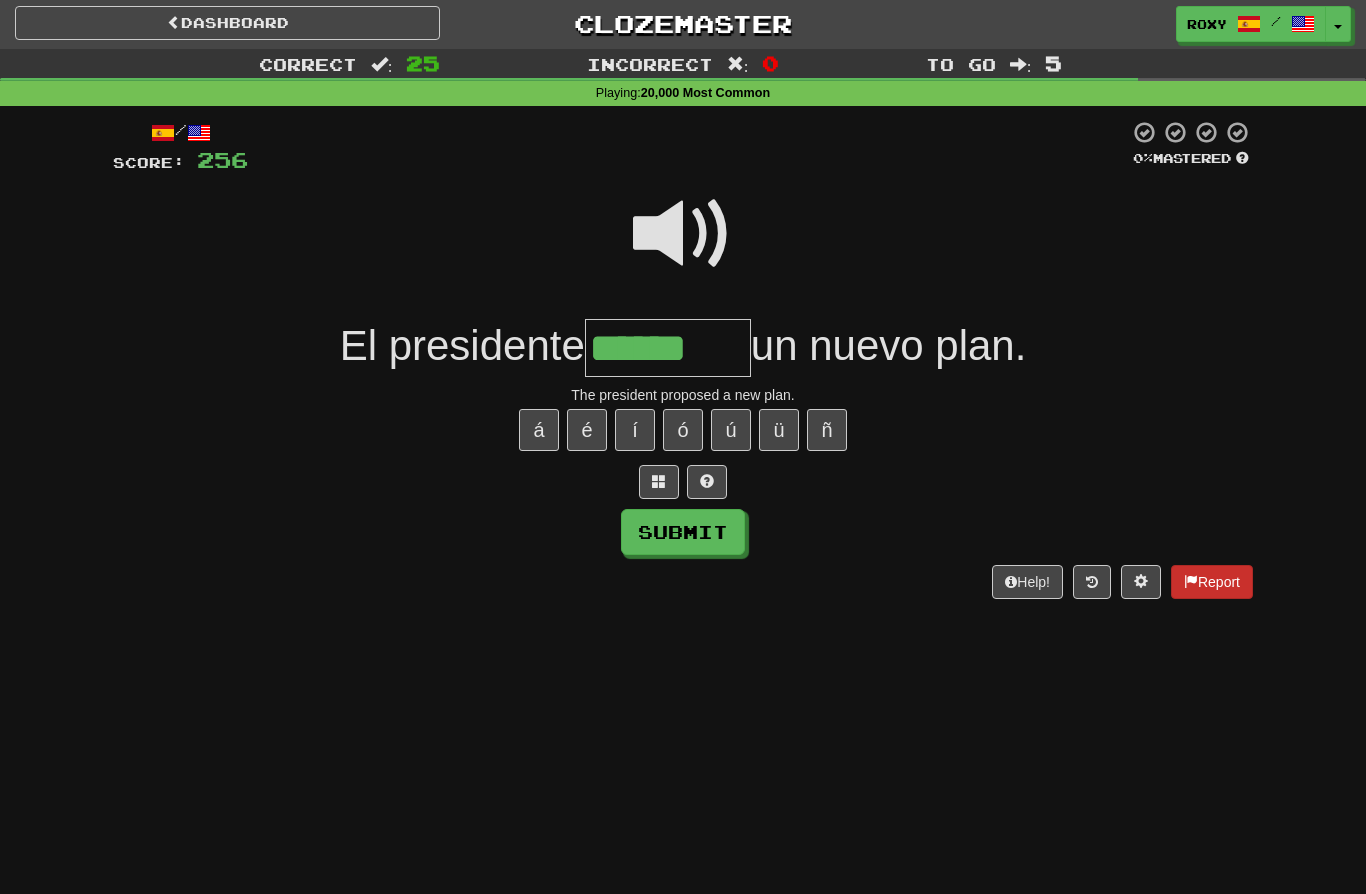 click on "Report" at bounding box center [1212, 582] 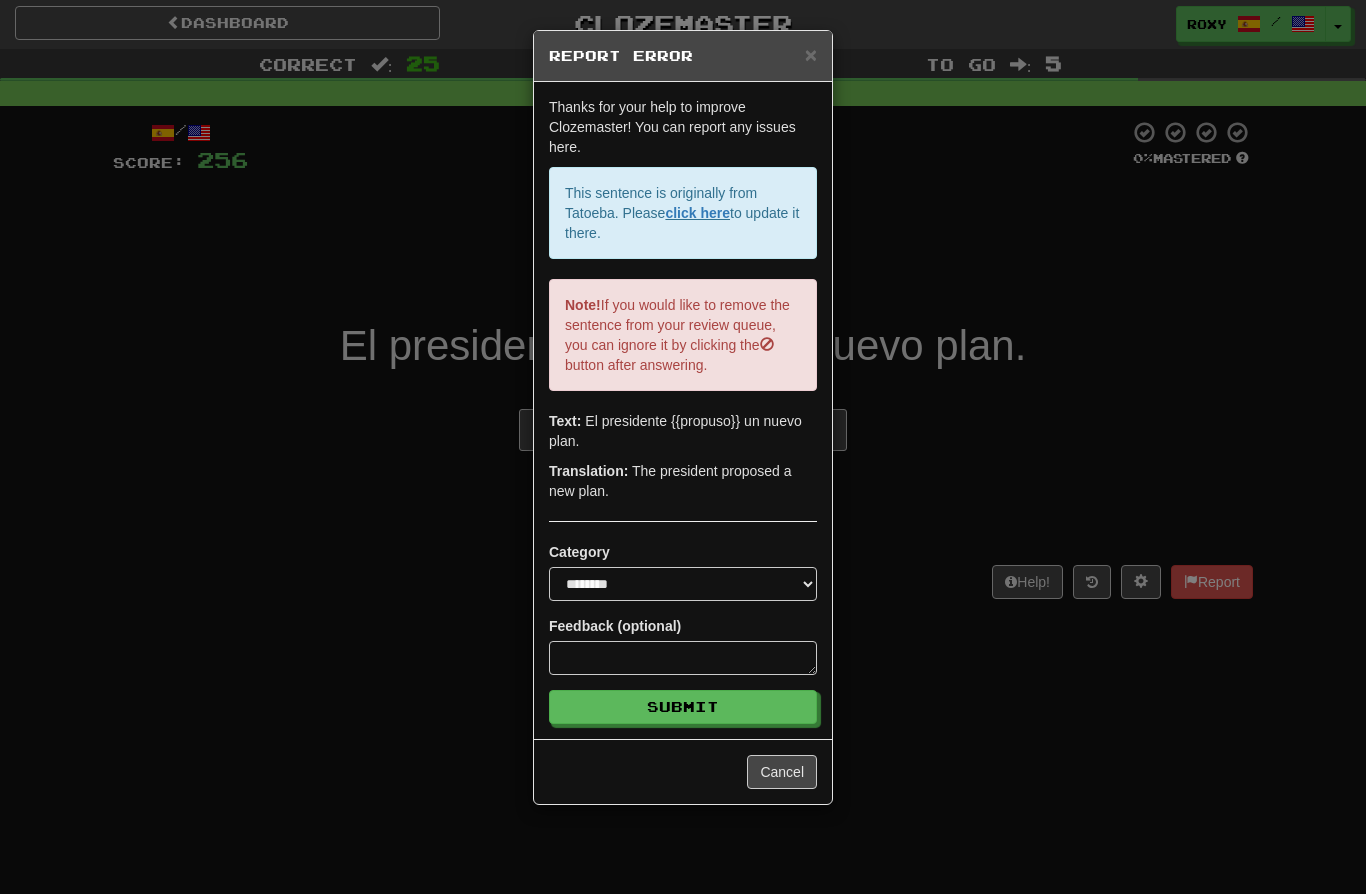 click on "**********" at bounding box center (683, 447) 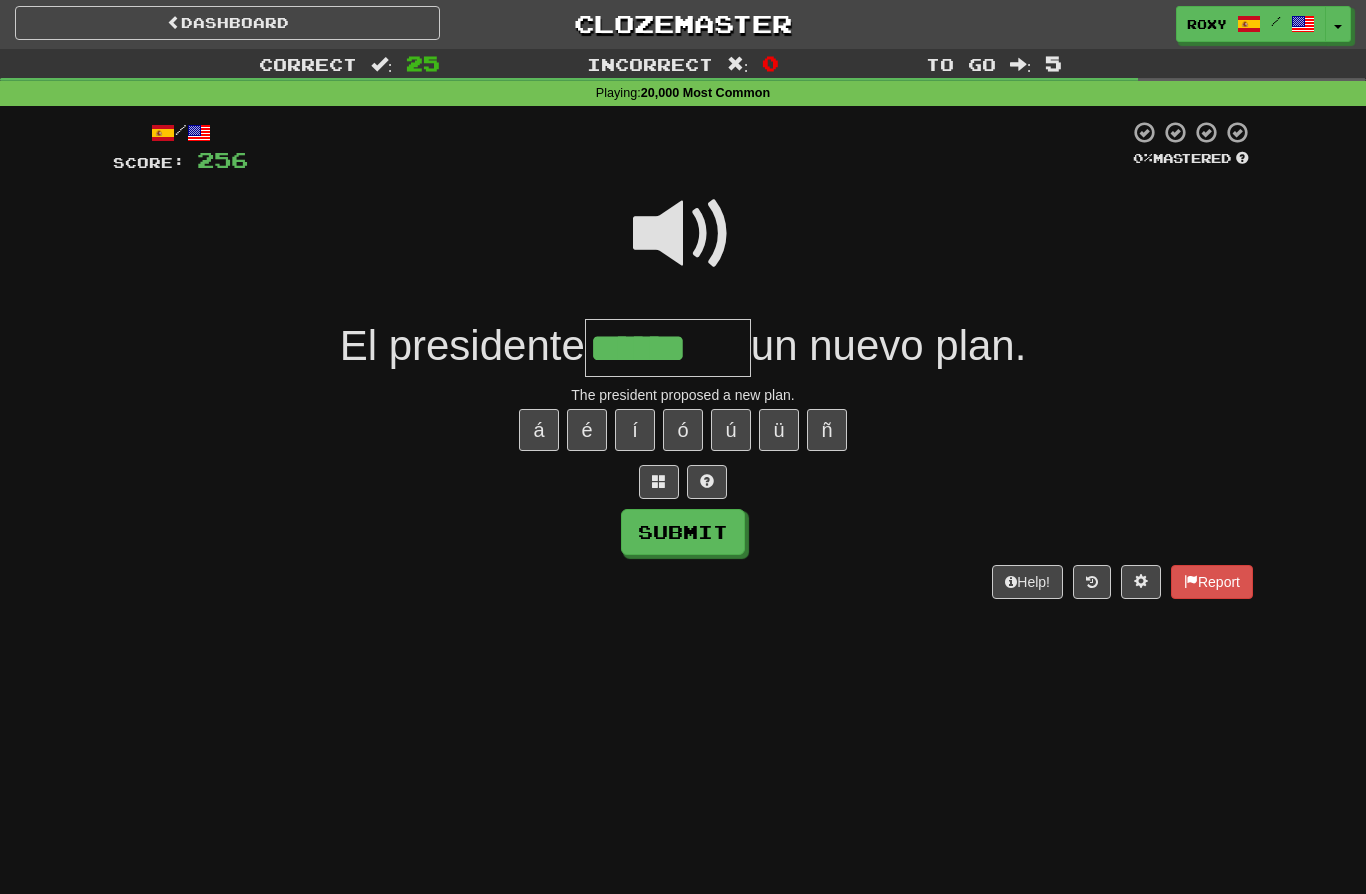 click on "******" at bounding box center (668, 348) 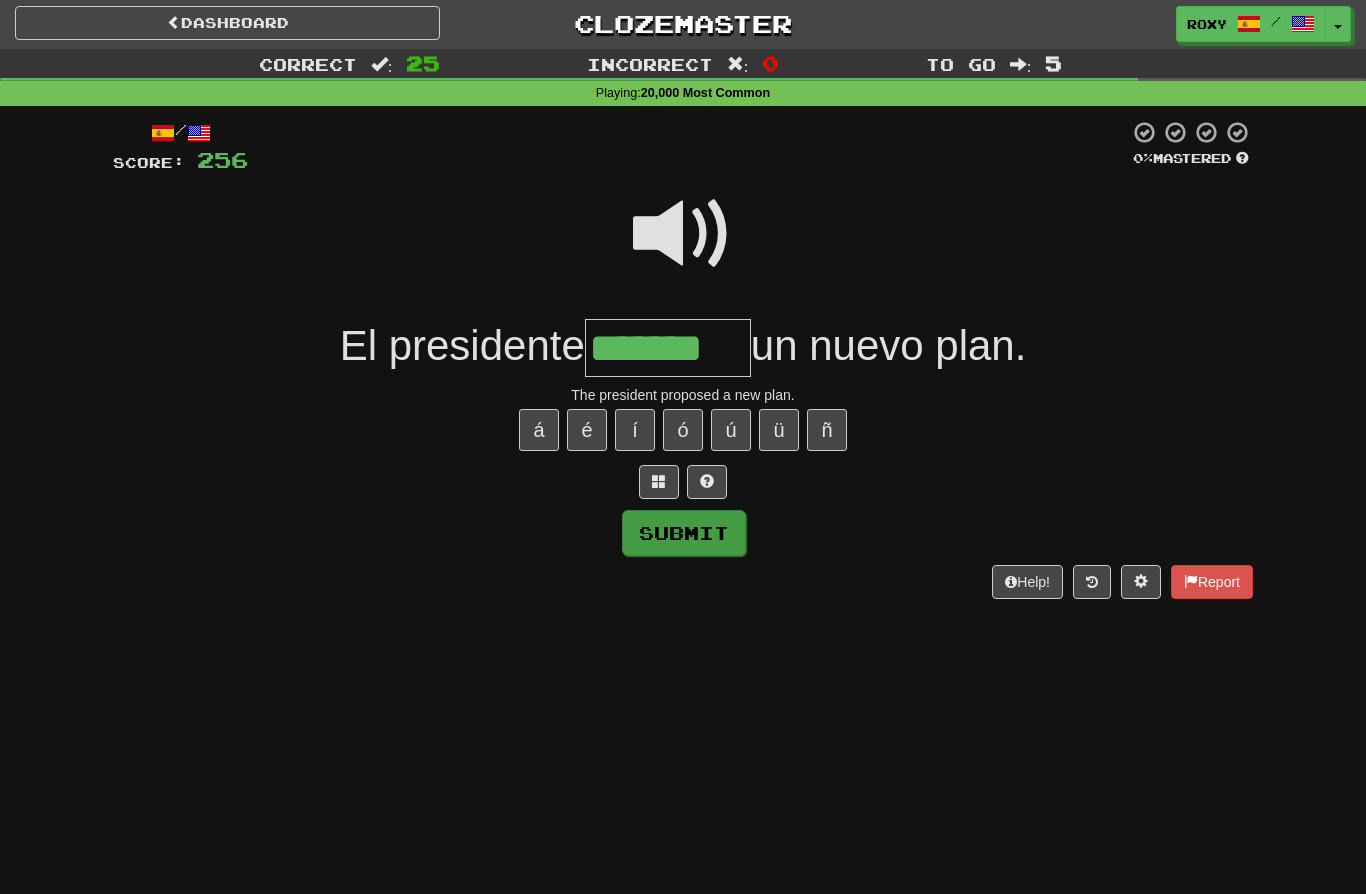 type on "*******" 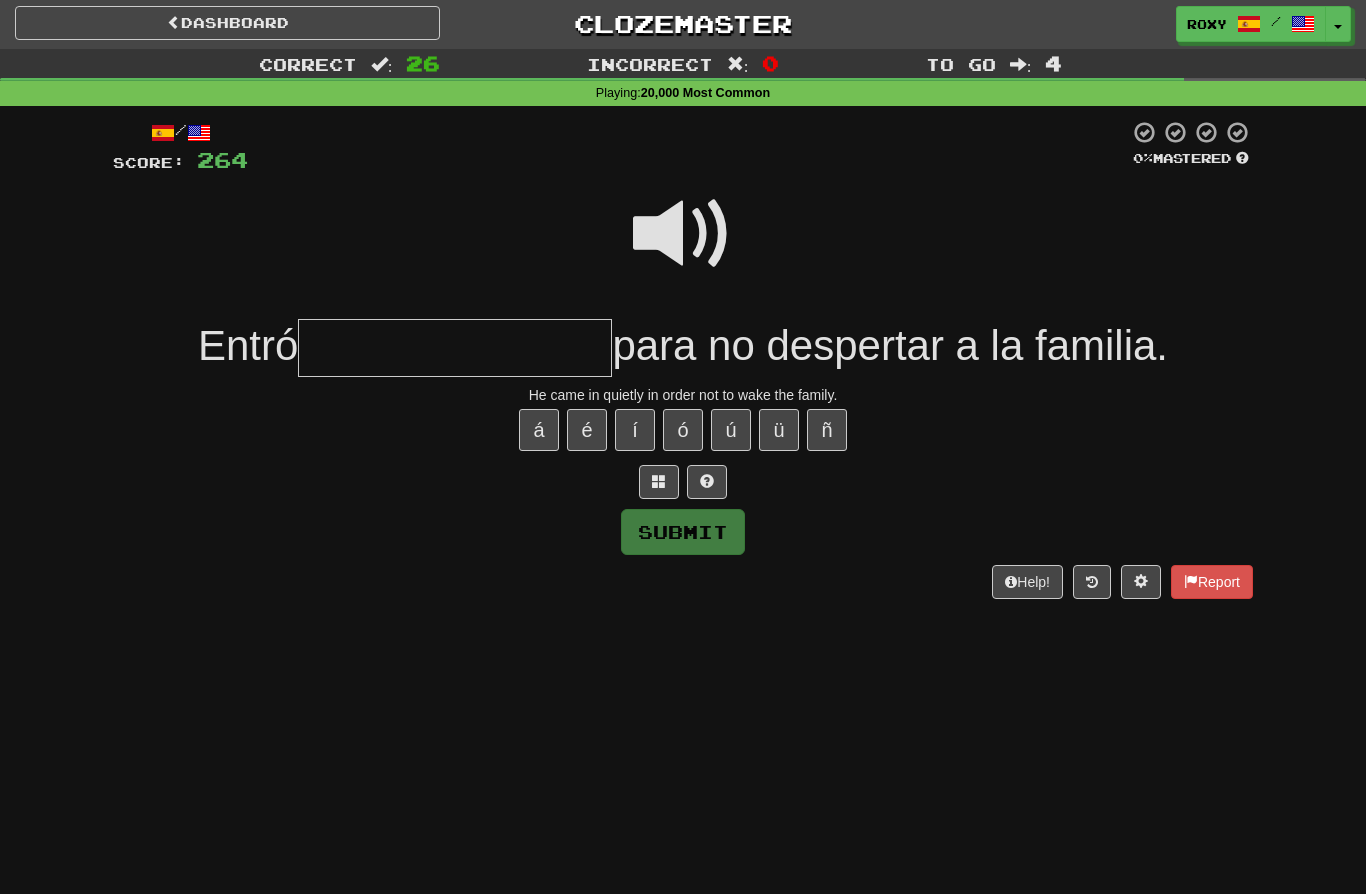 click at bounding box center (683, 234) 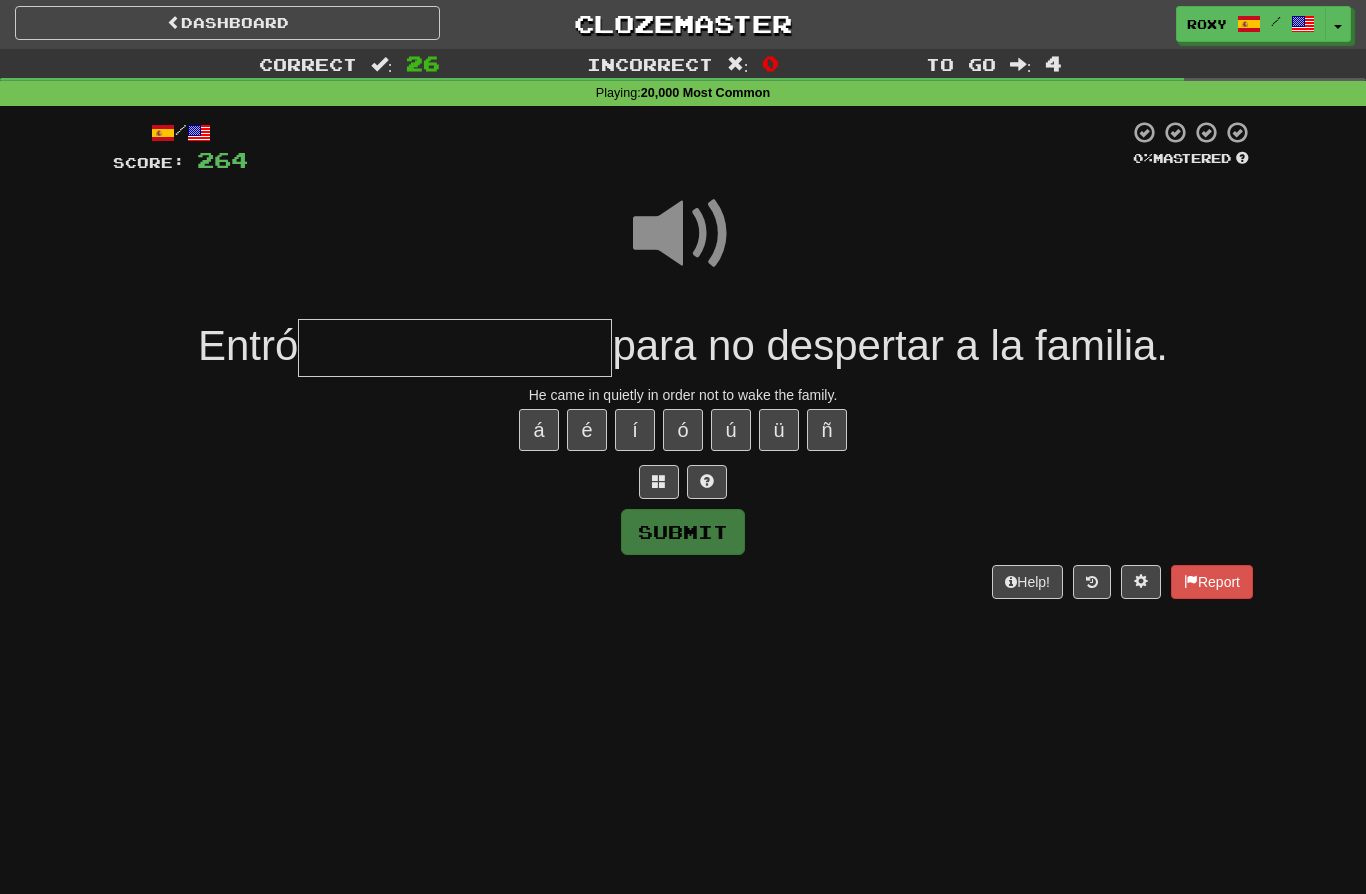 click at bounding box center [455, 348] 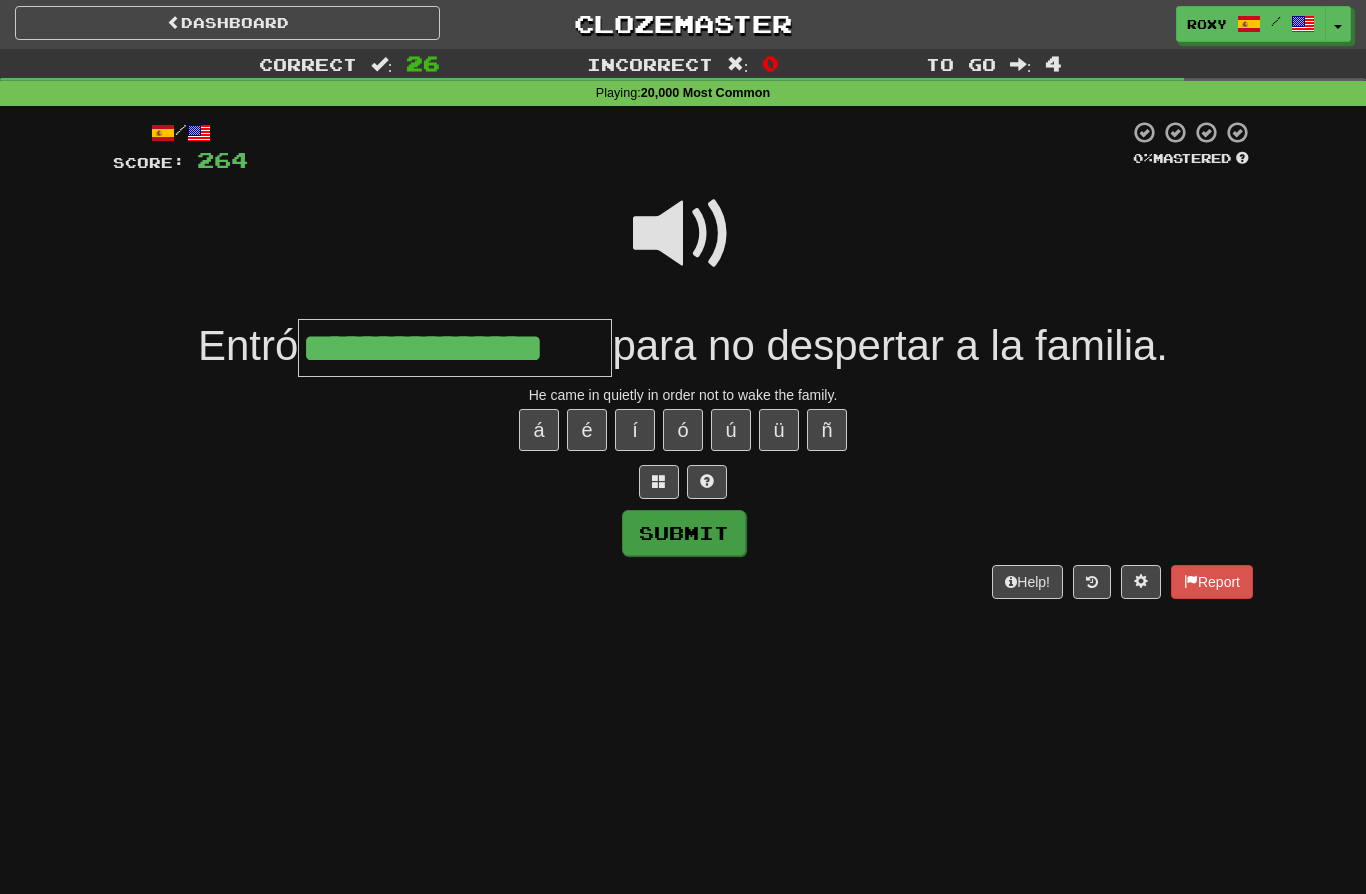 type on "**********" 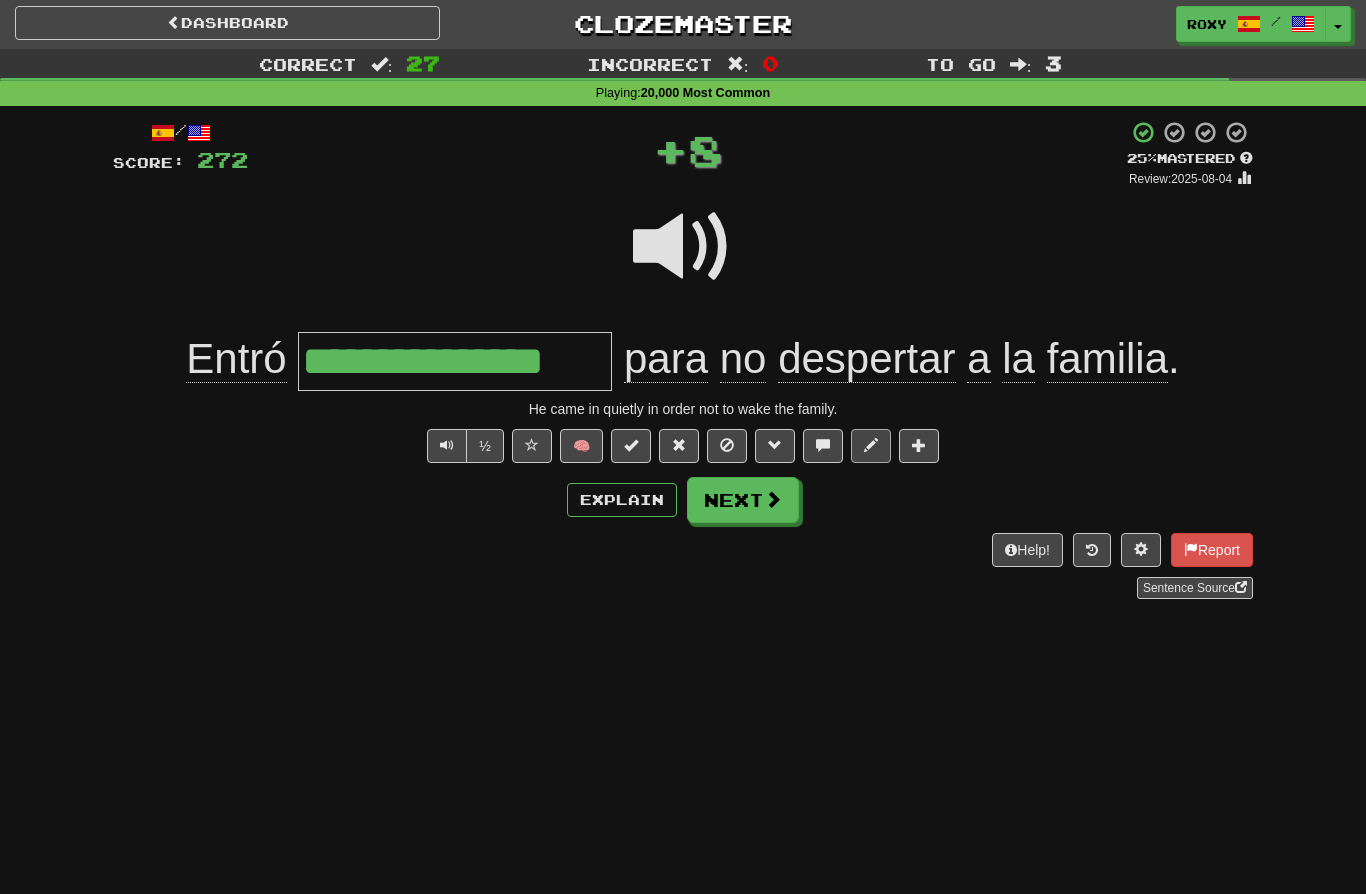 click at bounding box center (871, 446) 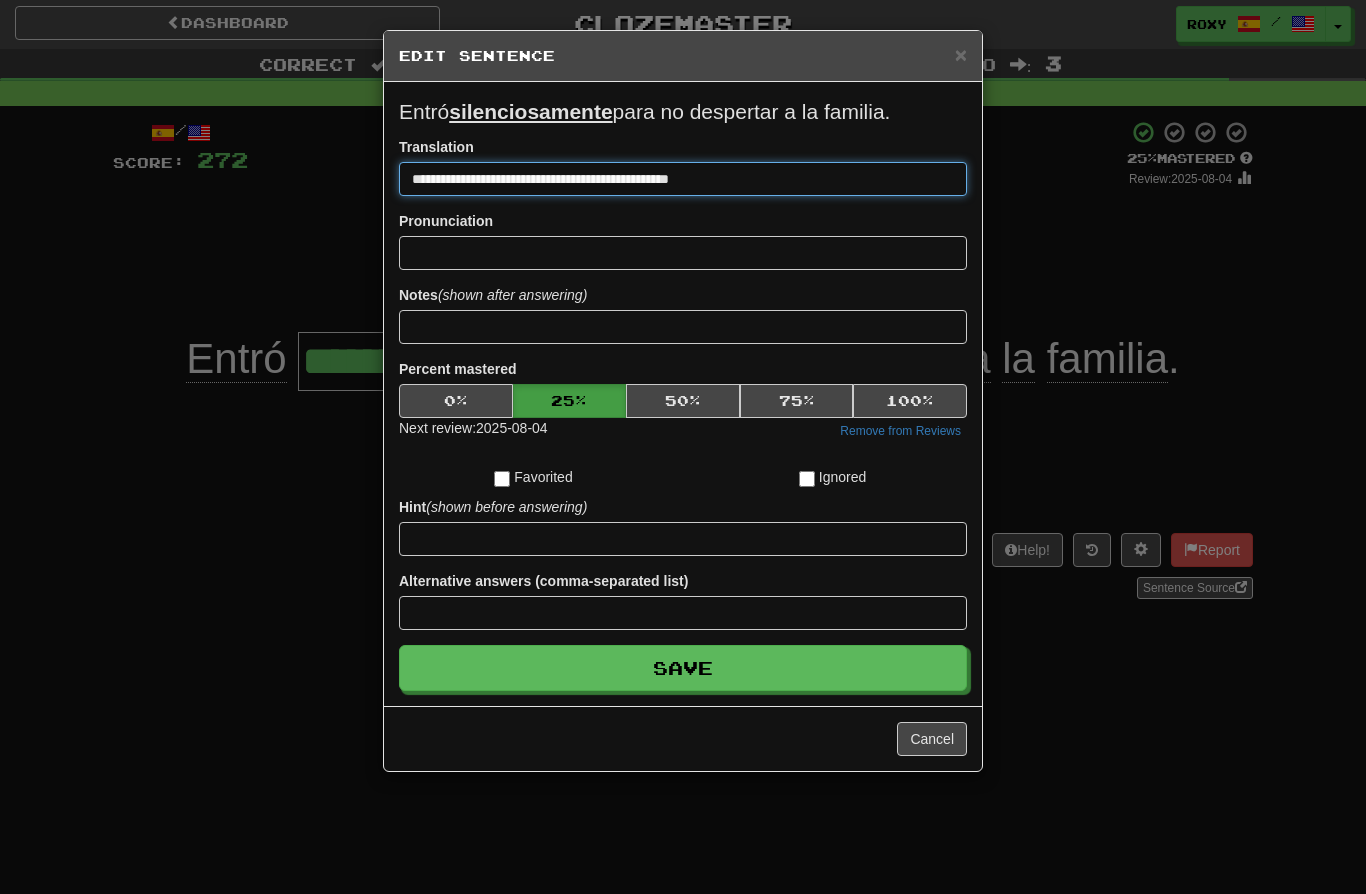 click on "**********" at bounding box center (683, 179) 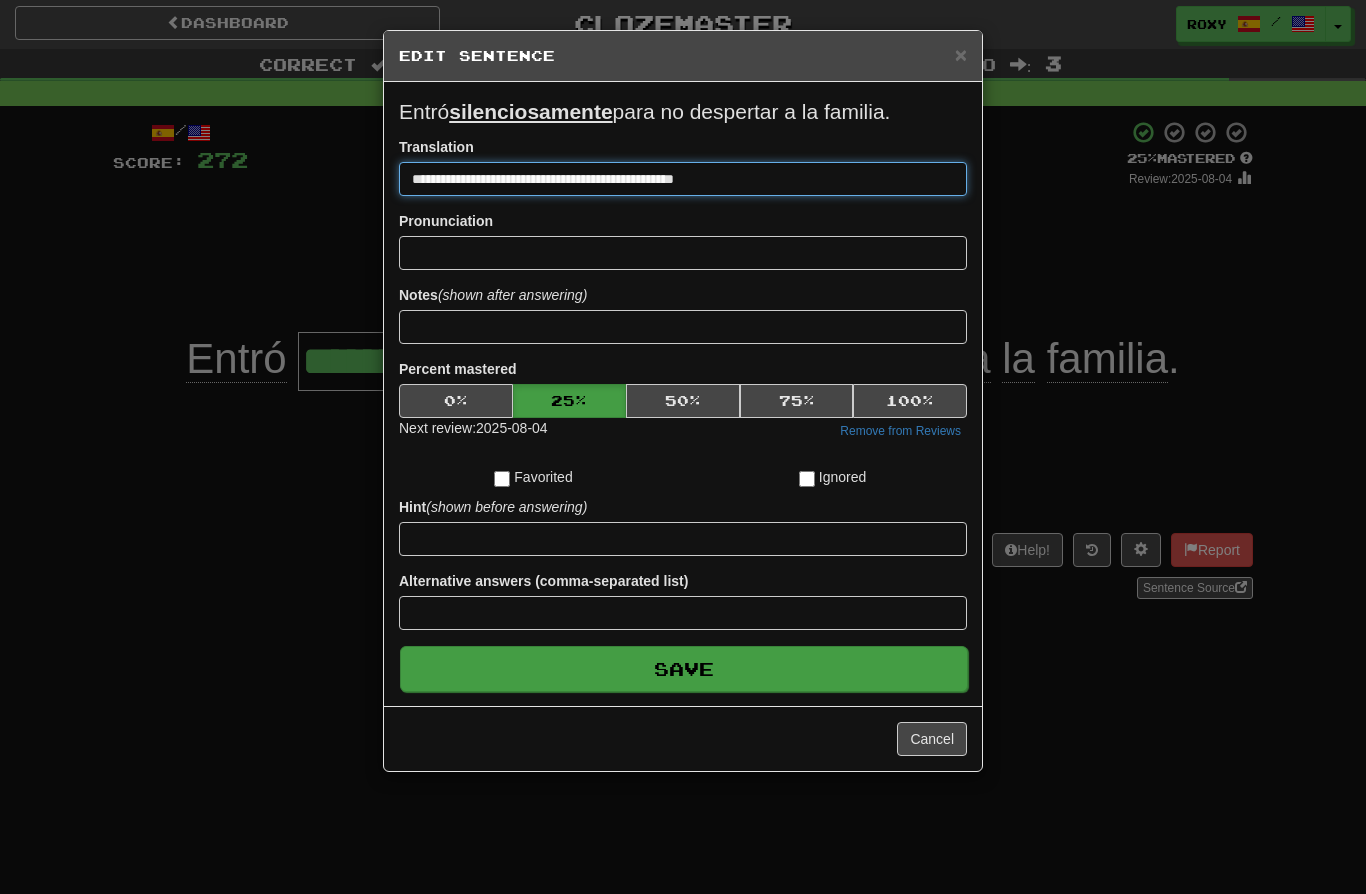type on "**********" 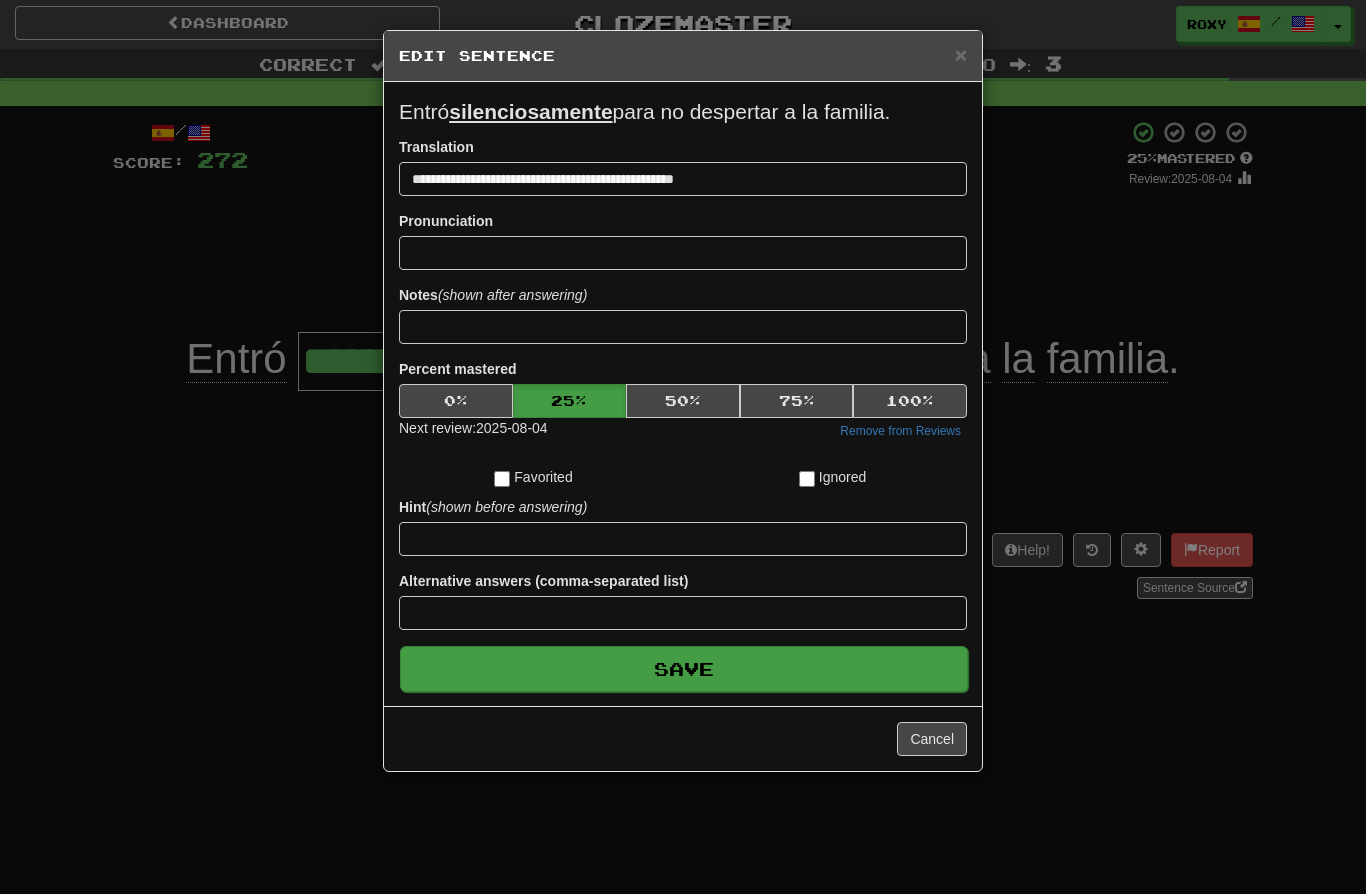 click on "Save" at bounding box center (684, 669) 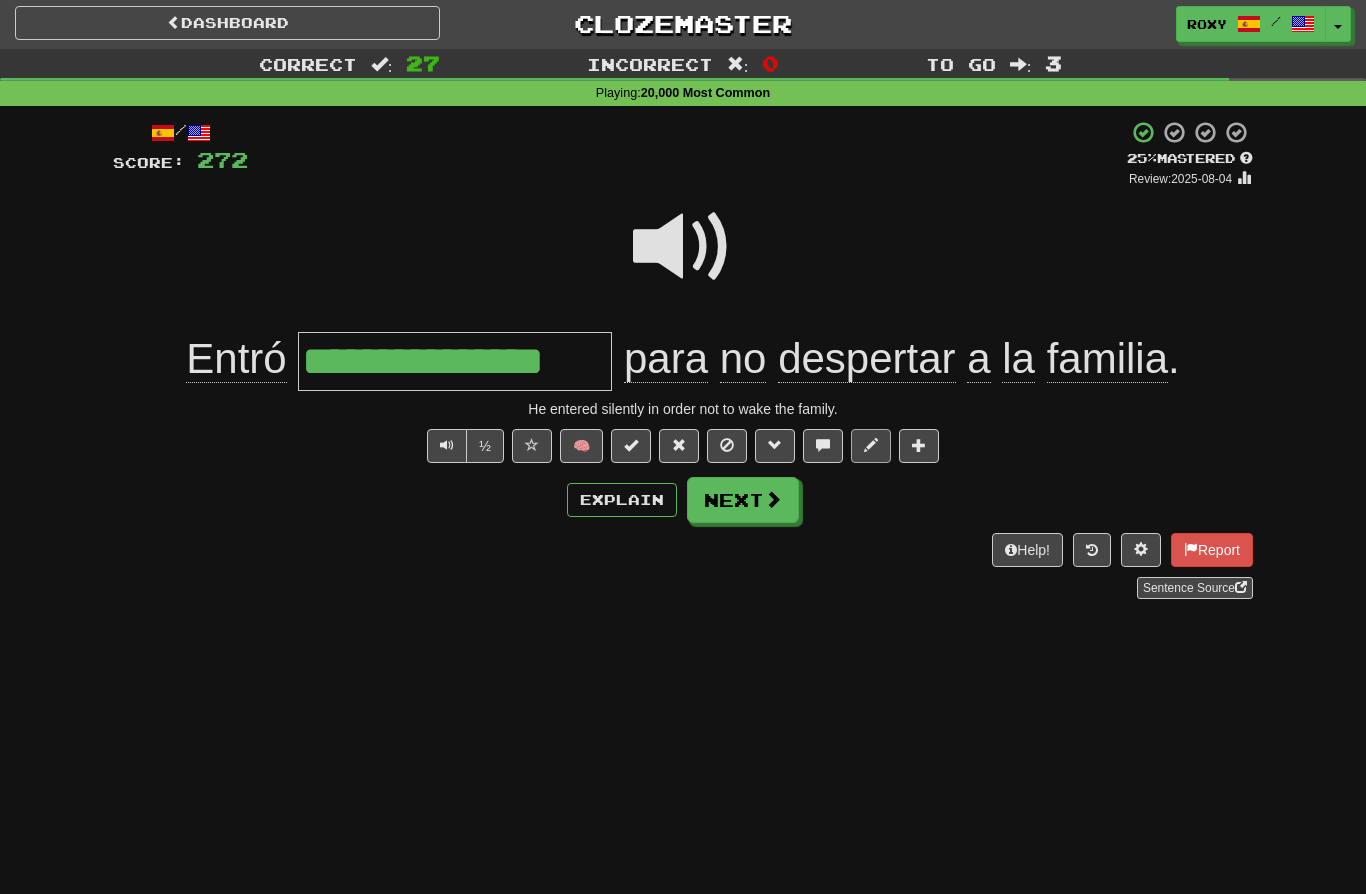 click at bounding box center [871, 445] 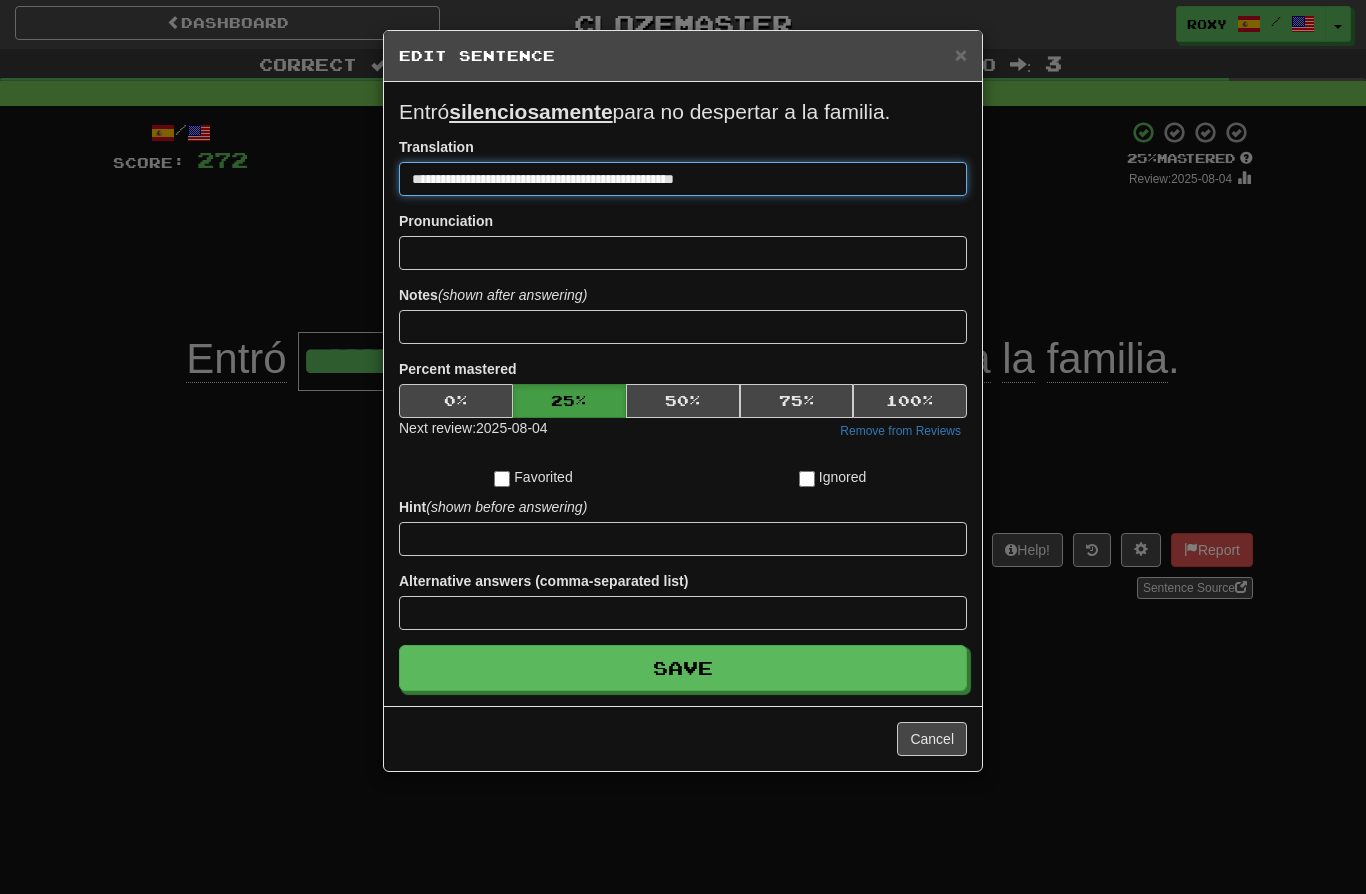 click on "**********" at bounding box center (683, 179) 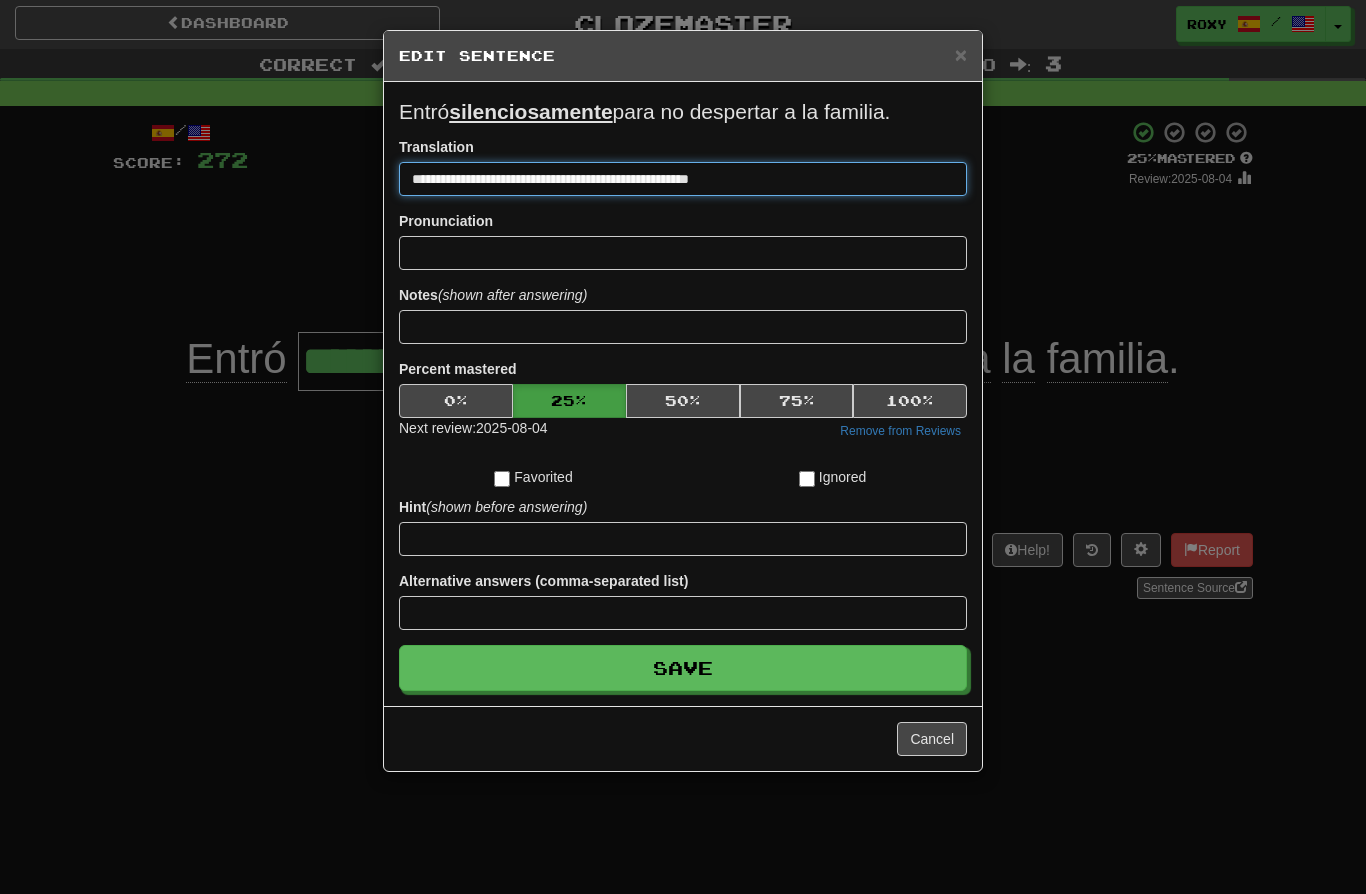 click on "**********" at bounding box center [683, 179] 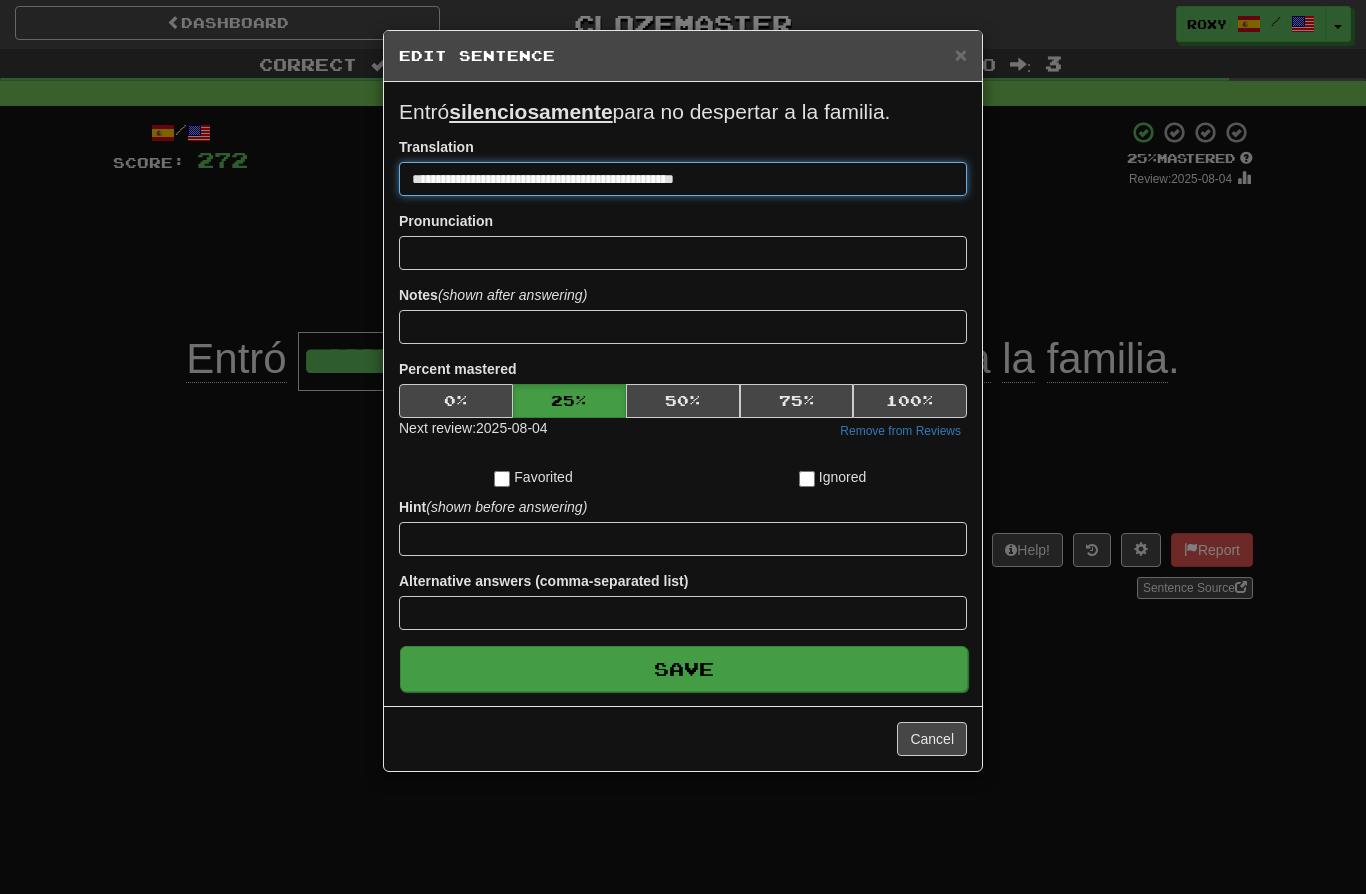 type on "**********" 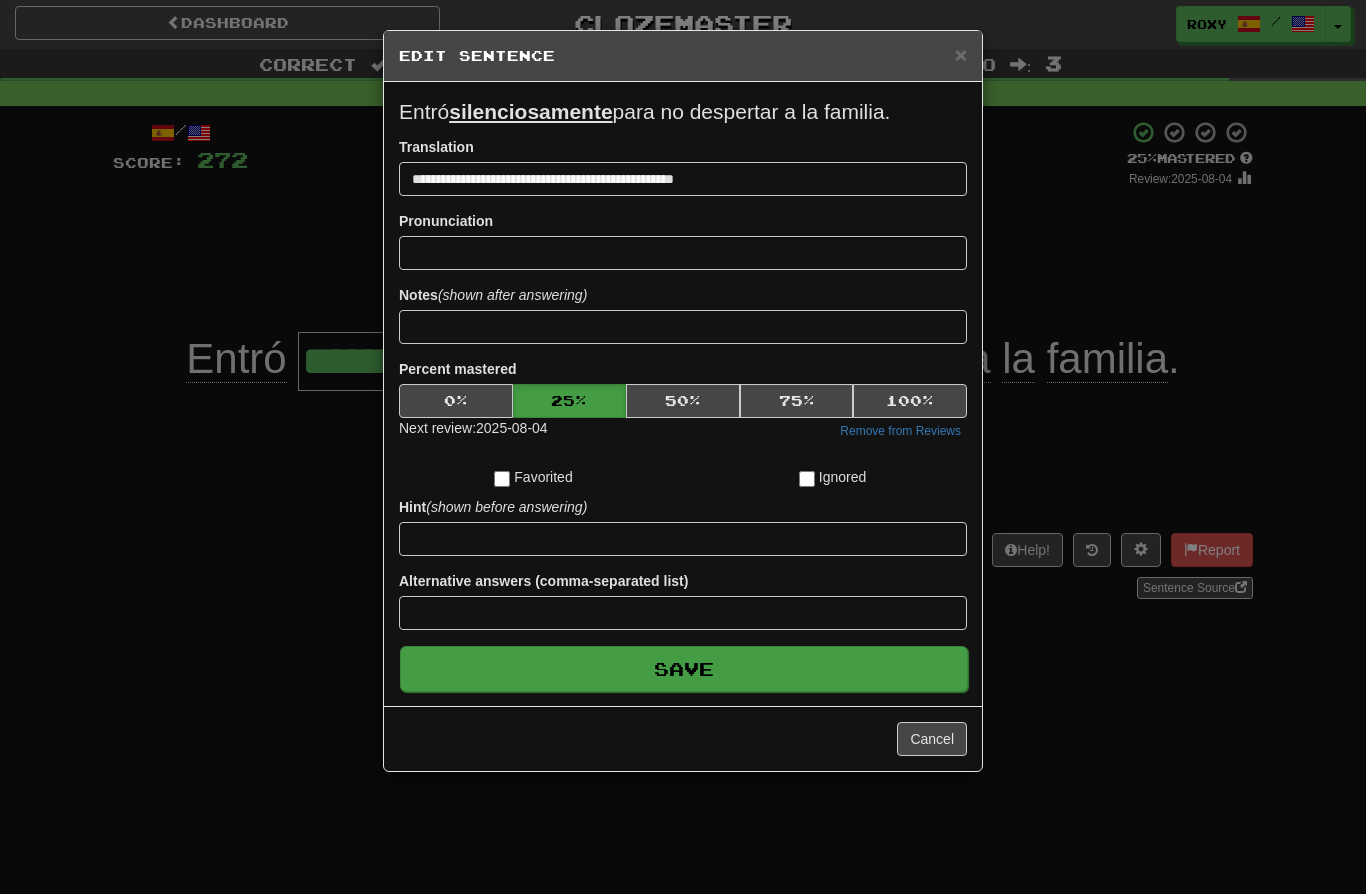click on "Save" at bounding box center [684, 669] 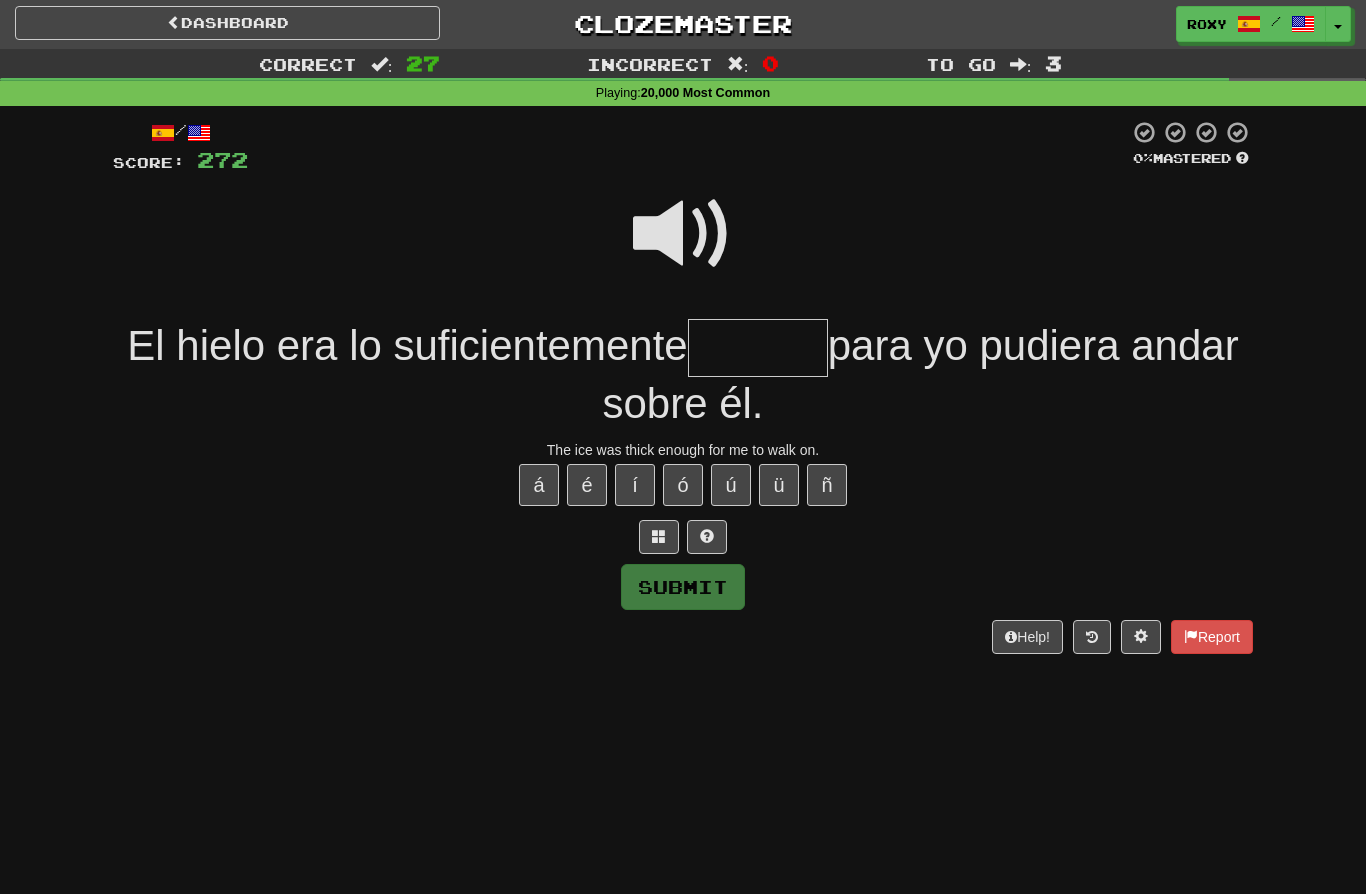 click at bounding box center (683, 234) 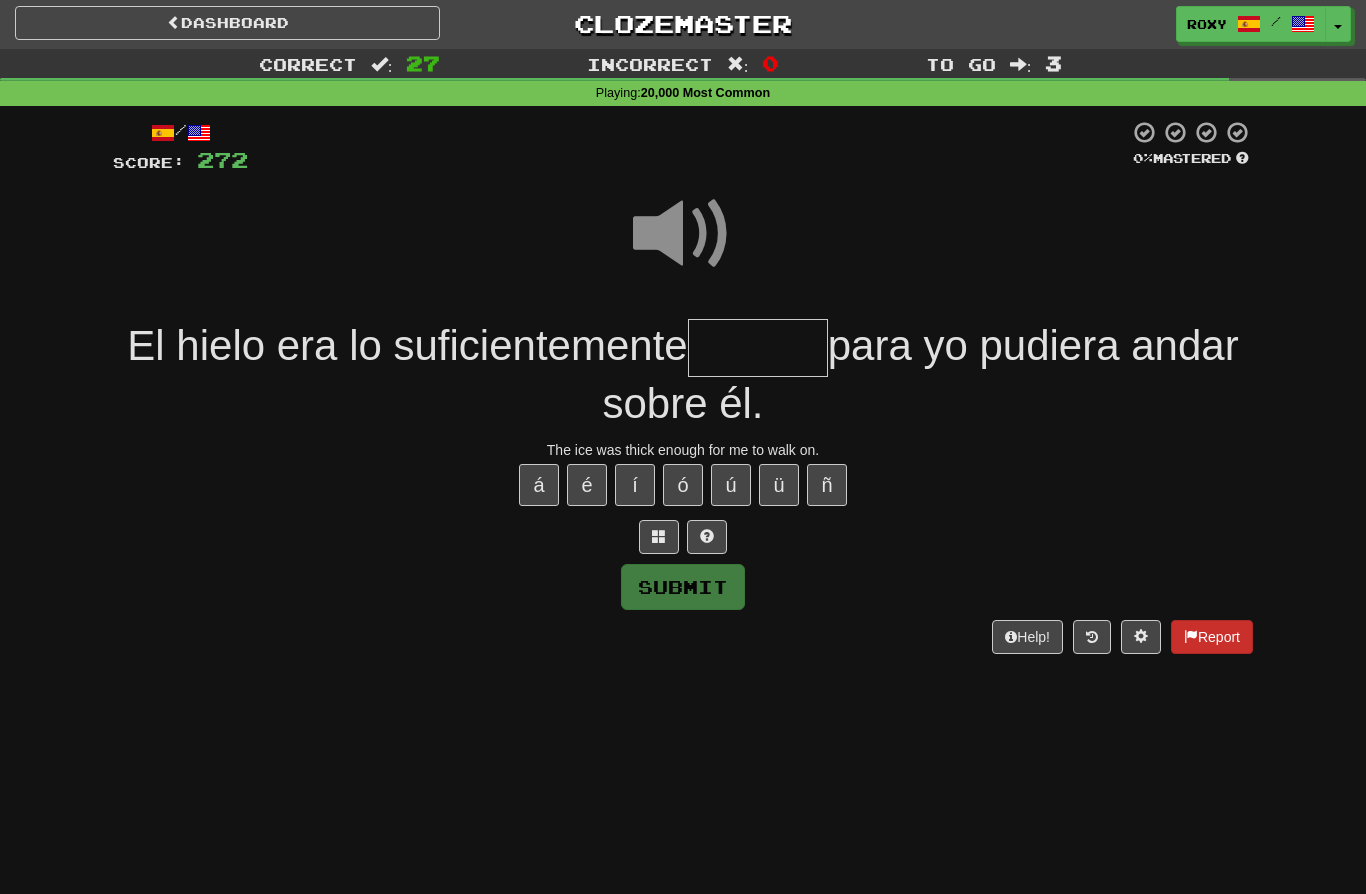 click on "Report" at bounding box center [1212, 637] 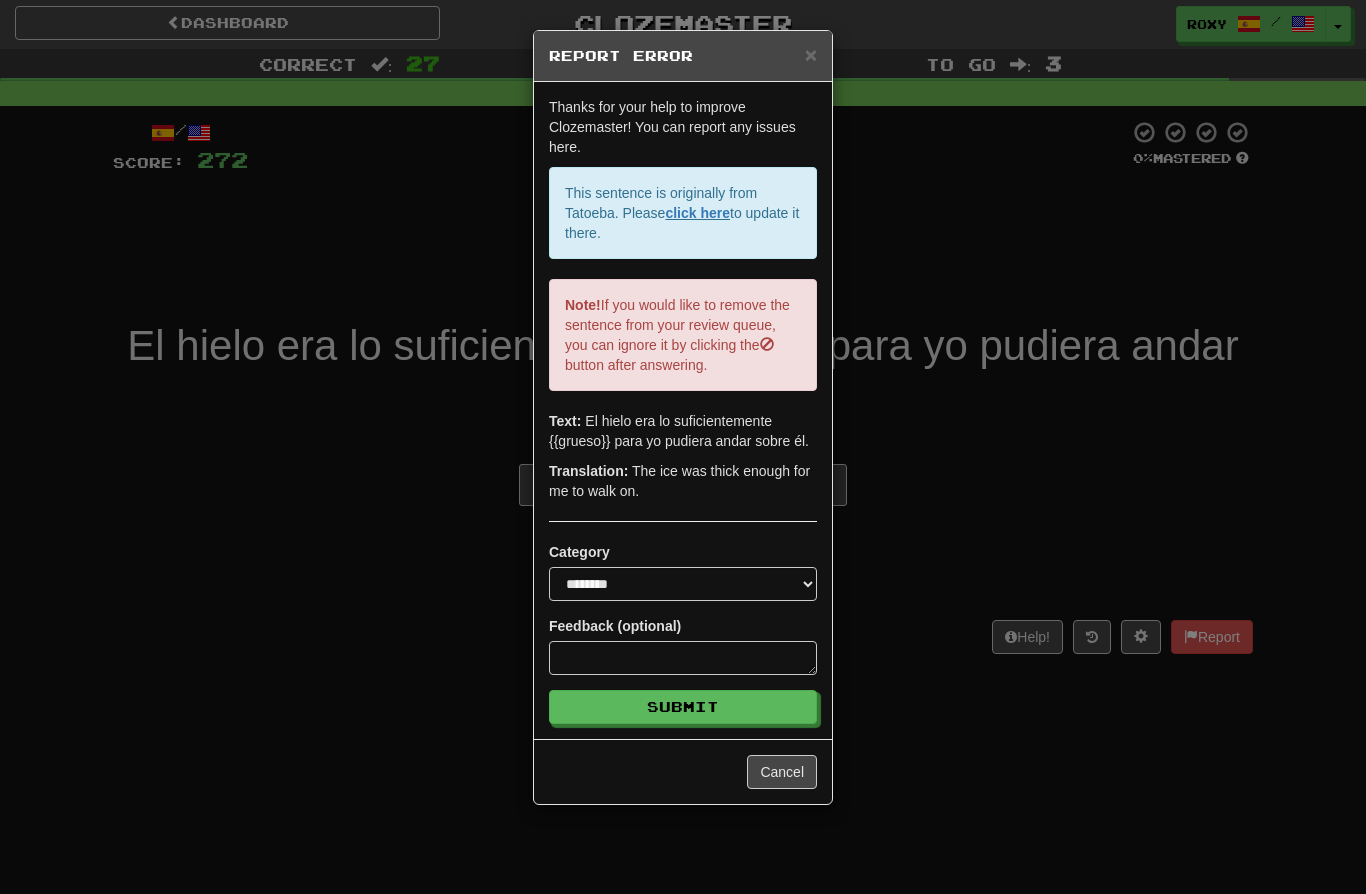 click on "**********" at bounding box center [683, 447] 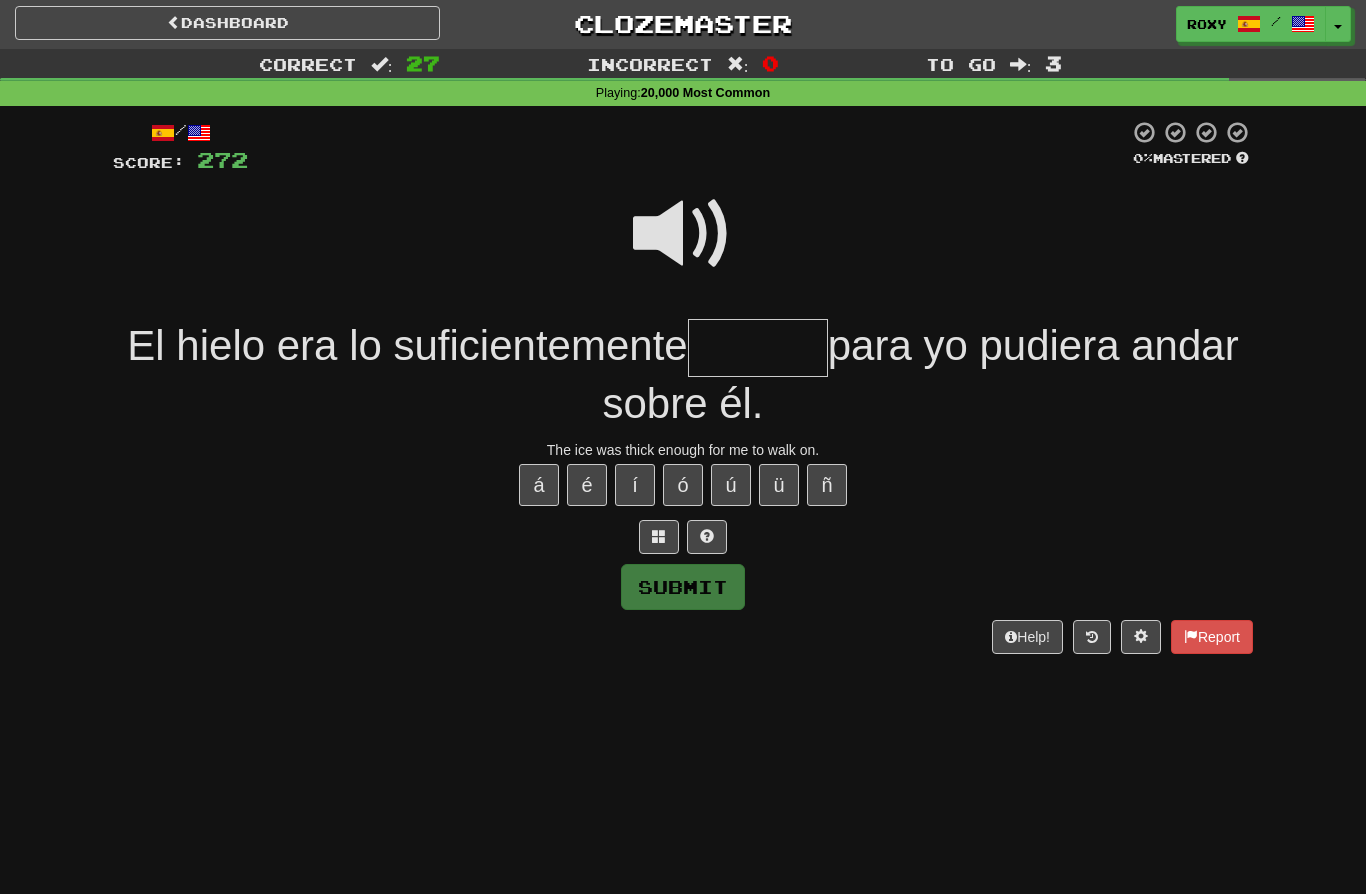 click at bounding box center (758, 348) 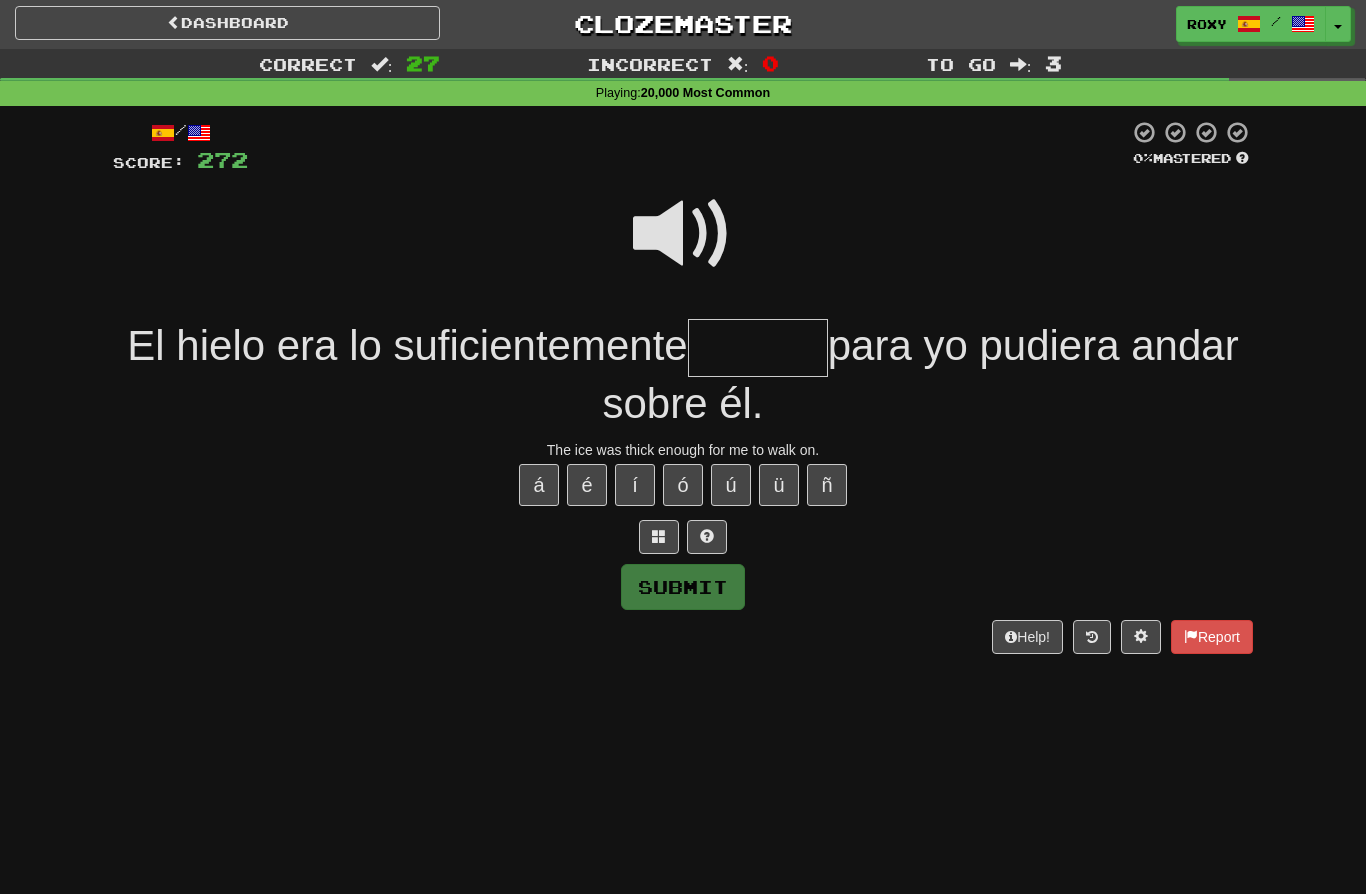 click at bounding box center [758, 348] 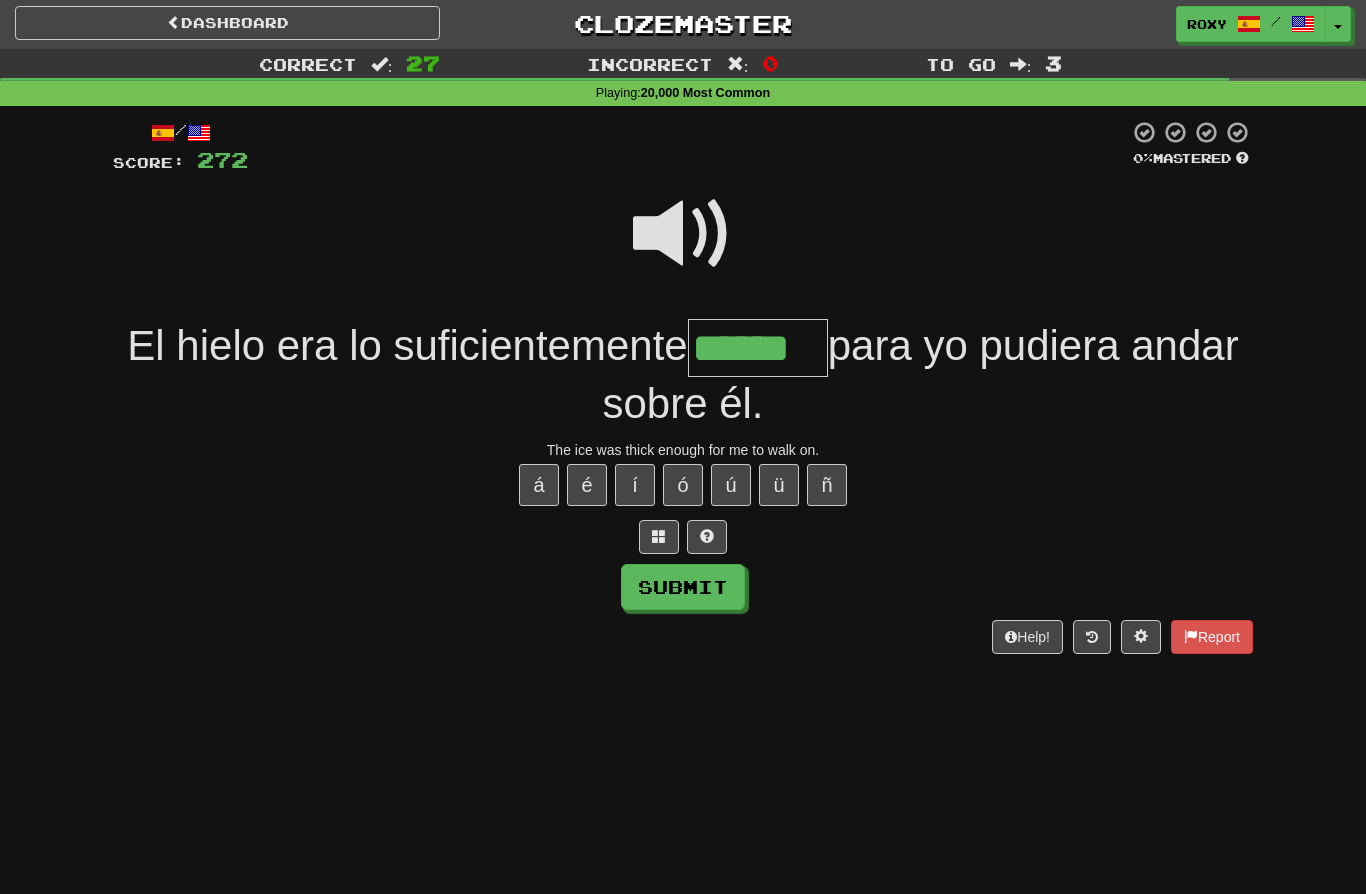 type on "******" 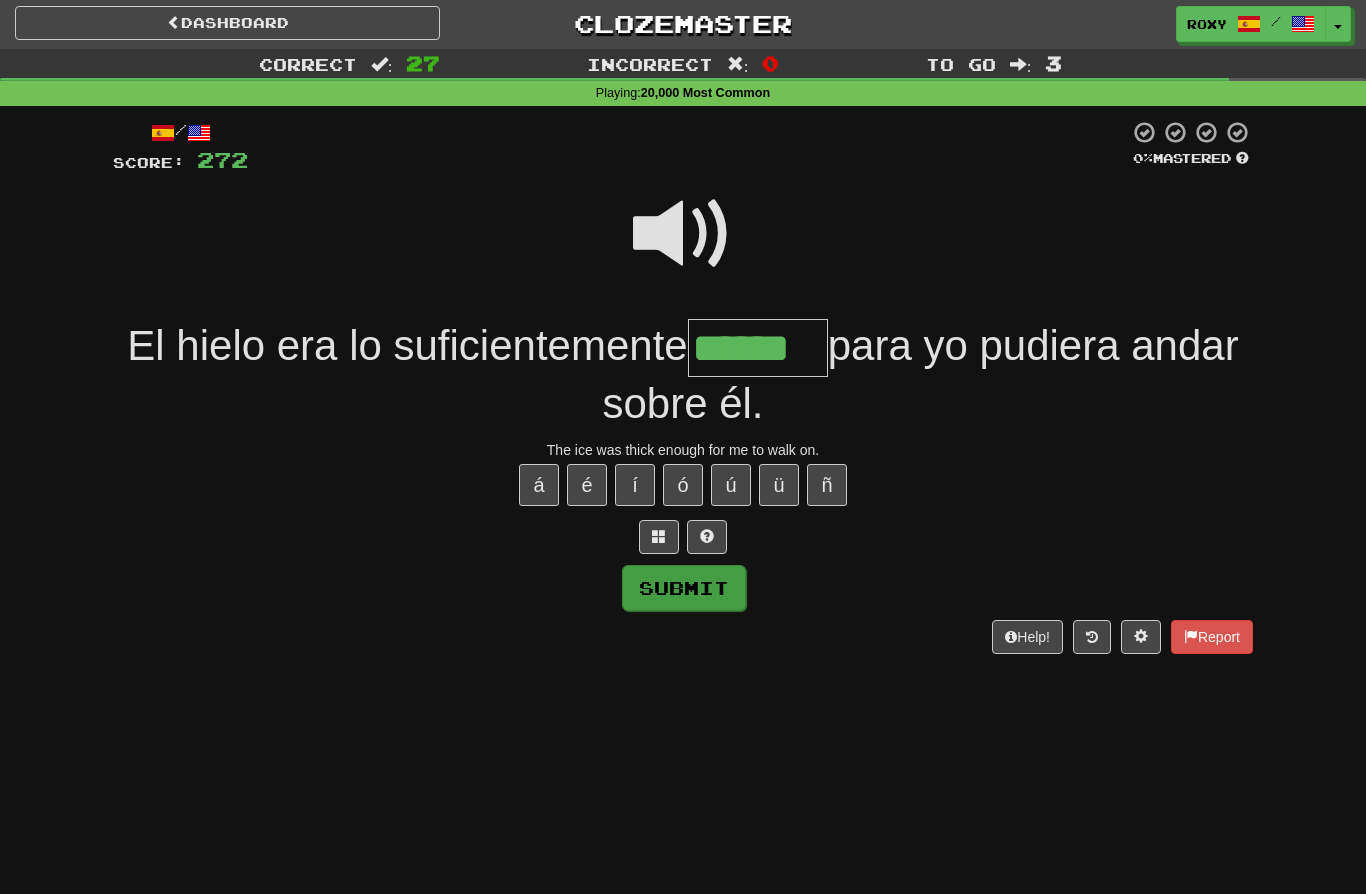 click on "Submit" at bounding box center (684, 588) 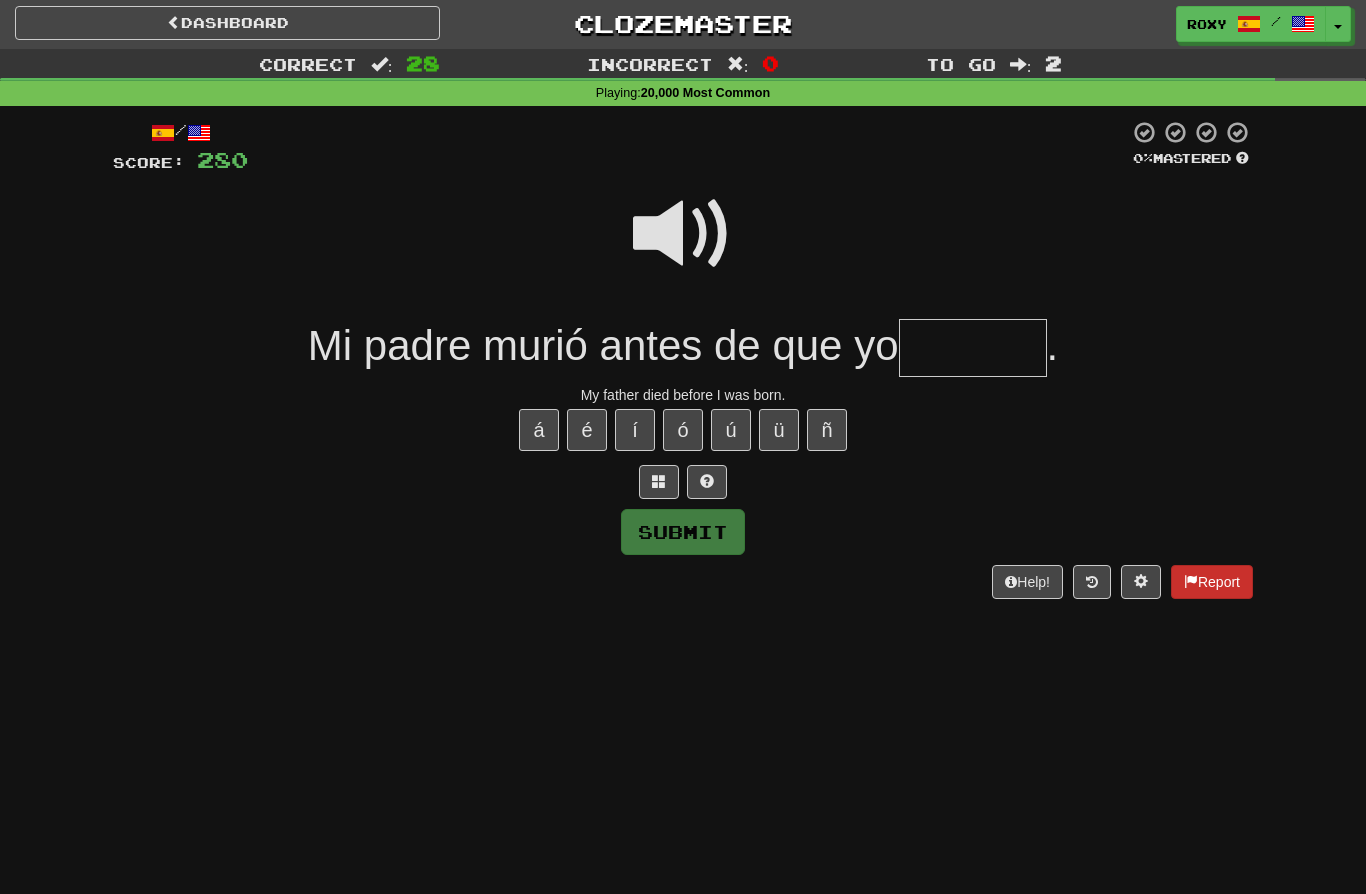 click on "Report" at bounding box center [1212, 582] 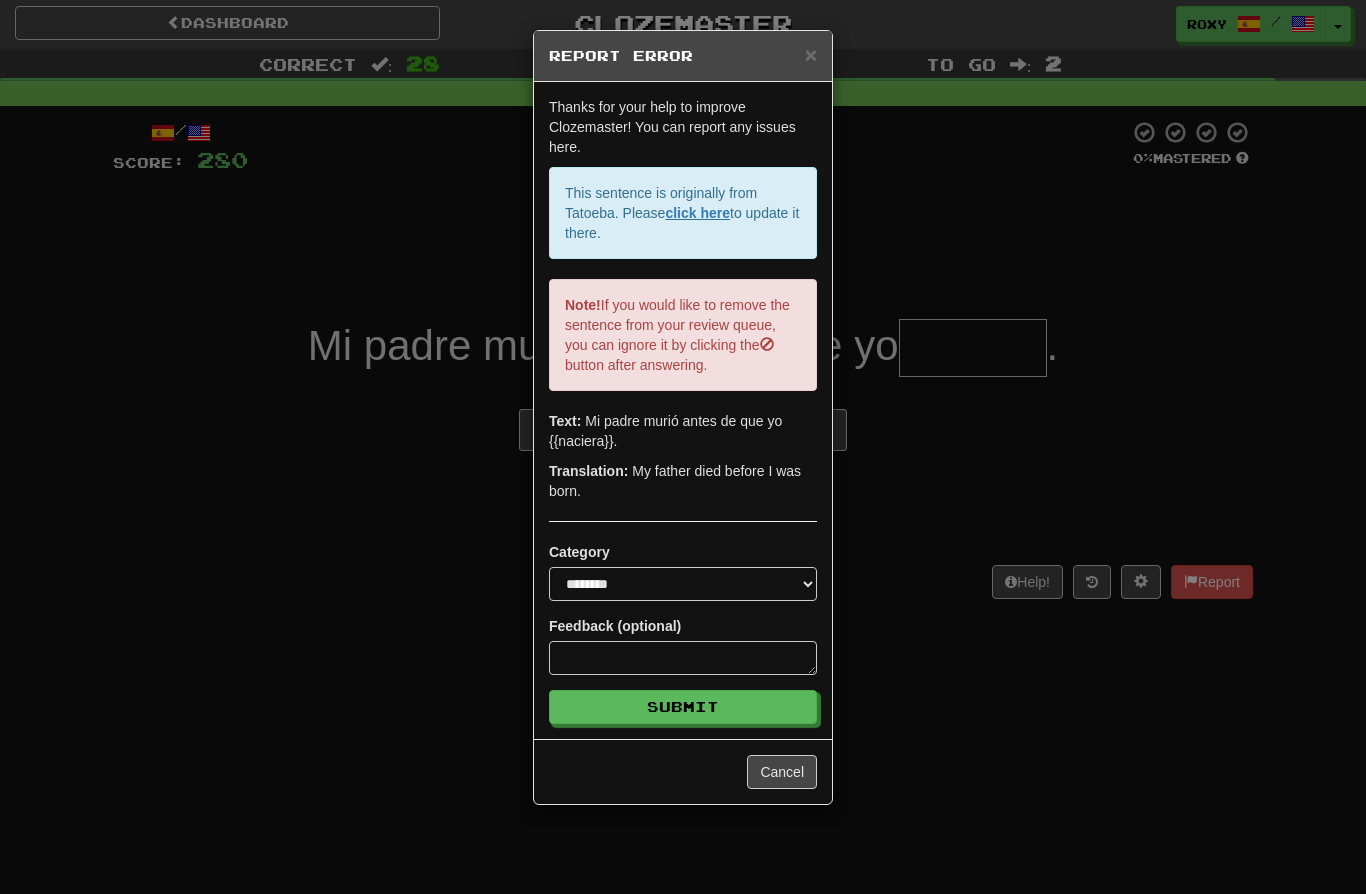 click on "**********" at bounding box center (683, 447) 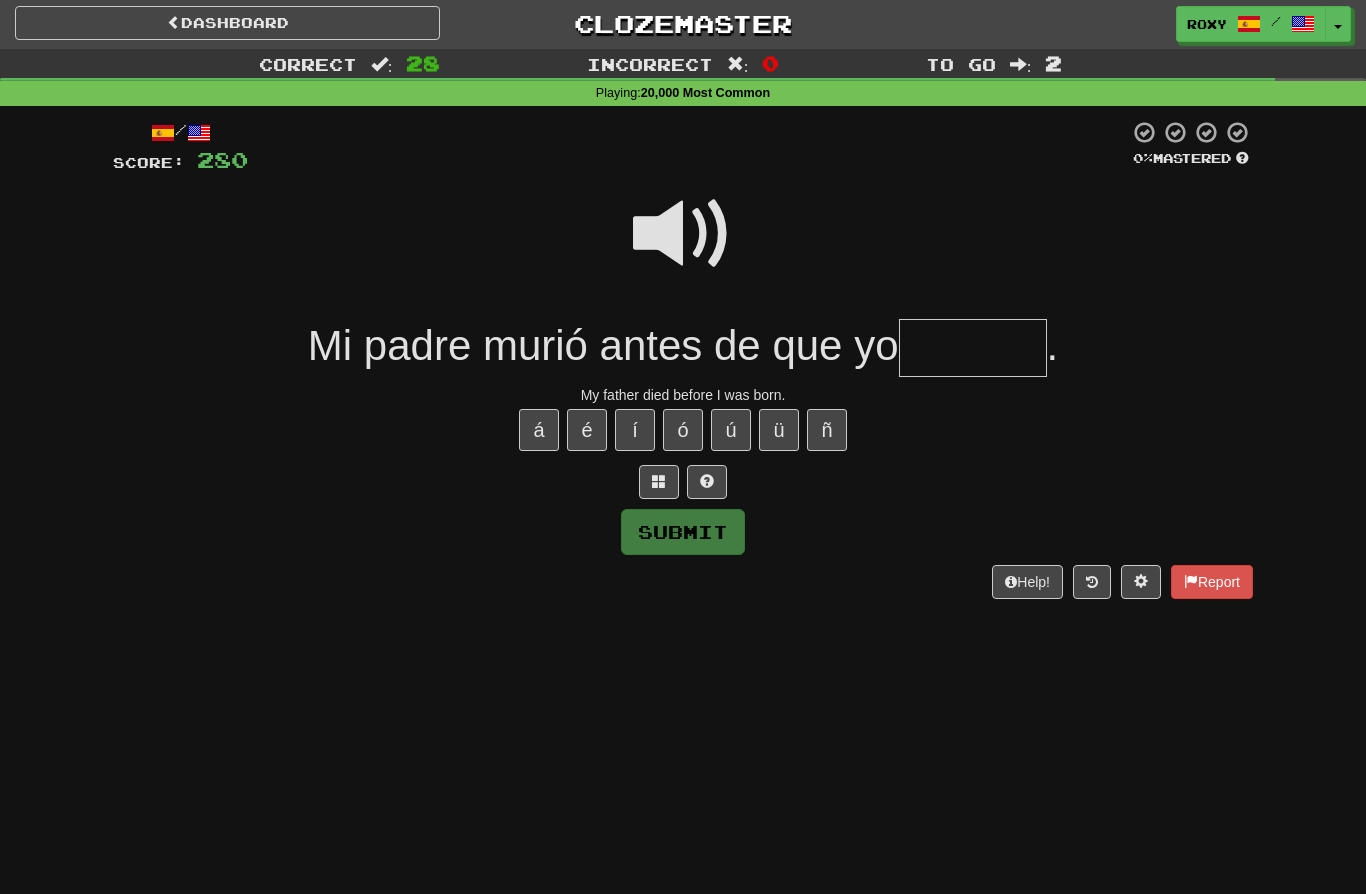 click at bounding box center [973, 348] 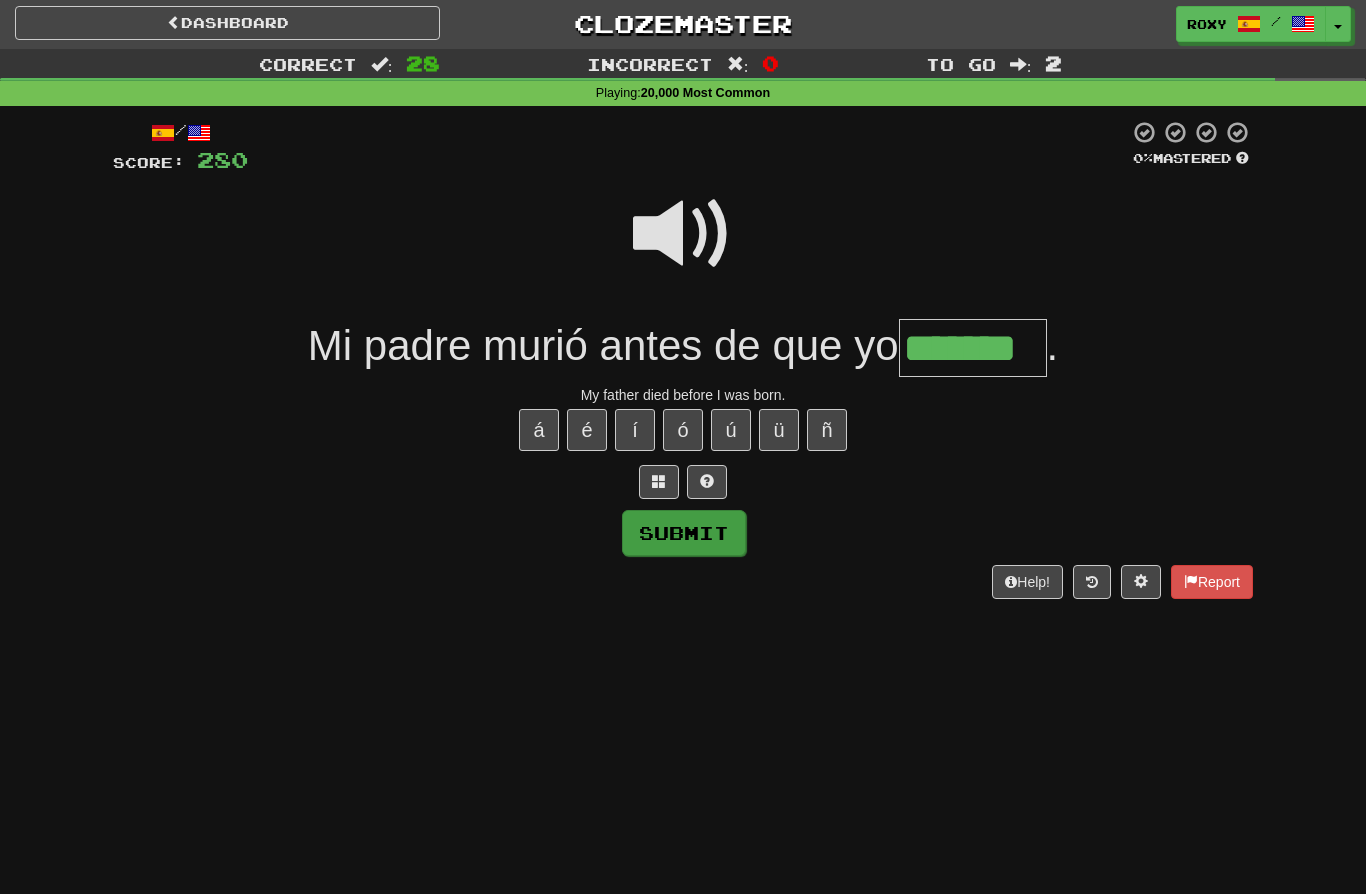type on "*******" 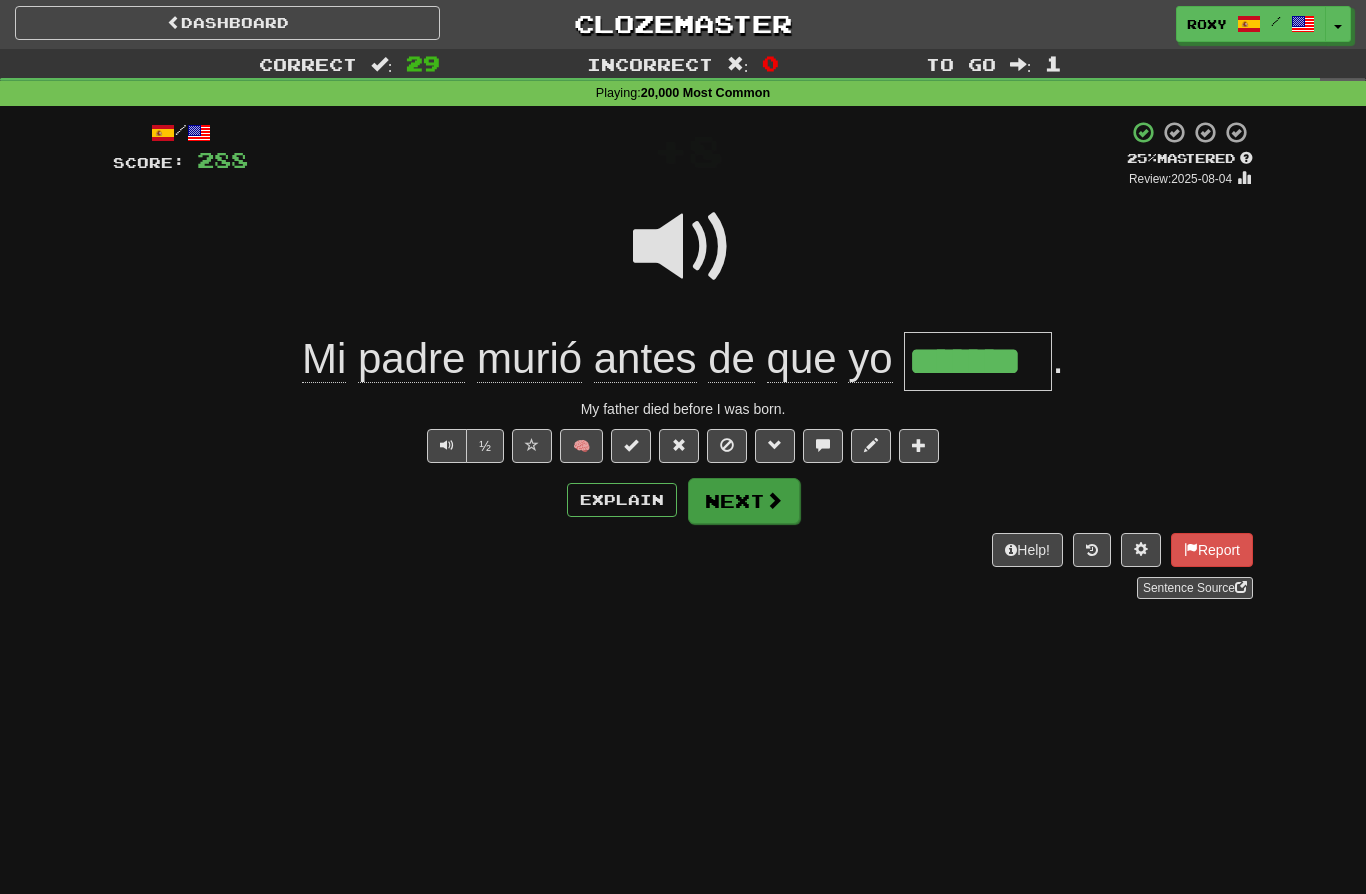 click on "Next" at bounding box center (744, 501) 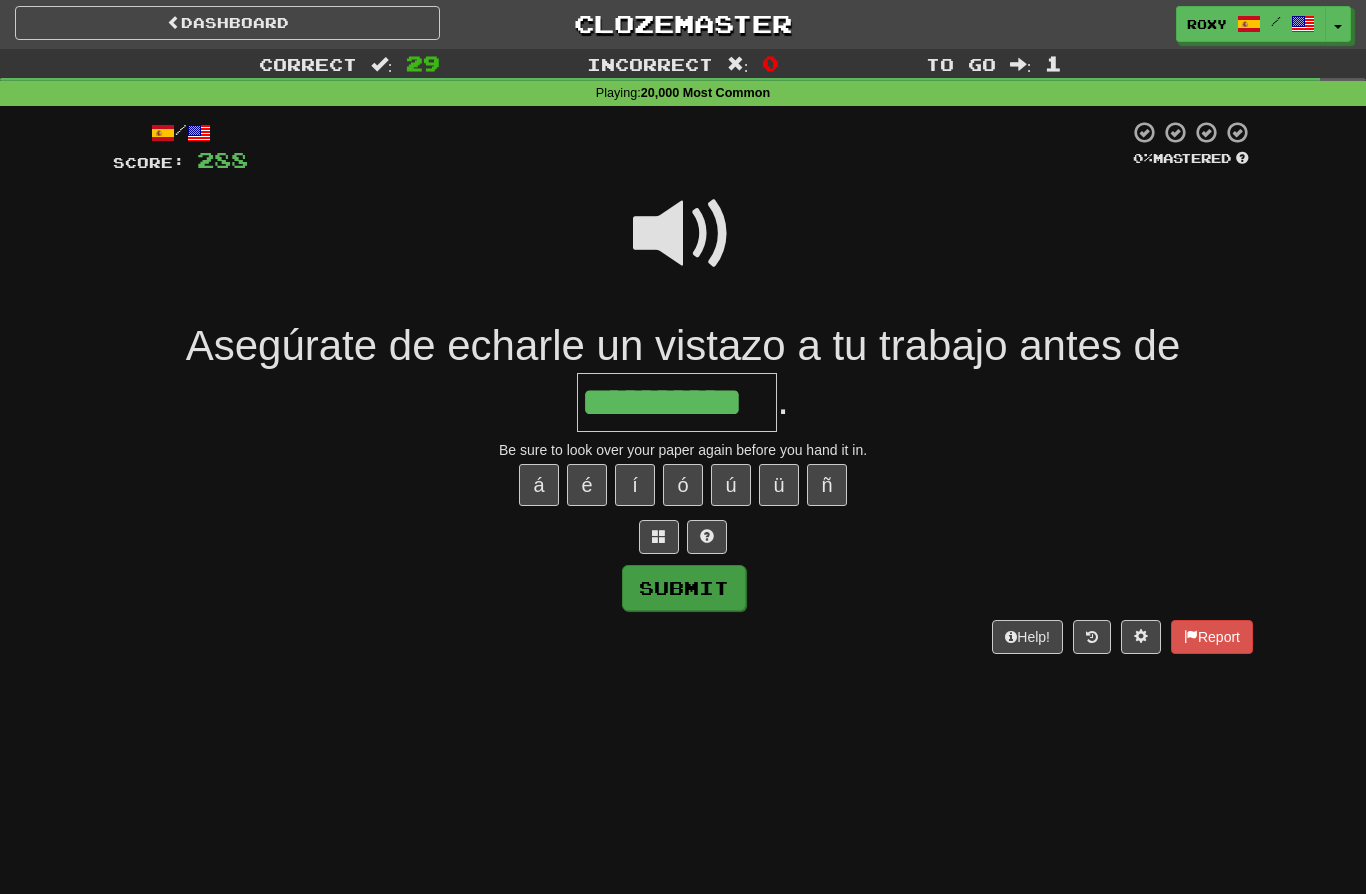 type on "**********" 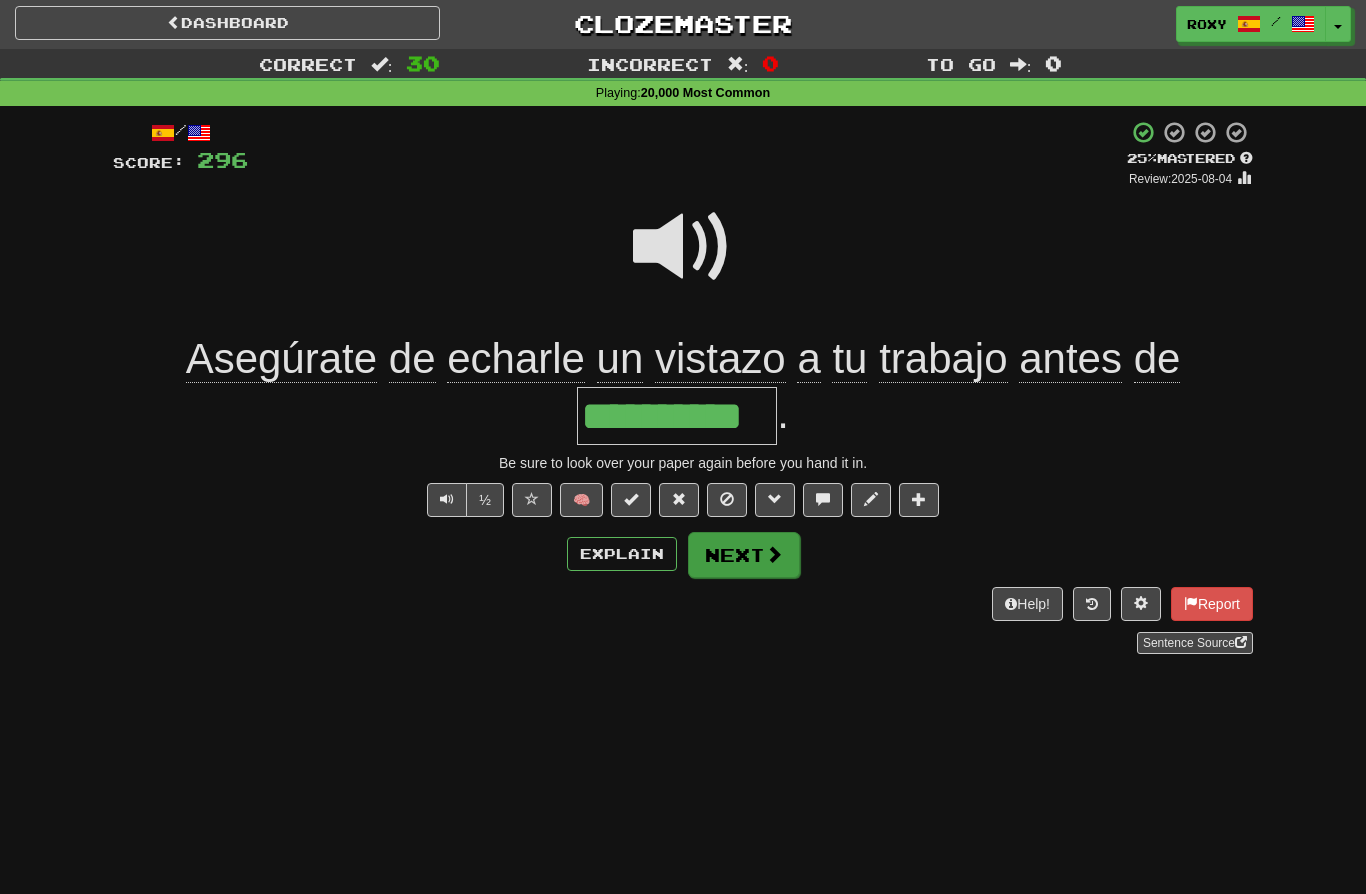 click at bounding box center [774, 554] 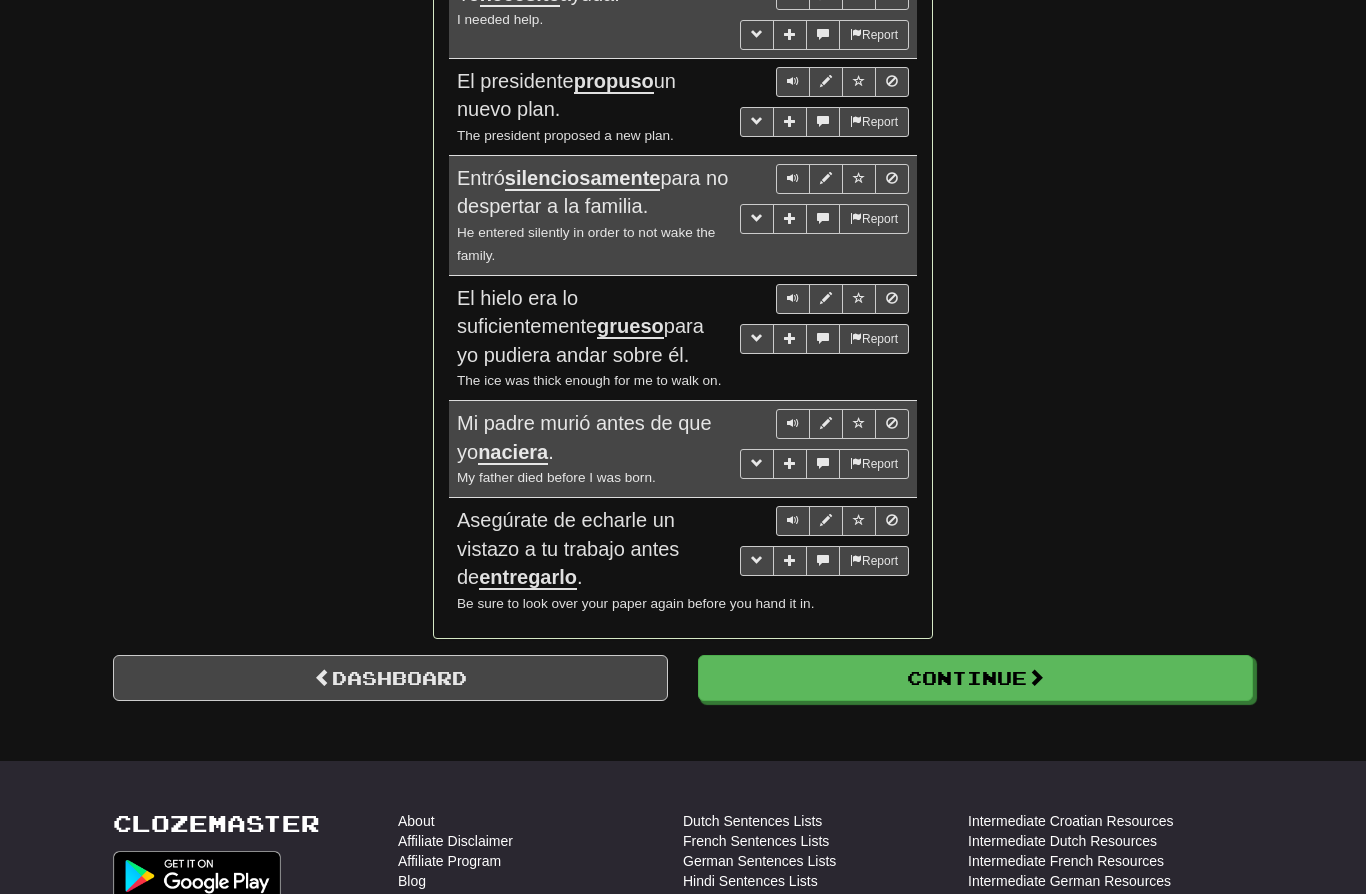 scroll, scrollTop: 3794, scrollLeft: 0, axis: vertical 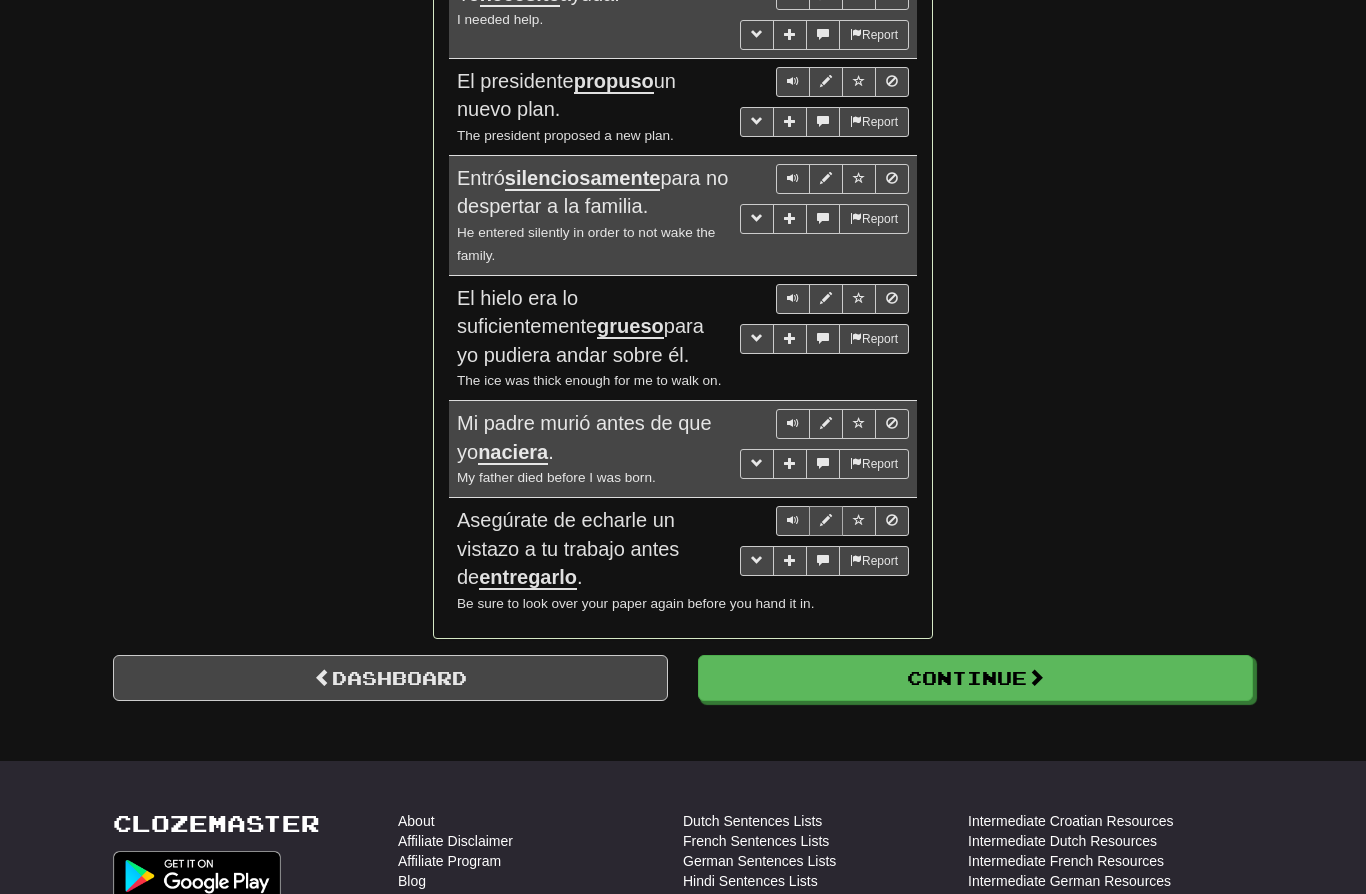 click at bounding box center [826, 520] 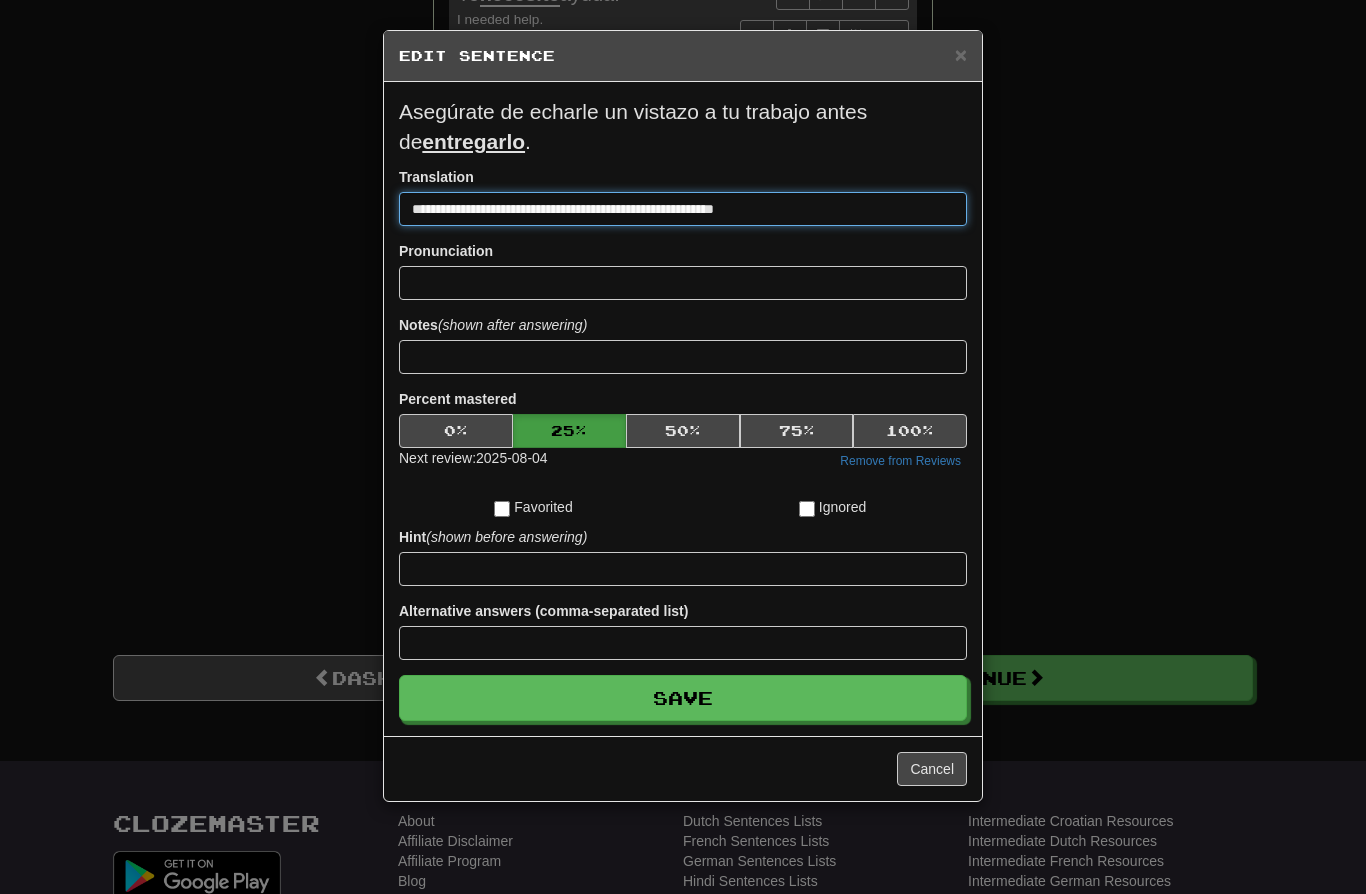 click on "**********" at bounding box center [683, 209] 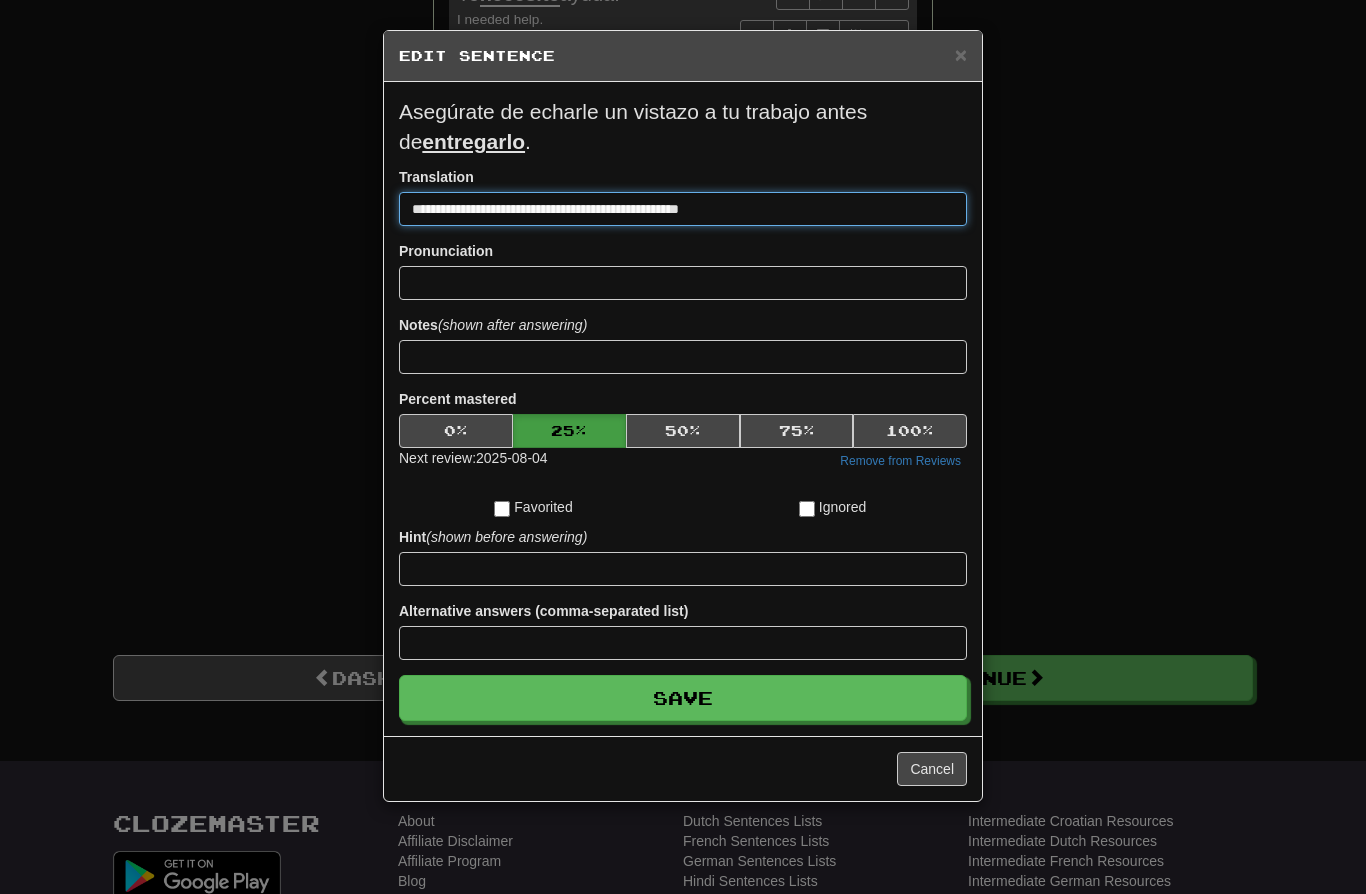 click on "**********" at bounding box center (683, 209) 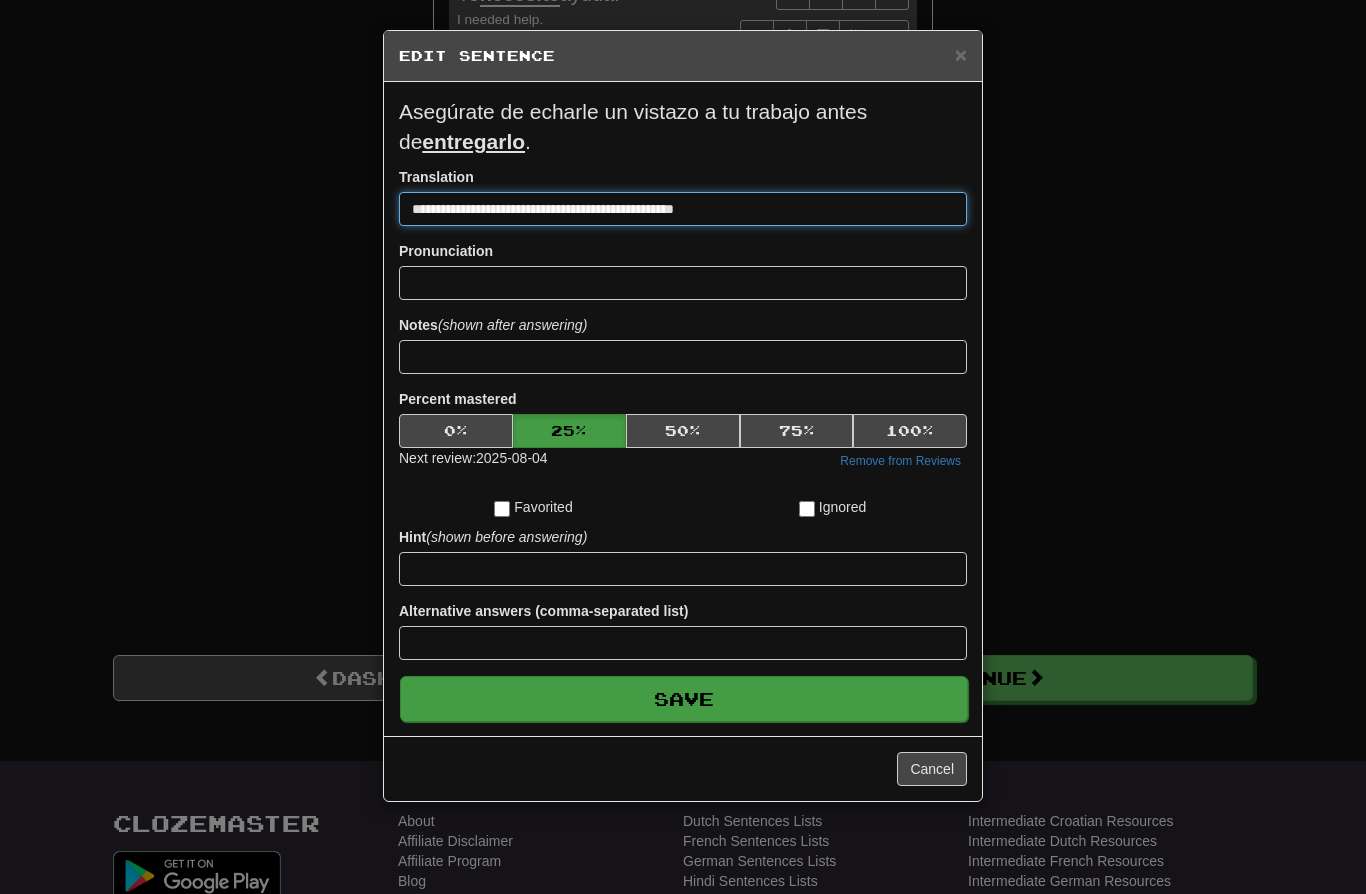 type on "**********" 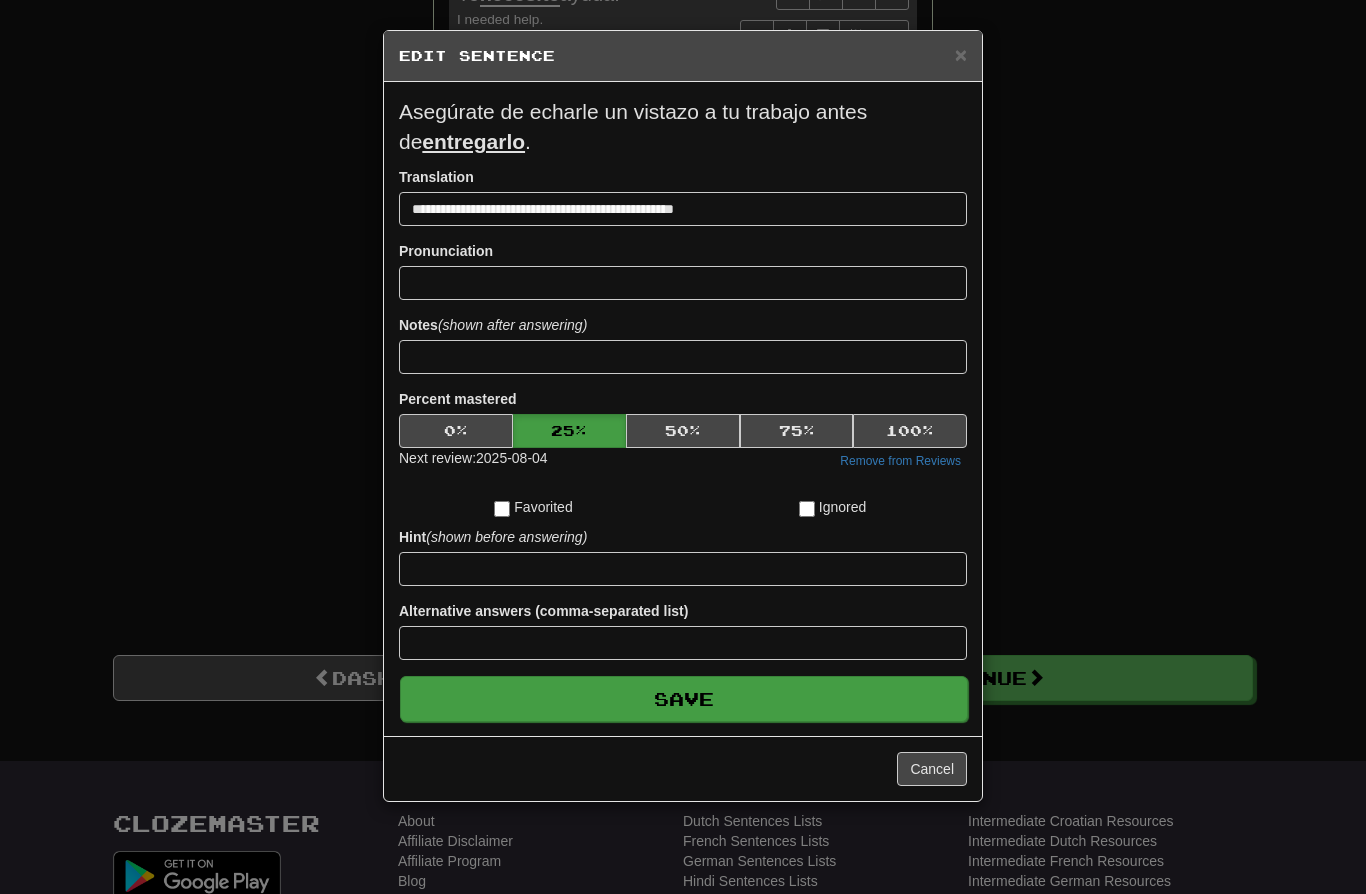 click on "Save" at bounding box center [684, 699] 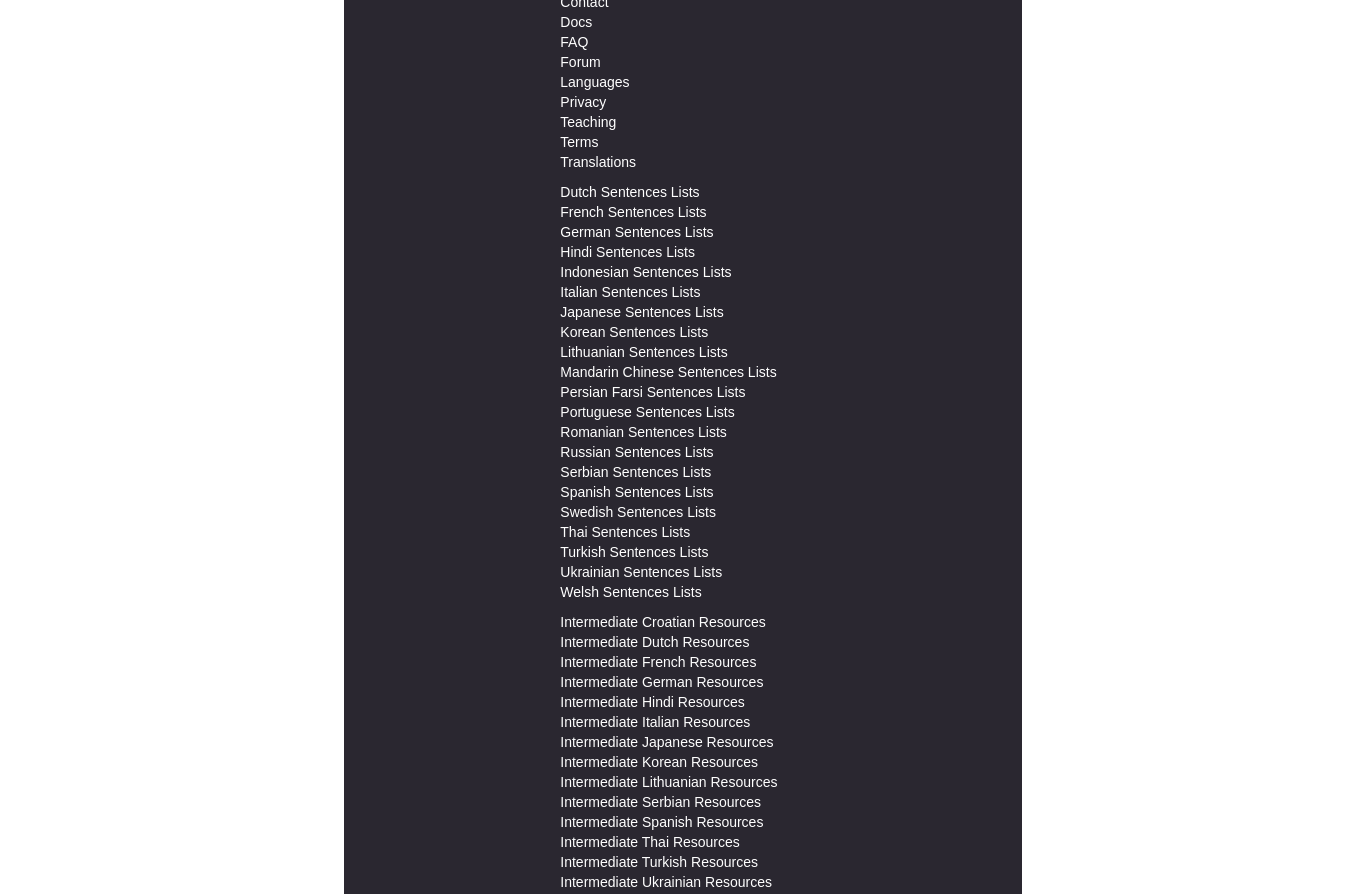scroll, scrollTop: 3794, scrollLeft: 0, axis: vertical 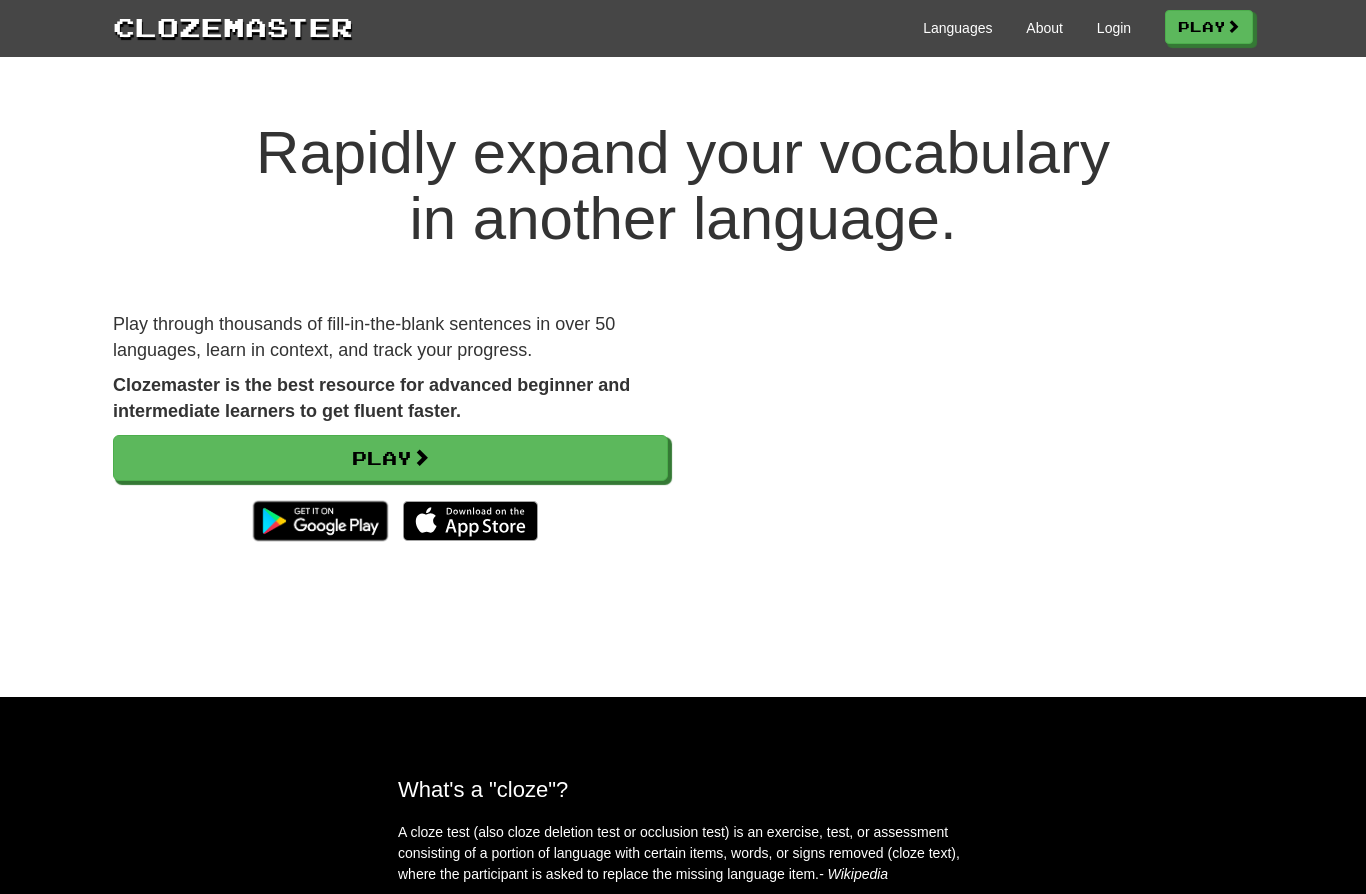click on "Rapidly expand your vocabulary  in another language.
Play through thousands of fill-in-the-blank sentences in over 50 languages, learn in context, and track your progress.
Clozemaster is the best resource for advanced beginner and intermediate learners to get fluent faster.
Play" at bounding box center (683, 388) 